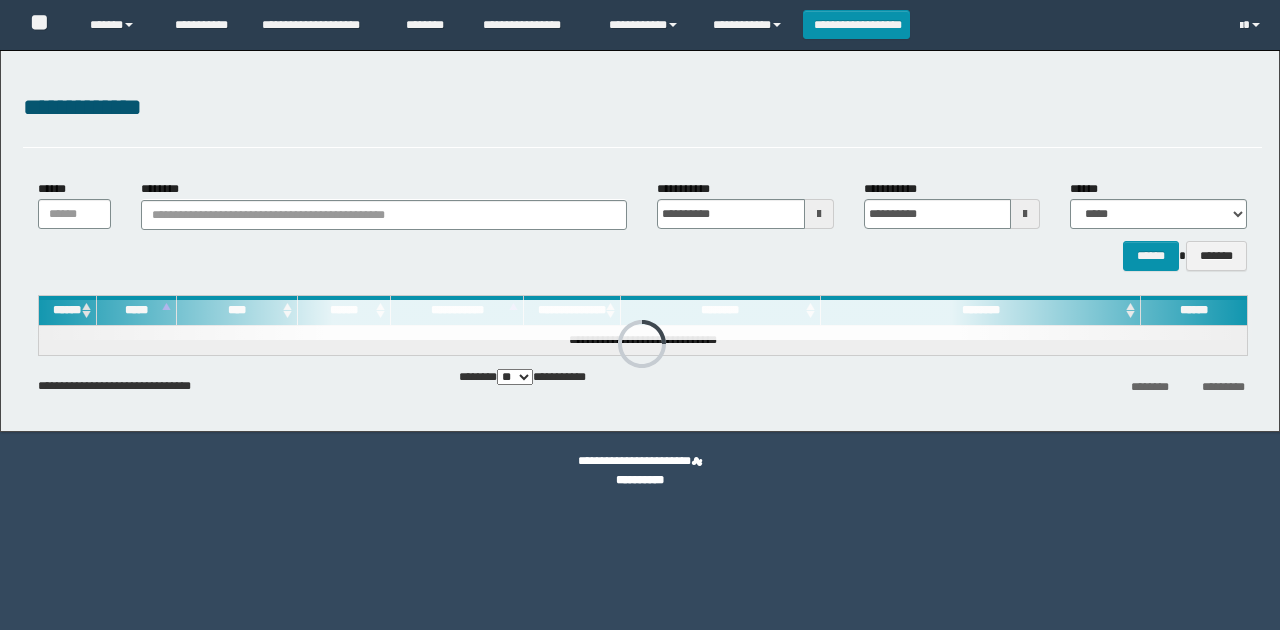 scroll, scrollTop: 0, scrollLeft: 0, axis: both 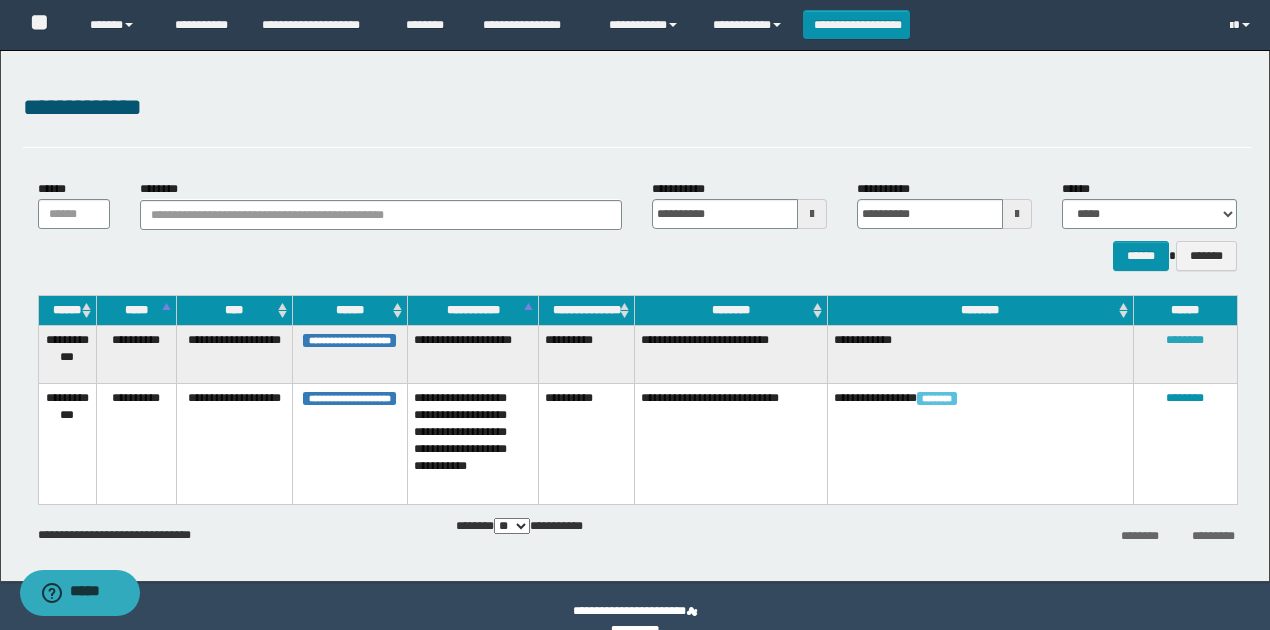 click on "********" at bounding box center [1185, 340] 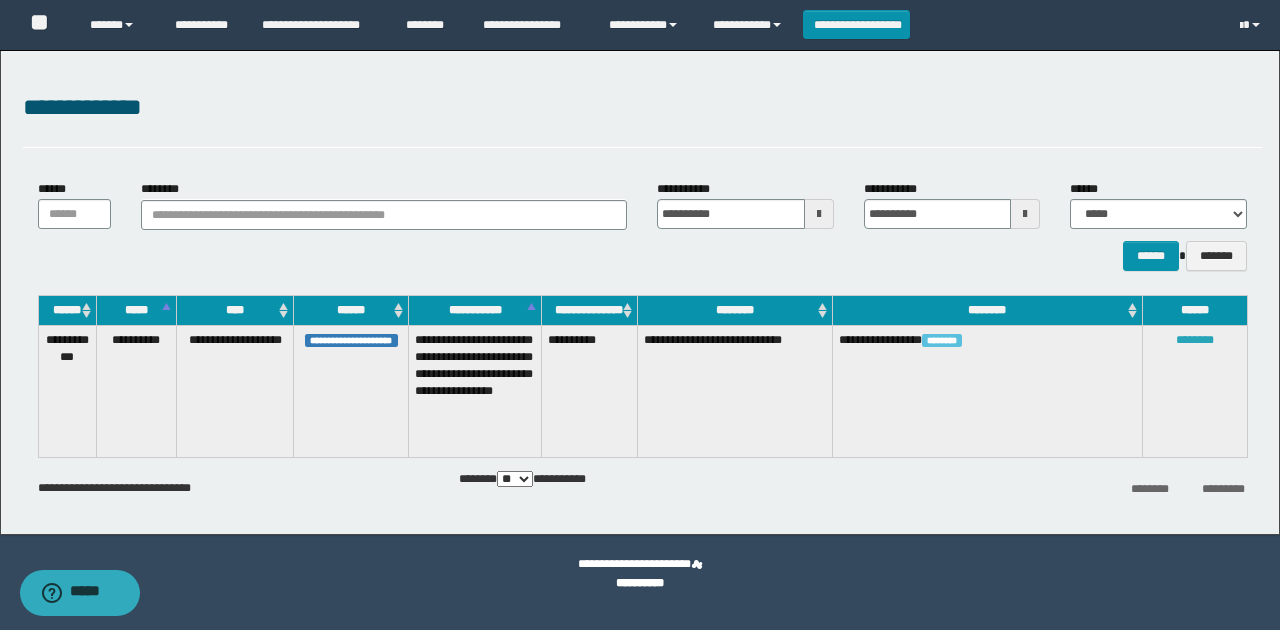 click on "********" at bounding box center [1195, 340] 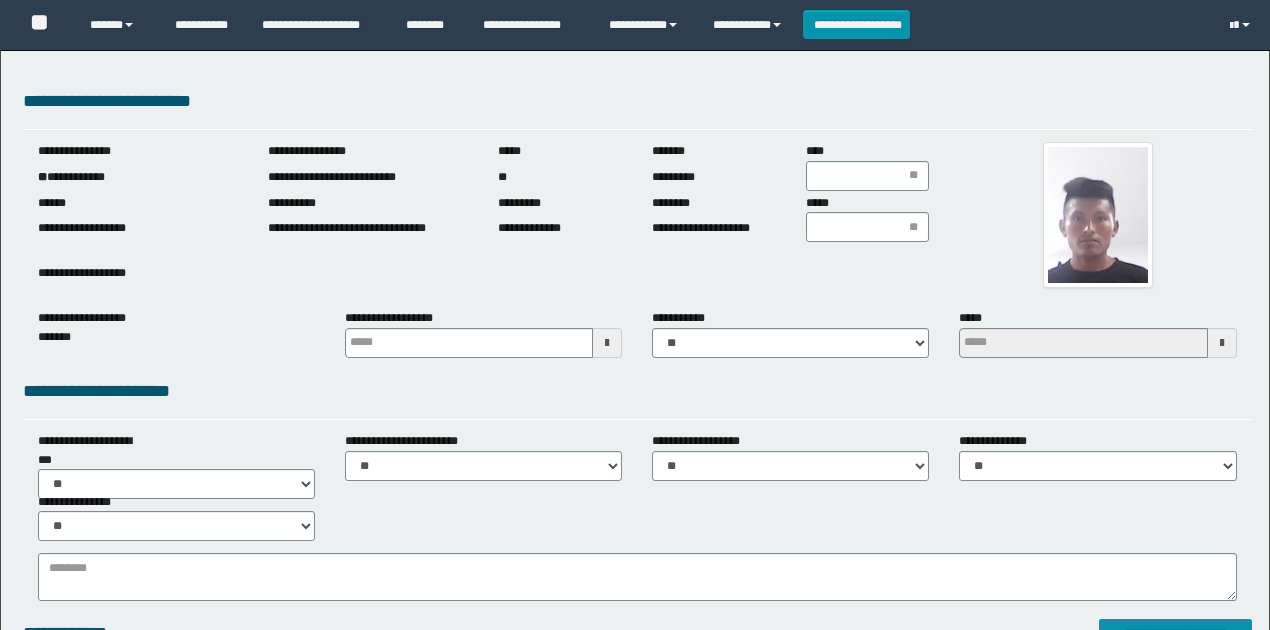 scroll, scrollTop: 0, scrollLeft: 0, axis: both 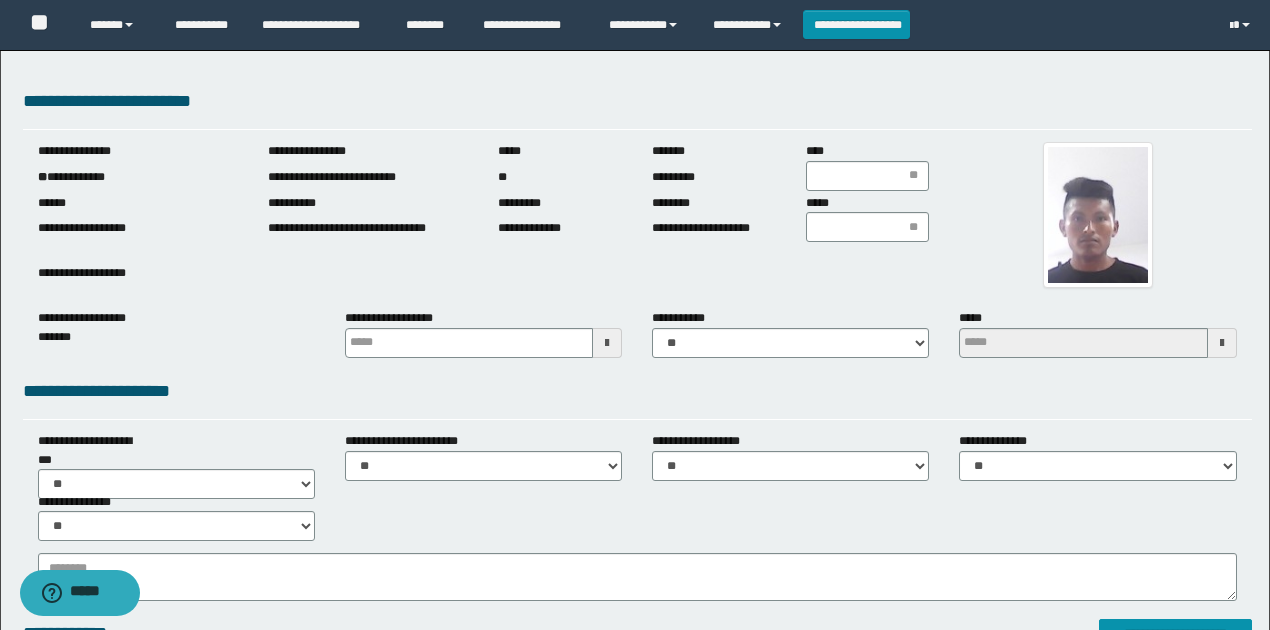 click on "**********" at bounding box center [138, 177] 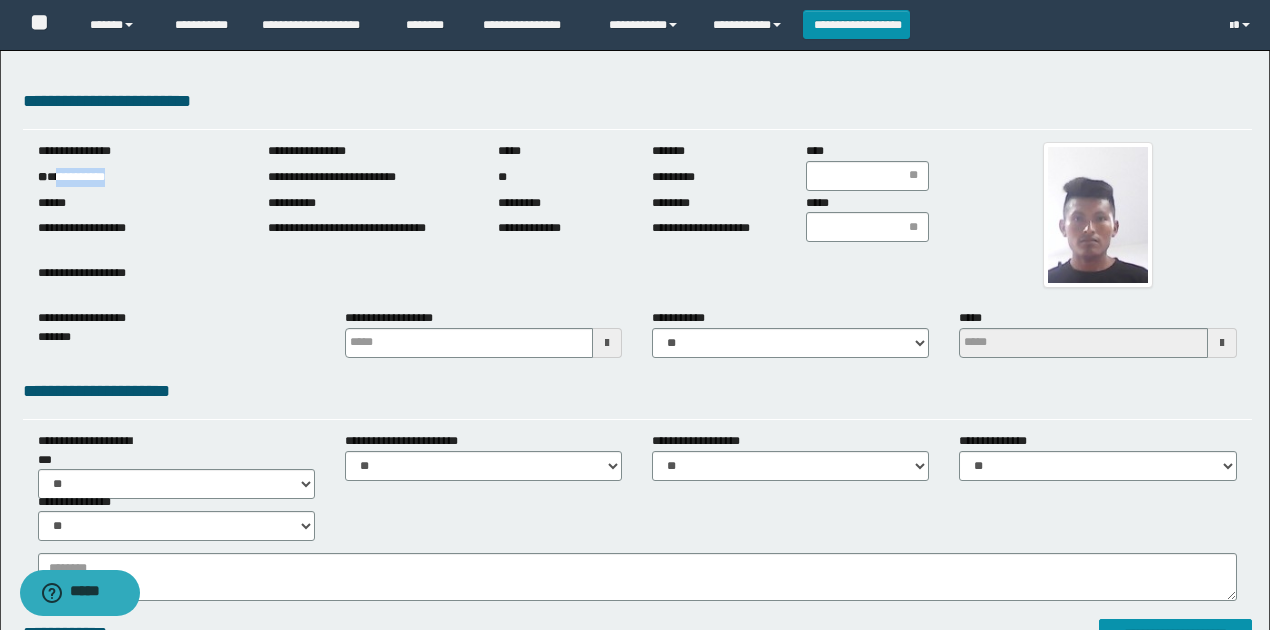 click on "**********" at bounding box center [138, 177] 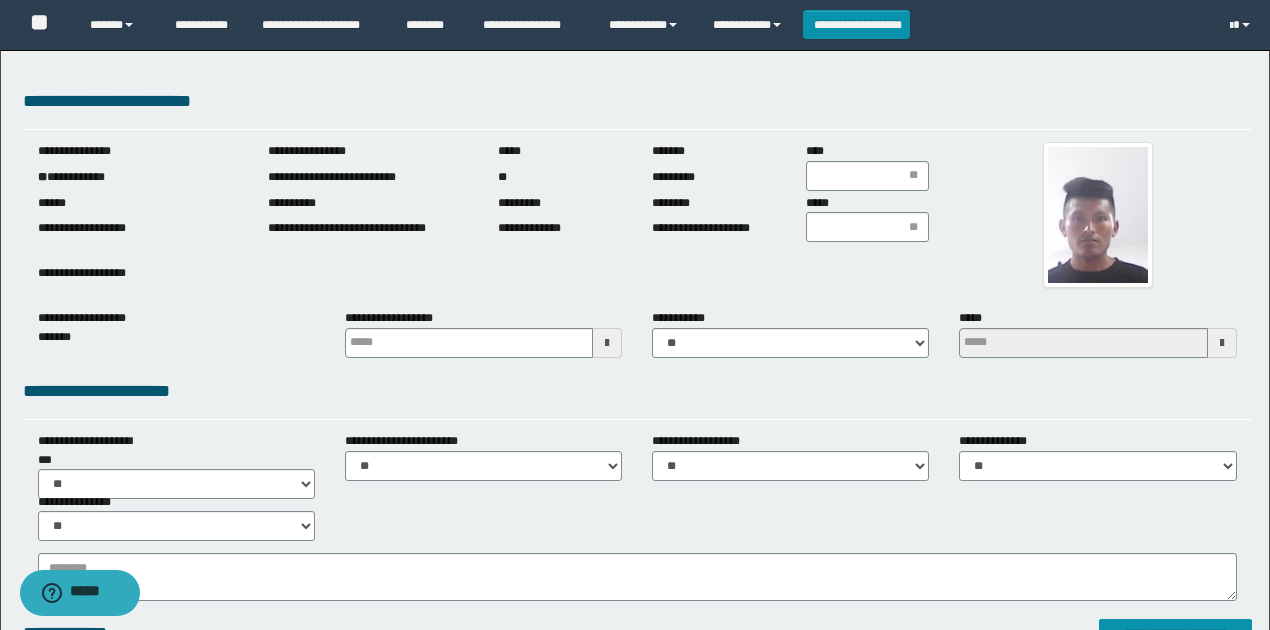 drag, startPoint x: 1197, startPoint y: 232, endPoint x: 1071, endPoint y: 178, distance: 137.08392 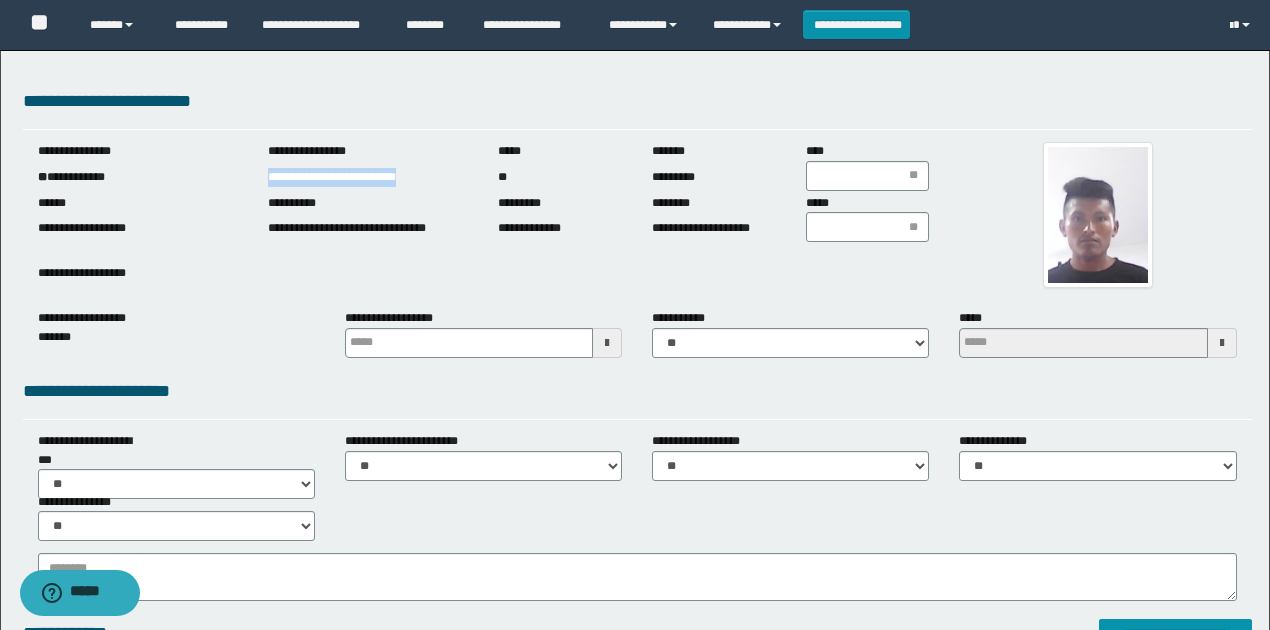 drag, startPoint x: 266, startPoint y: 178, endPoint x: 445, endPoint y: 179, distance: 179.00279 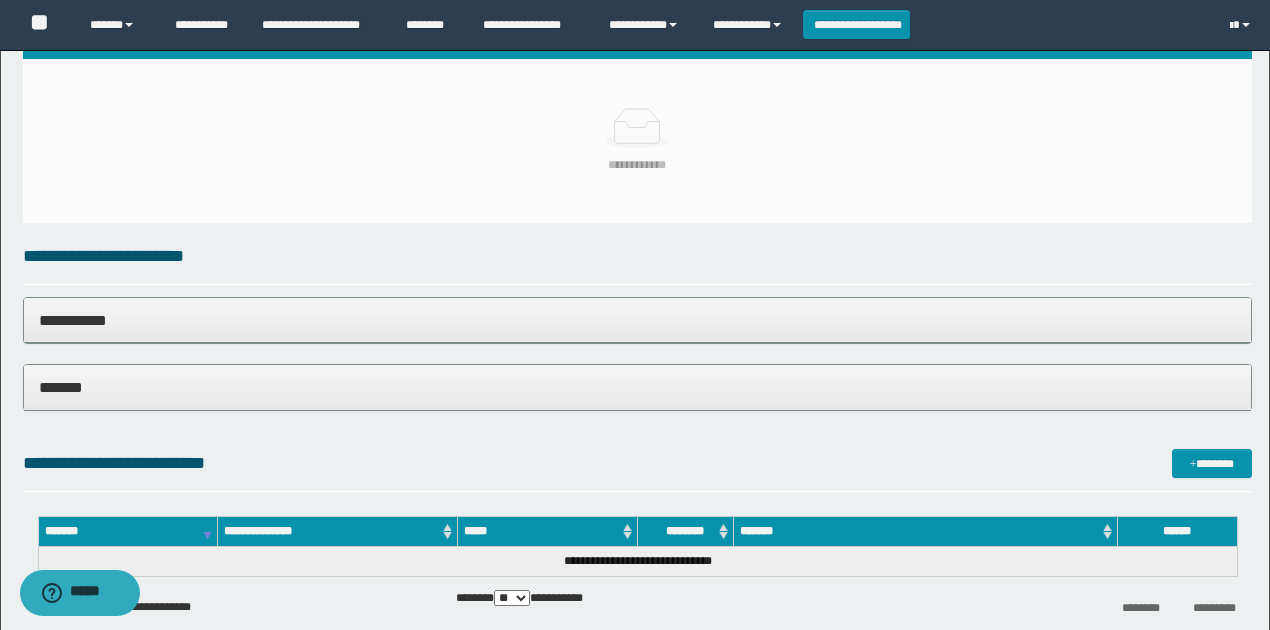 scroll, scrollTop: 1350, scrollLeft: 0, axis: vertical 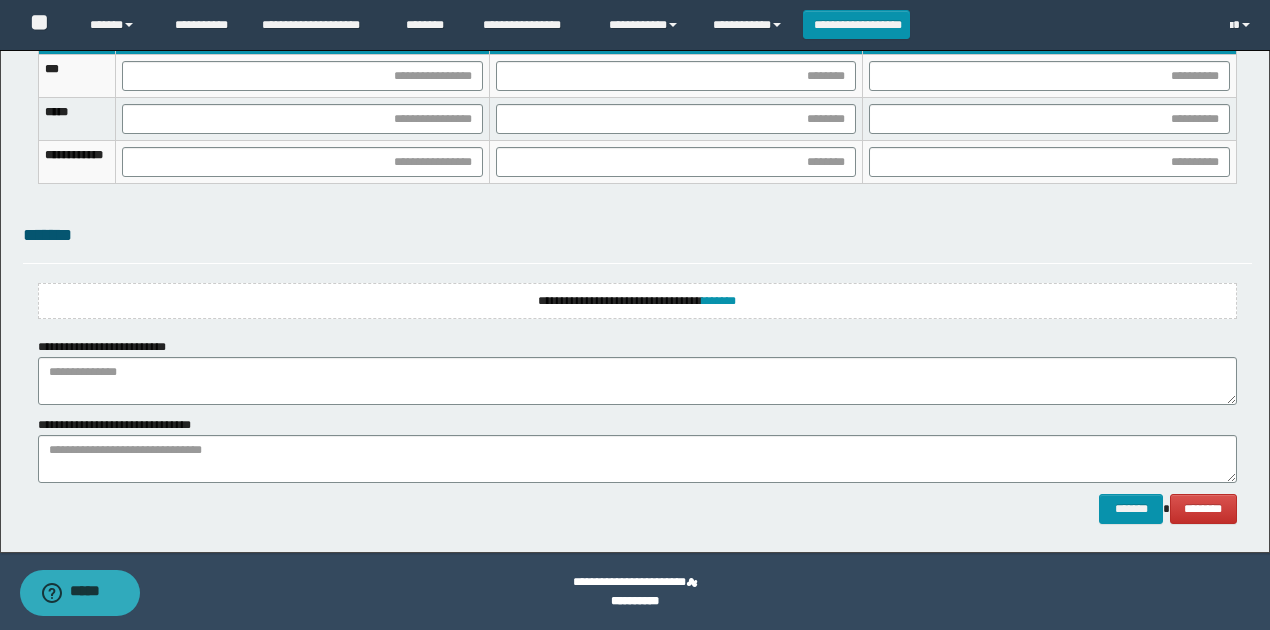 click on "**********" at bounding box center (637, 301) 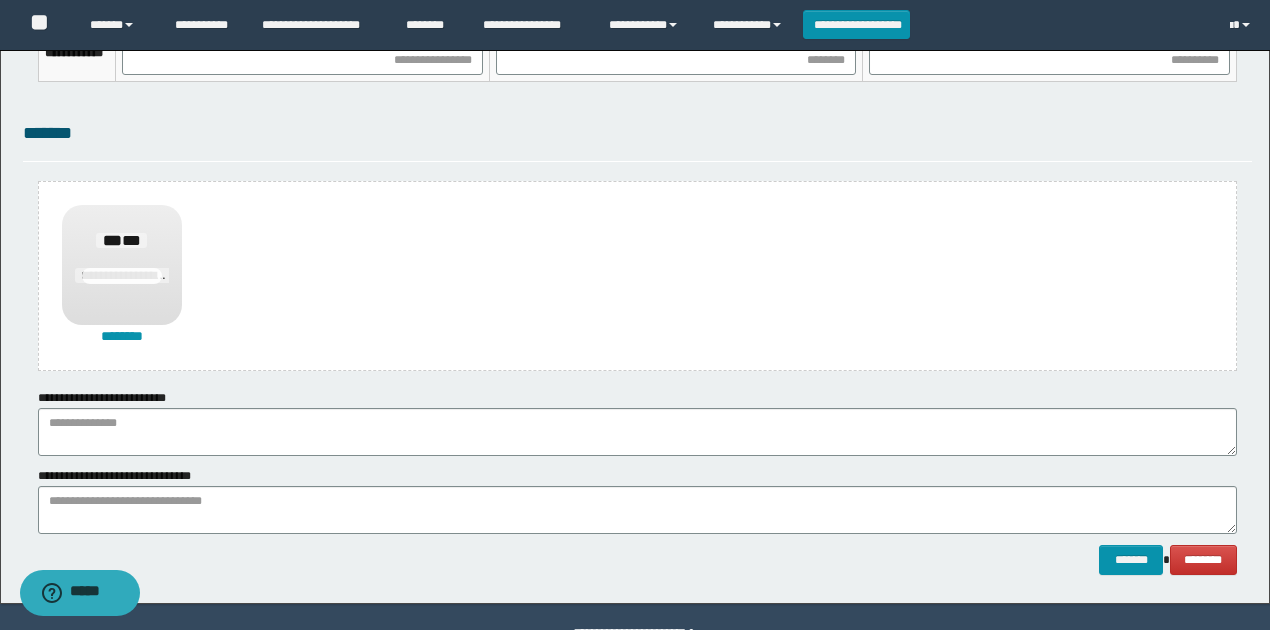 scroll, scrollTop: 1504, scrollLeft: 0, axis: vertical 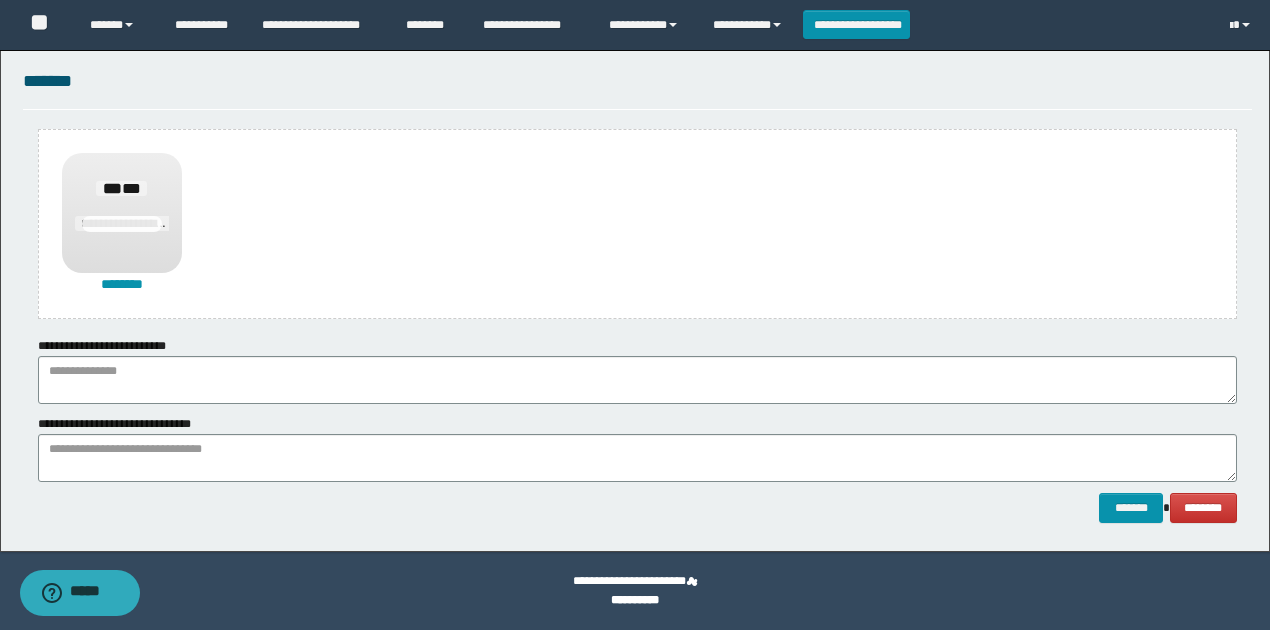 drag, startPoint x: 756, startPoint y: 551, endPoint x: 758, endPoint y: 532, distance: 19.104973 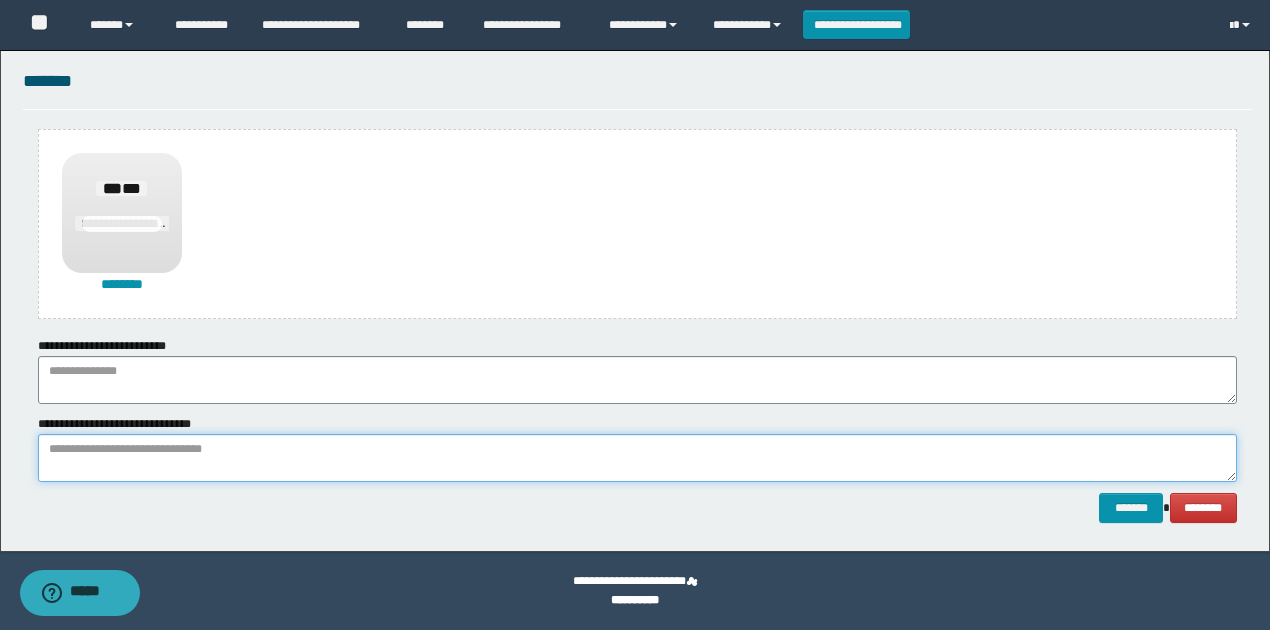 click at bounding box center [637, 458] 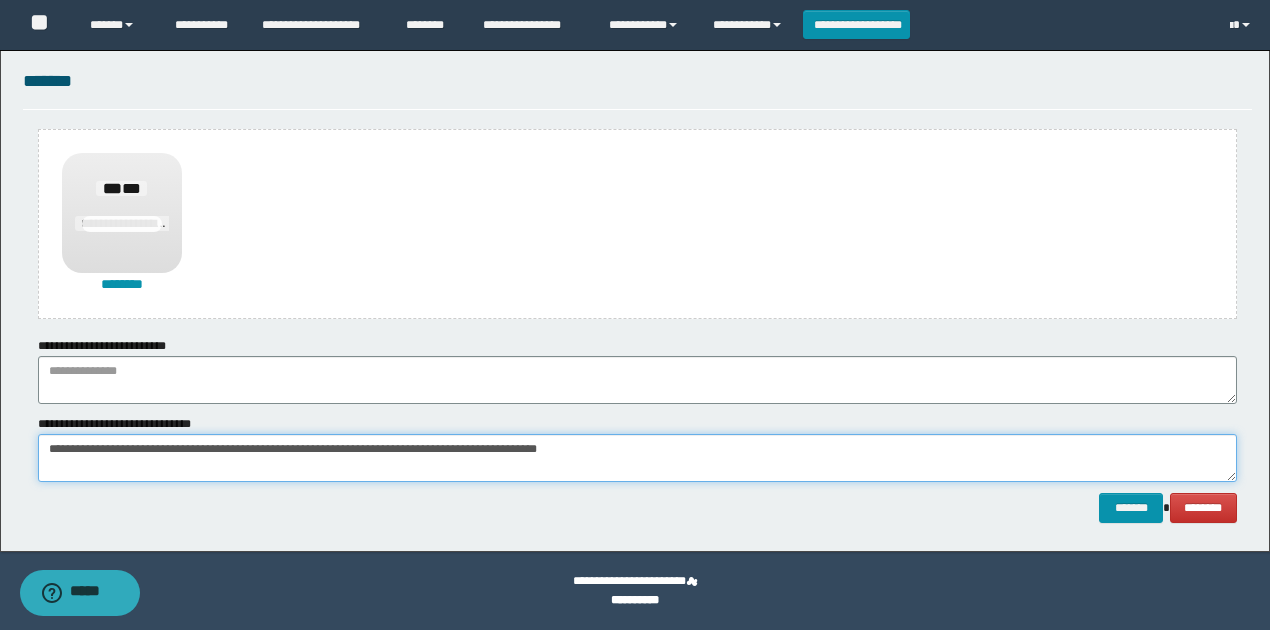 type on "**********" 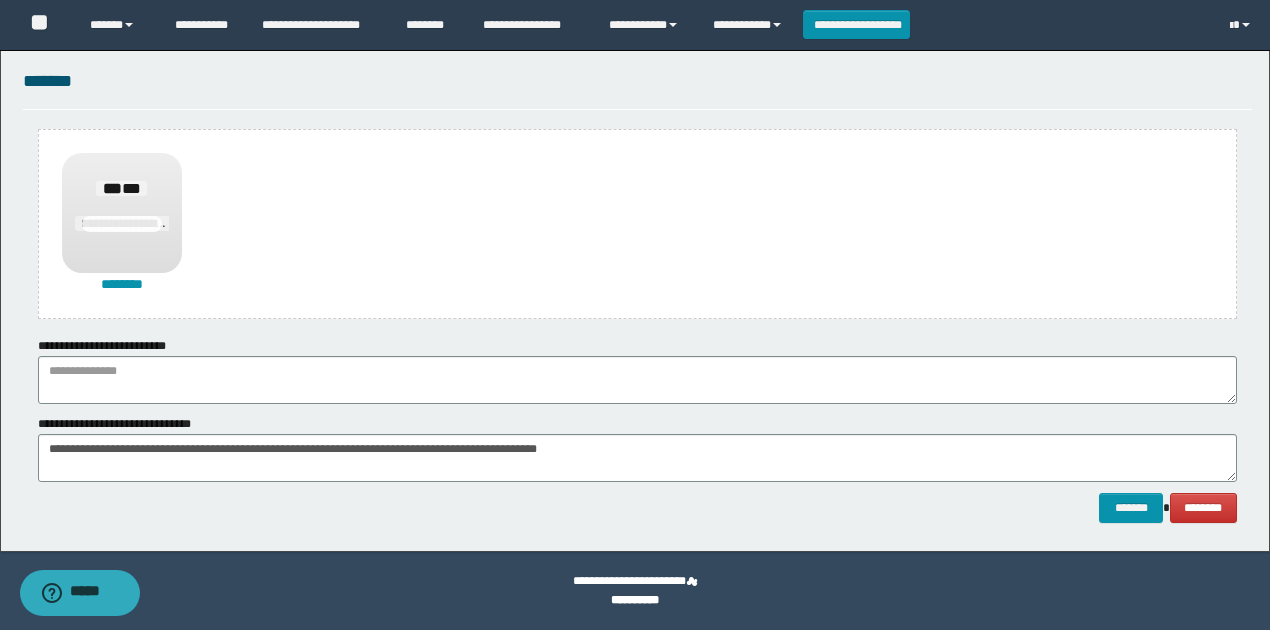 click on "**********" at bounding box center [635, -451] 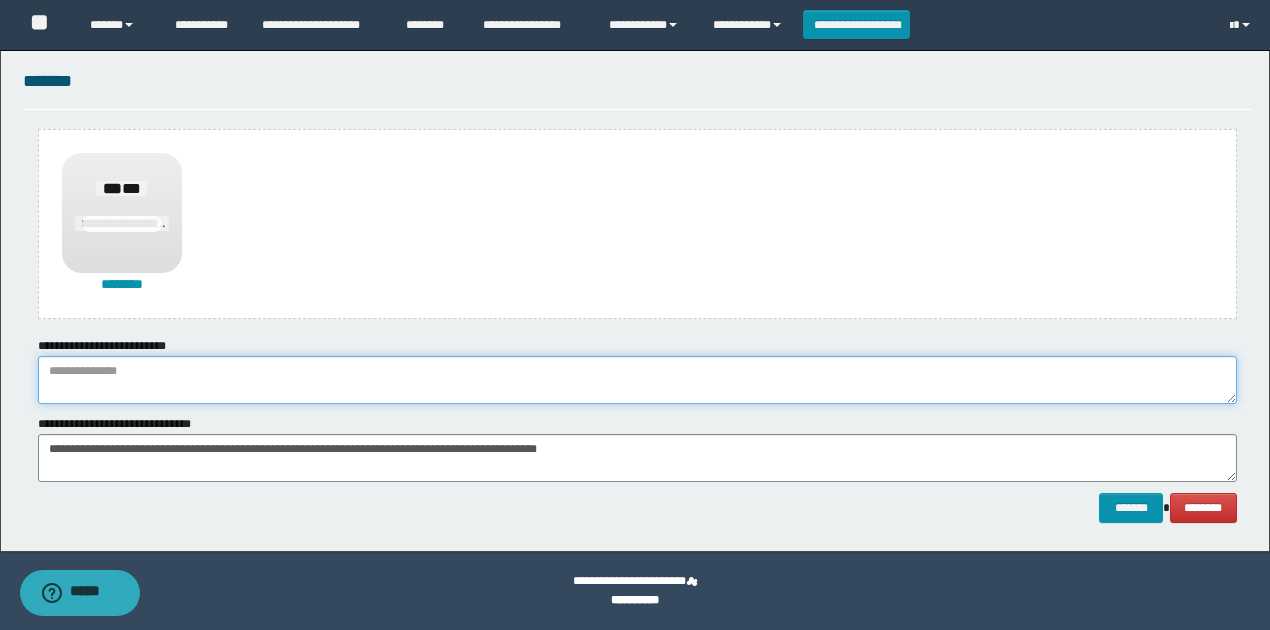 paste on "**********" 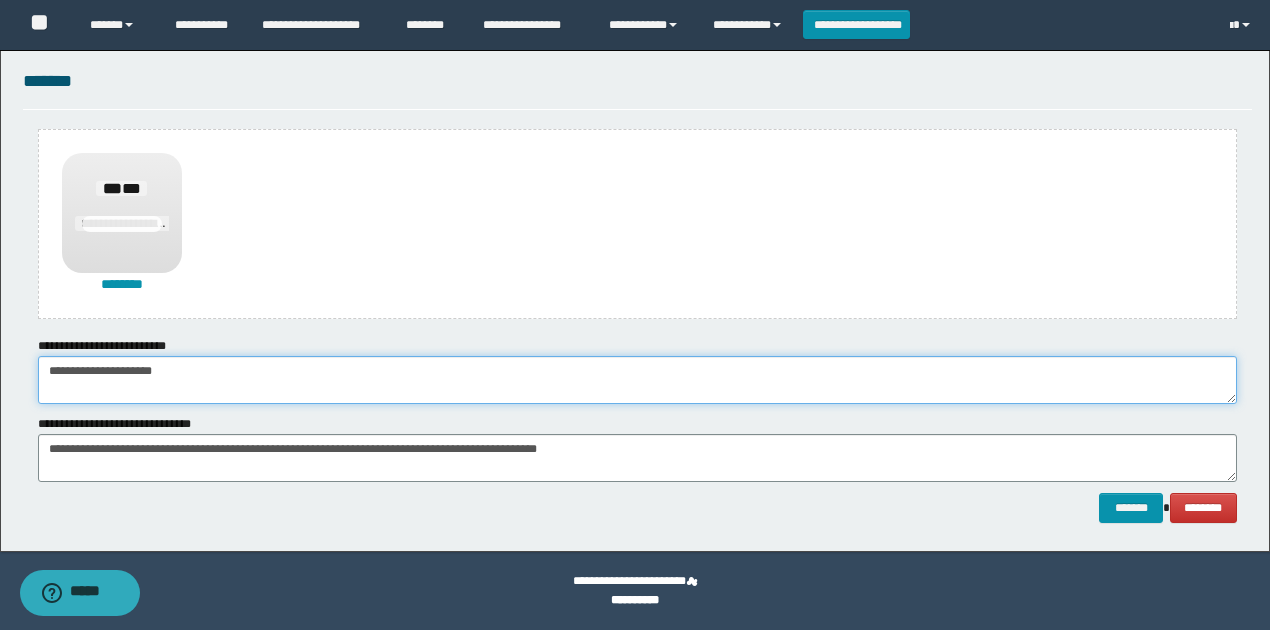 click on "**********" at bounding box center (637, 380) 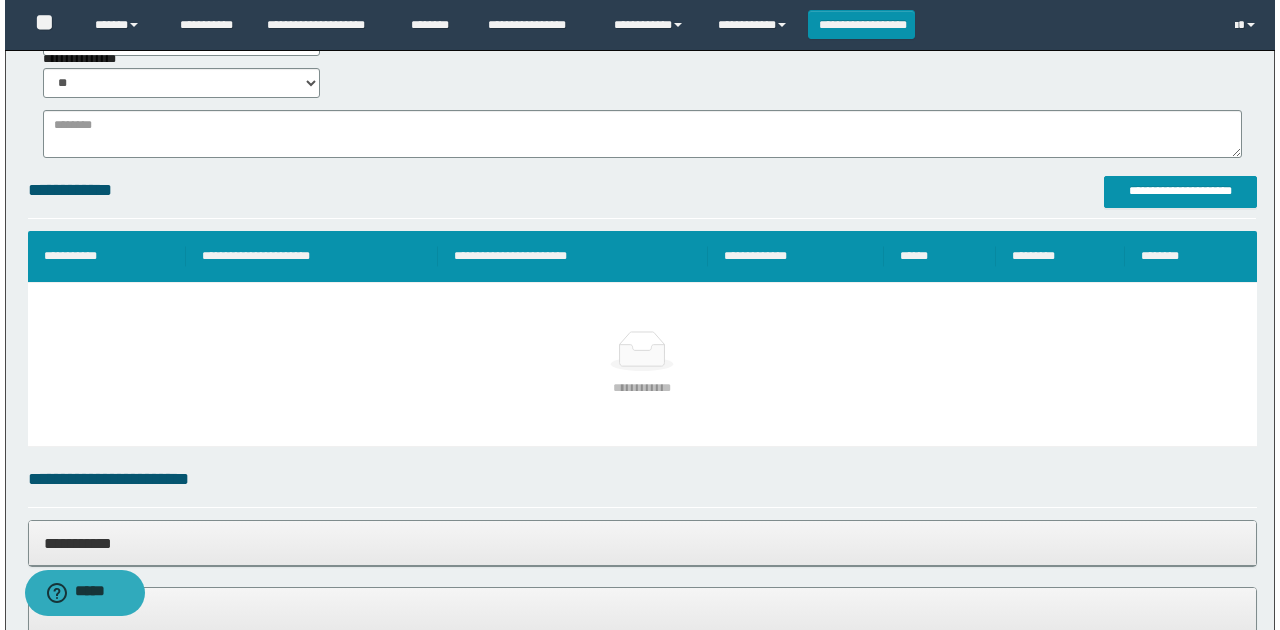 scroll, scrollTop: 437, scrollLeft: 0, axis: vertical 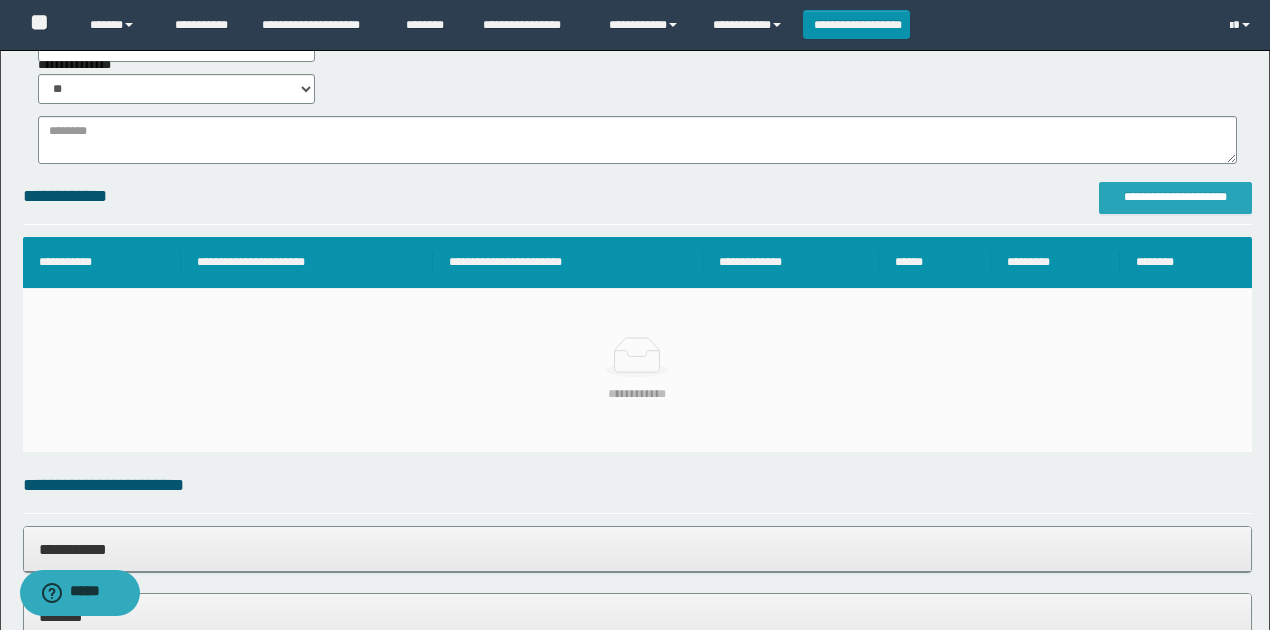 type on "**********" 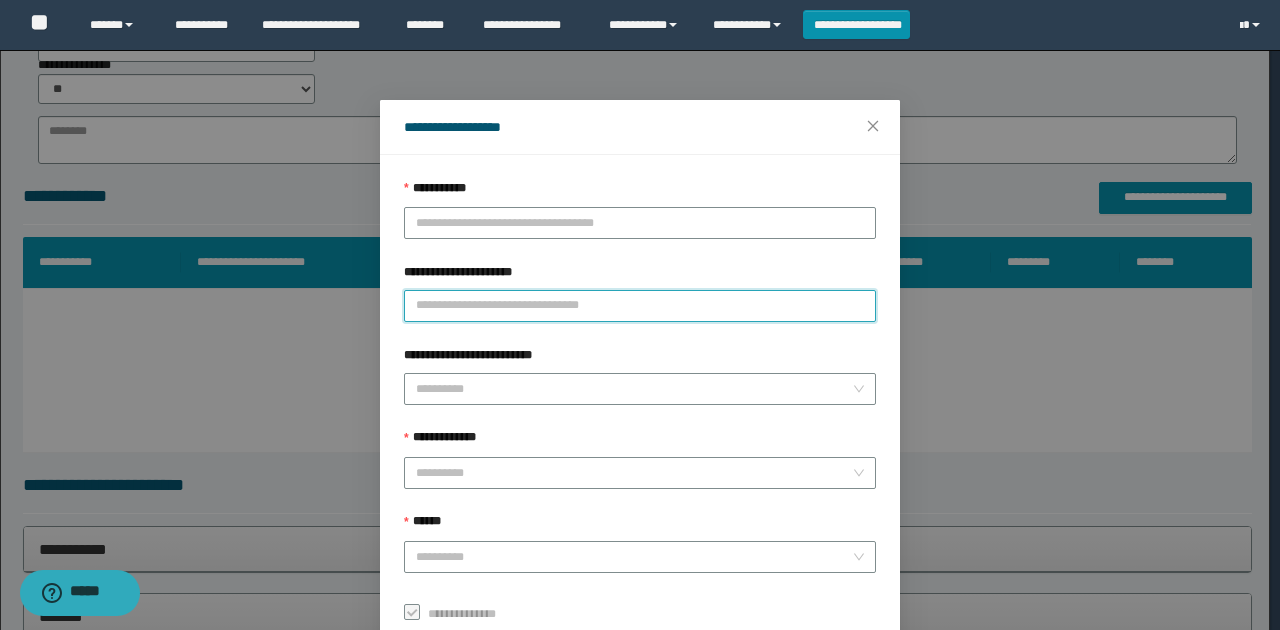 paste on "**********" 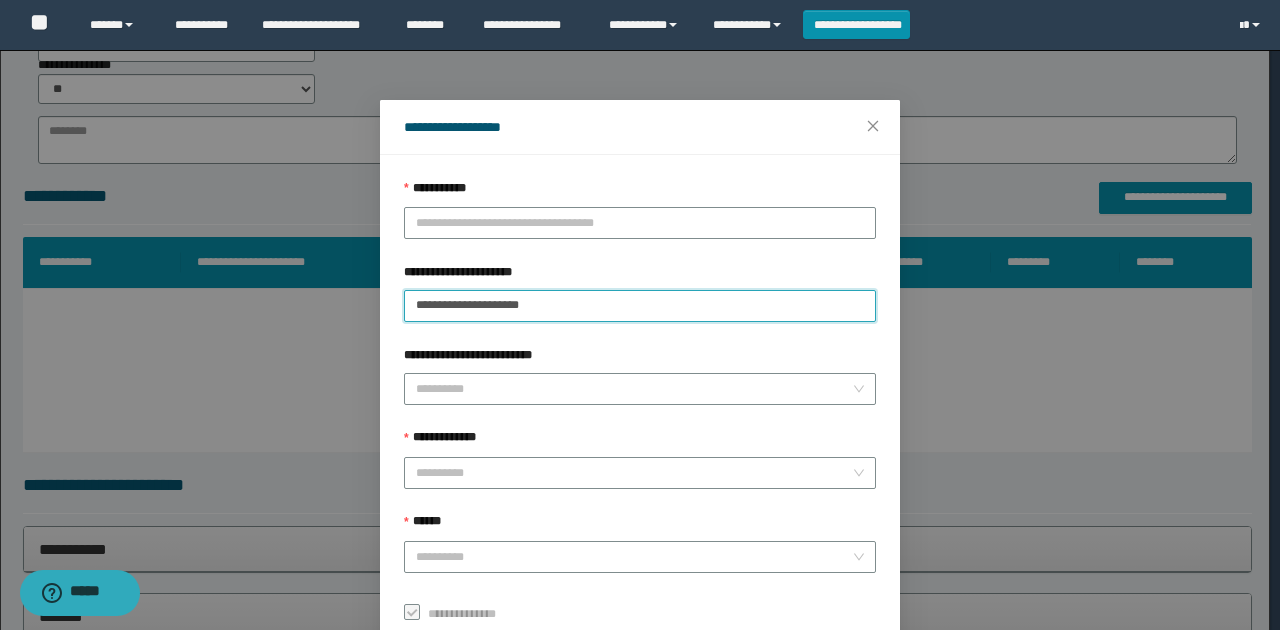 click on "**********" at bounding box center (640, 306) 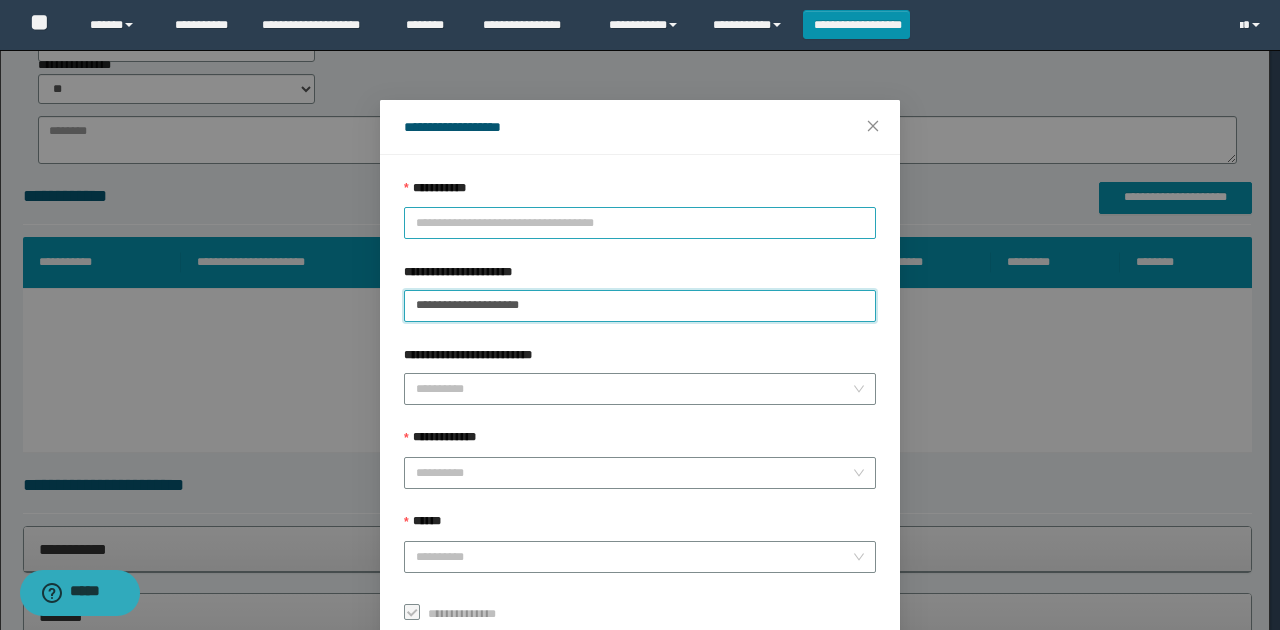 type on "**********" 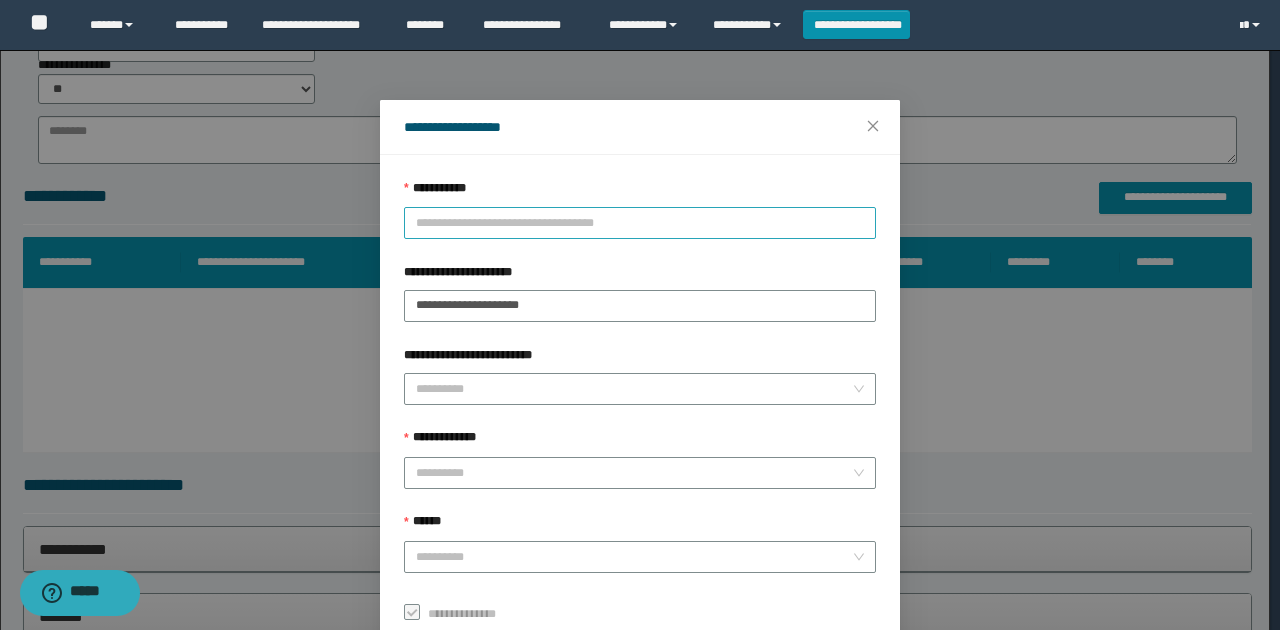 click on "**********" at bounding box center [640, 223] 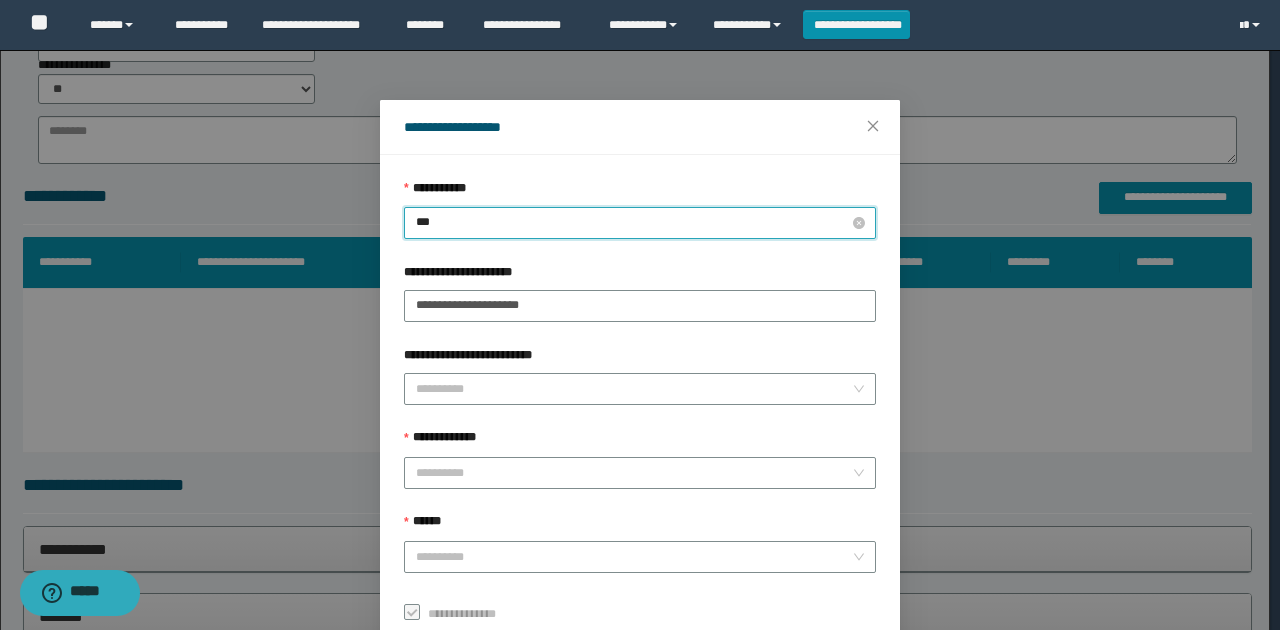 type on "****" 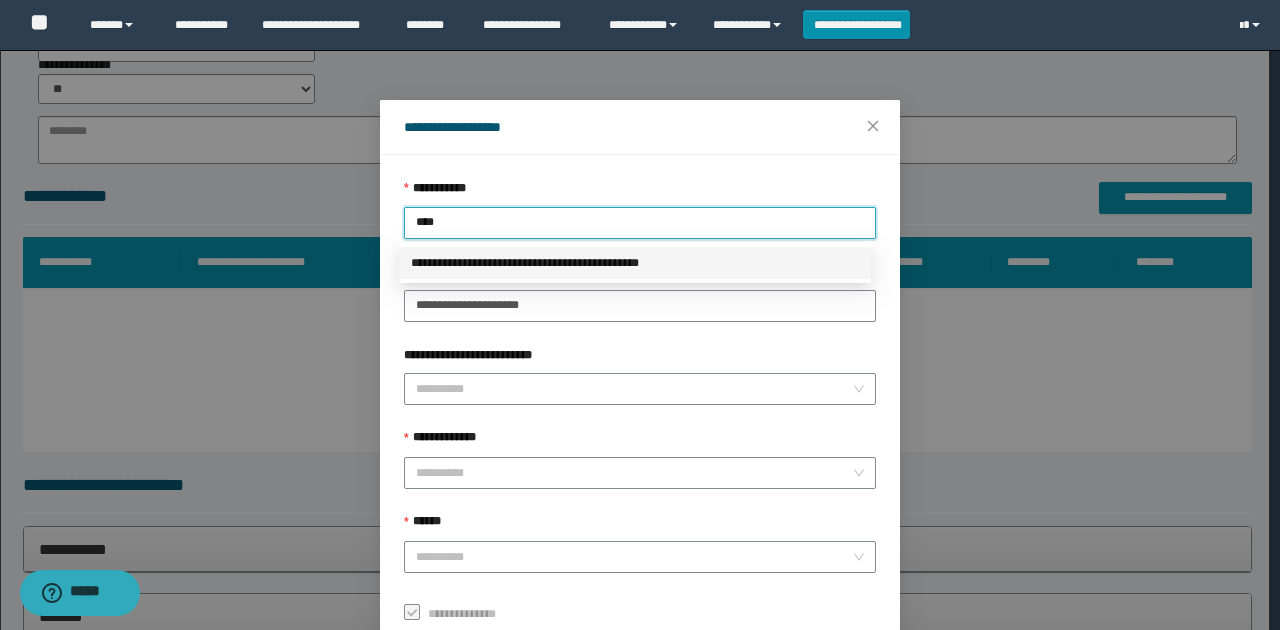 click on "**********" at bounding box center [635, 263] 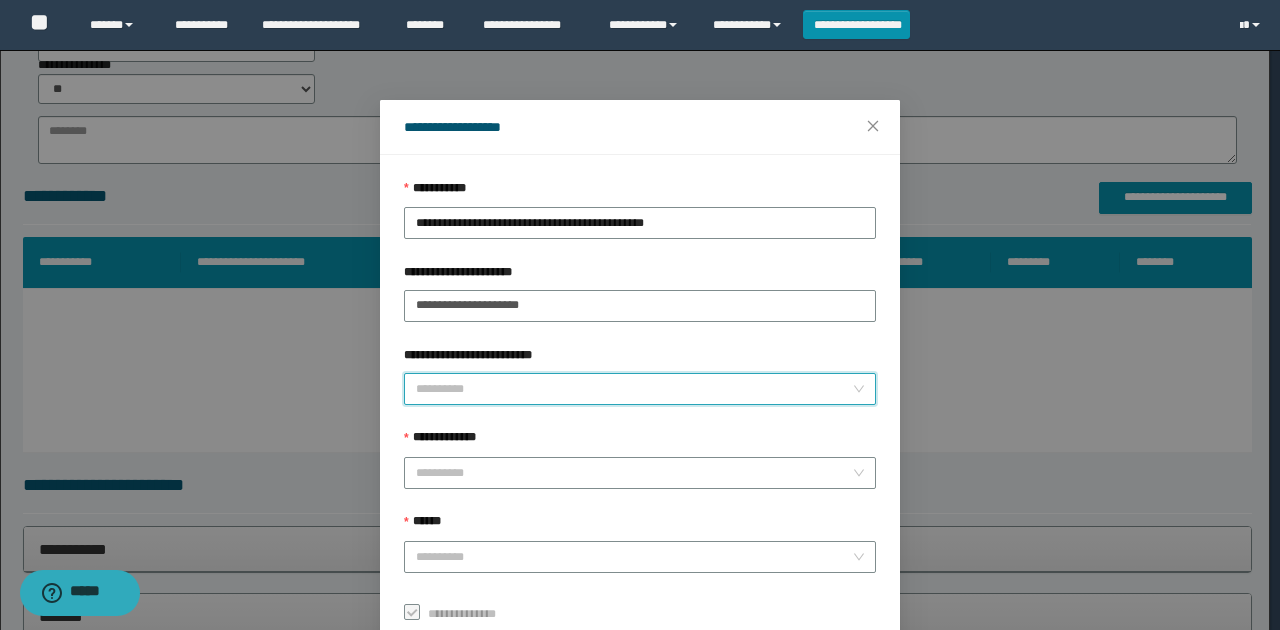drag, startPoint x: 476, startPoint y: 390, endPoint x: 467, endPoint y: 400, distance: 13.453624 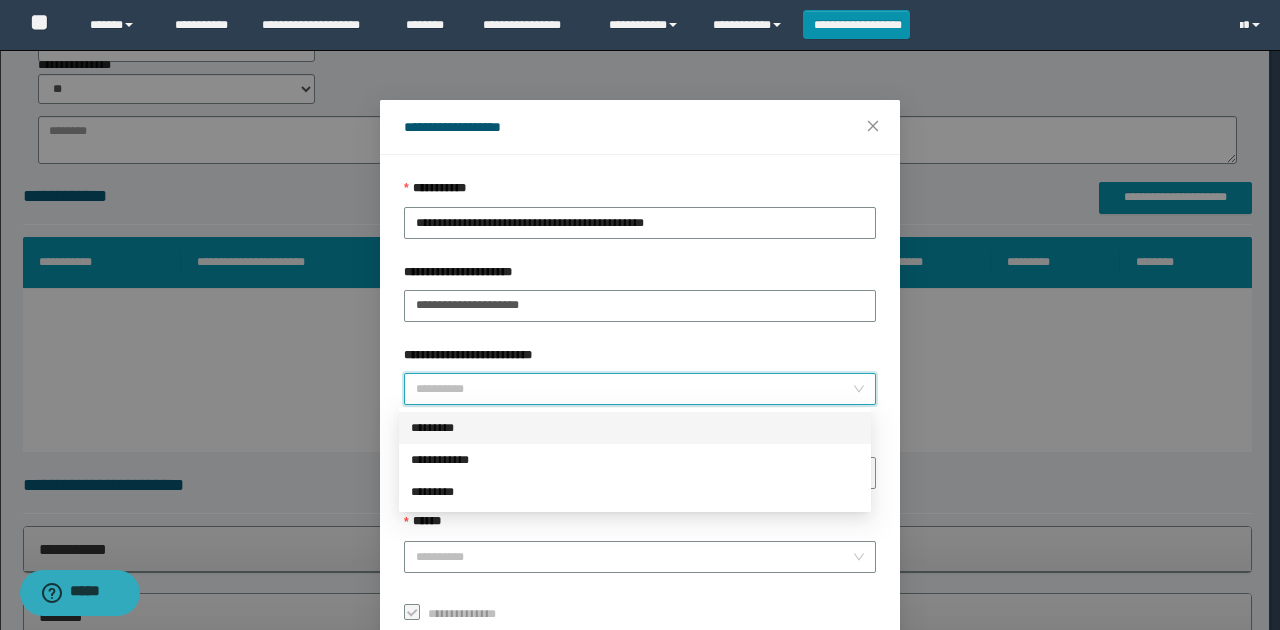 click on "*********" at bounding box center (635, 428) 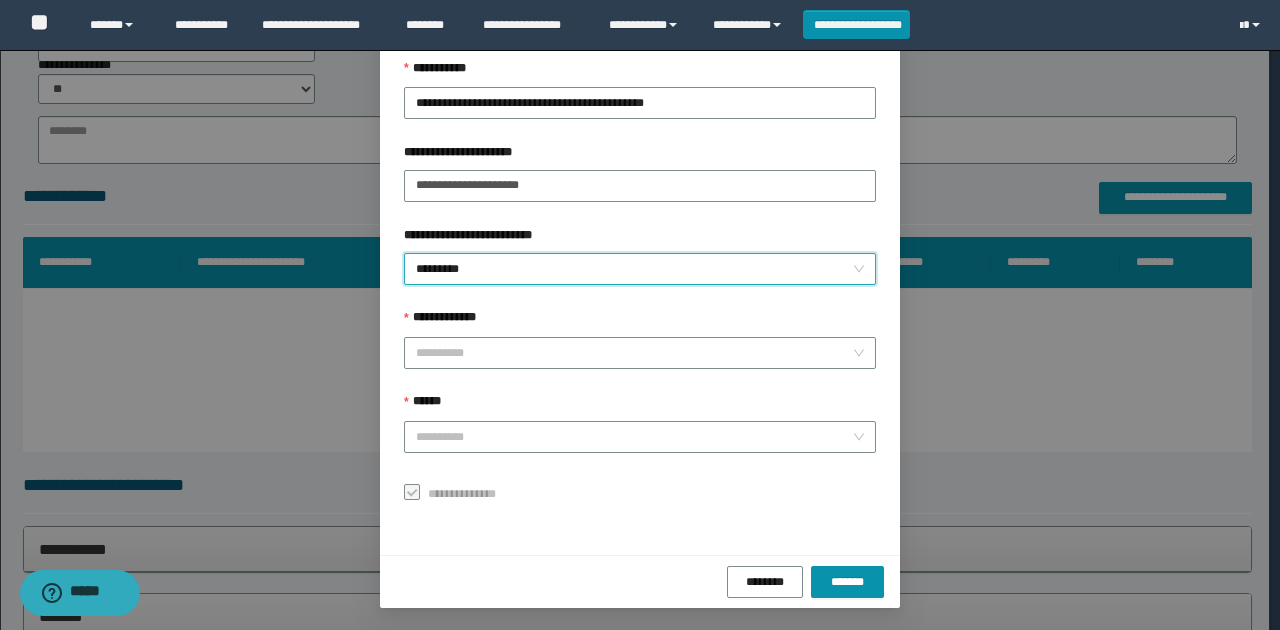 scroll, scrollTop: 121, scrollLeft: 0, axis: vertical 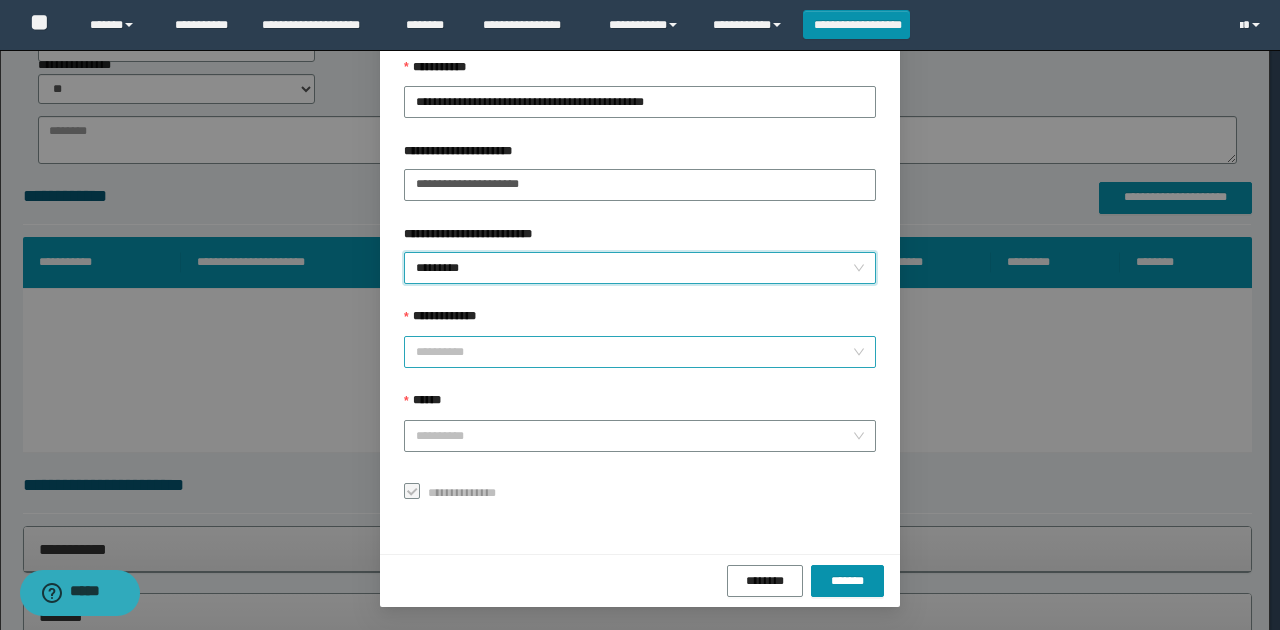 drag, startPoint x: 486, startPoint y: 353, endPoint x: 483, endPoint y: 342, distance: 11.401754 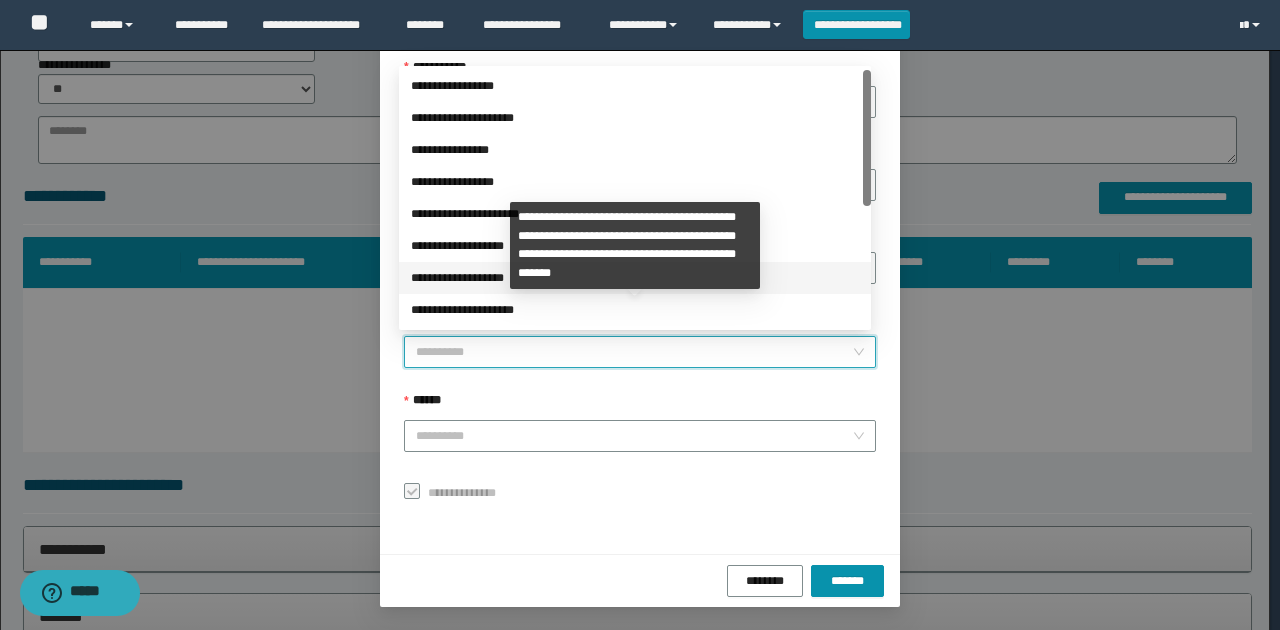 scroll, scrollTop: 224, scrollLeft: 0, axis: vertical 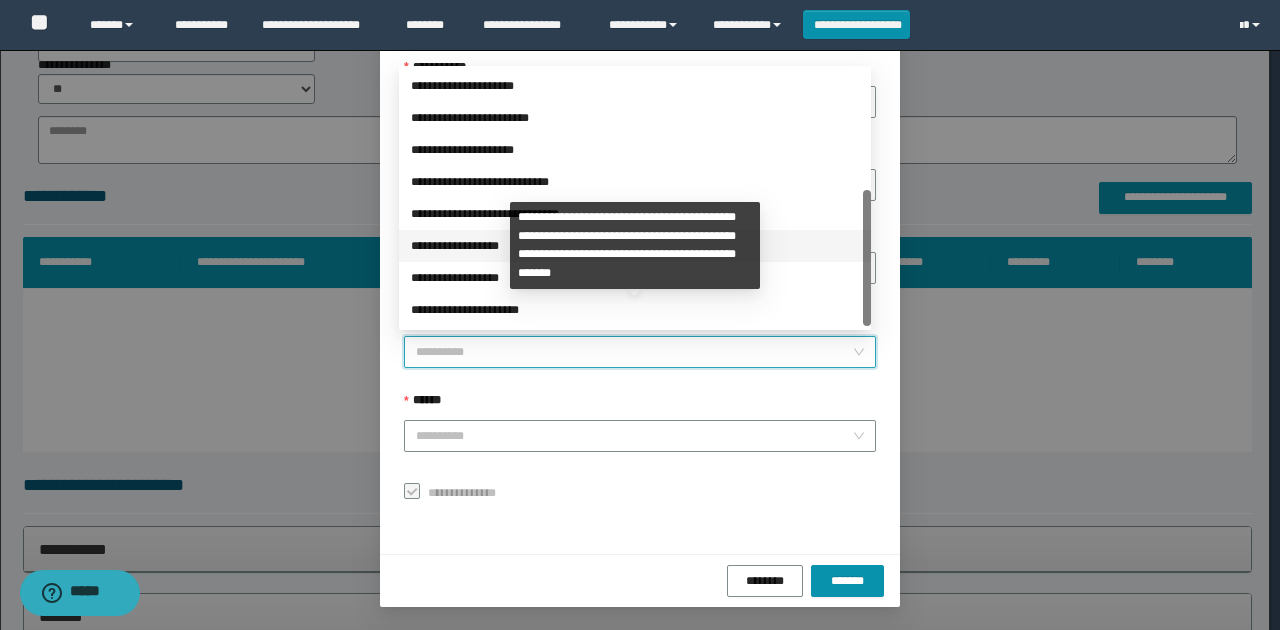 click on "**********" at bounding box center [635, 246] 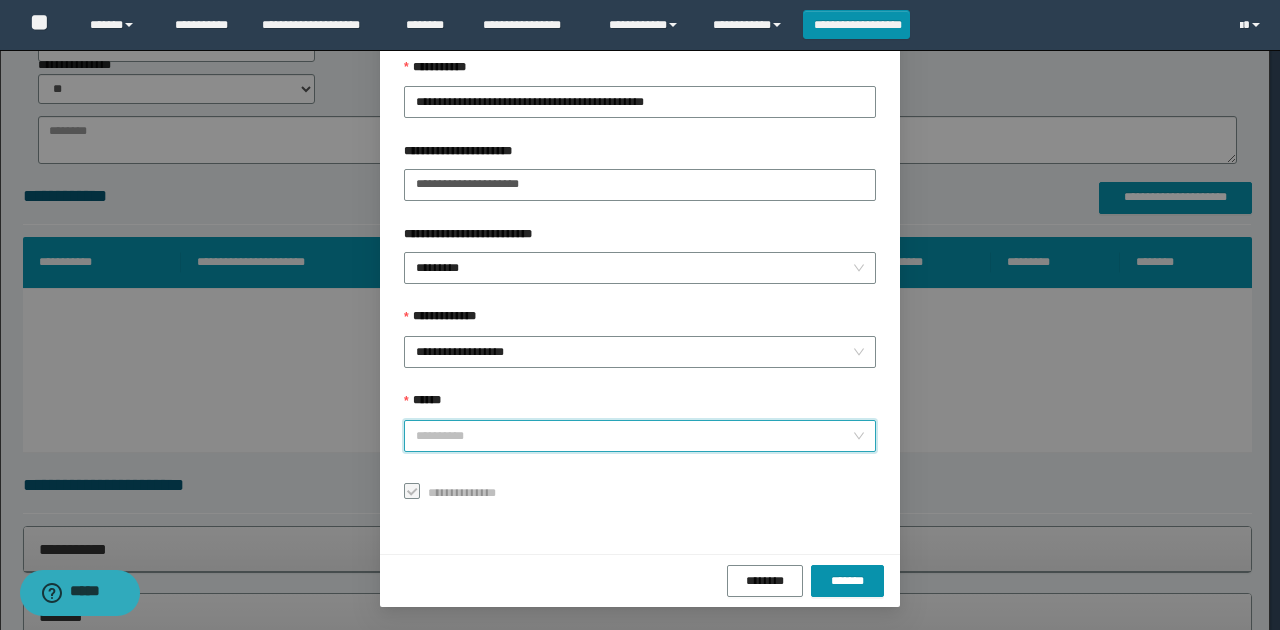 click on "******" at bounding box center (634, 436) 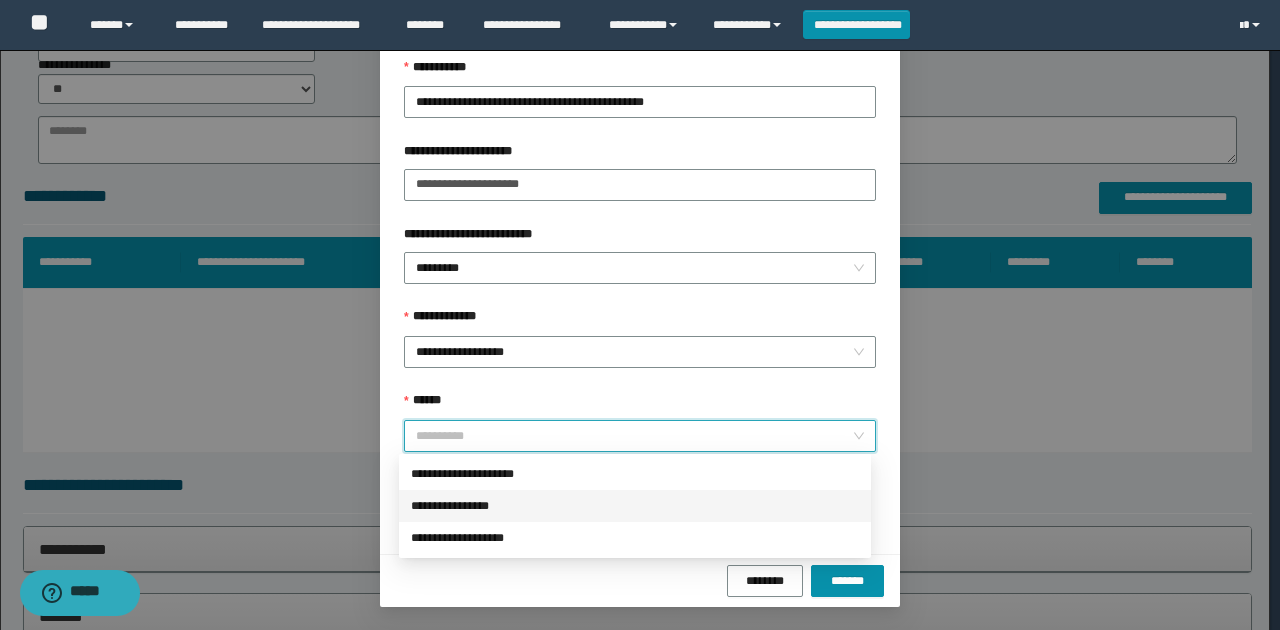 click on "**********" at bounding box center [635, 506] 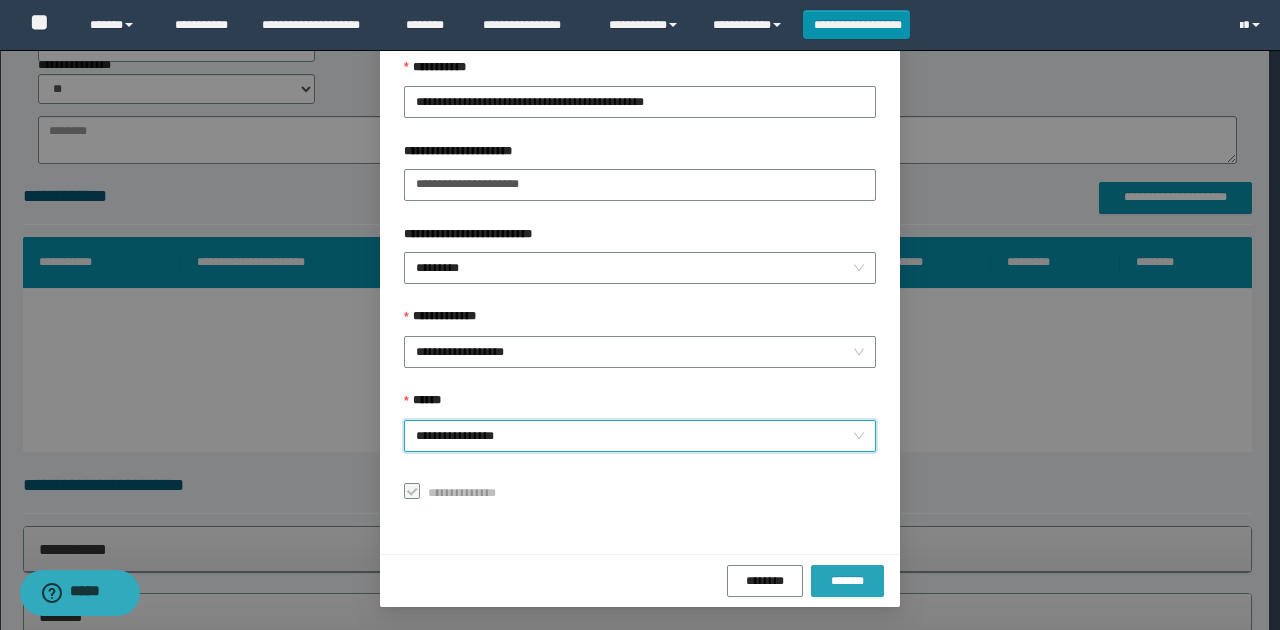 click on "*******" at bounding box center (847, 581) 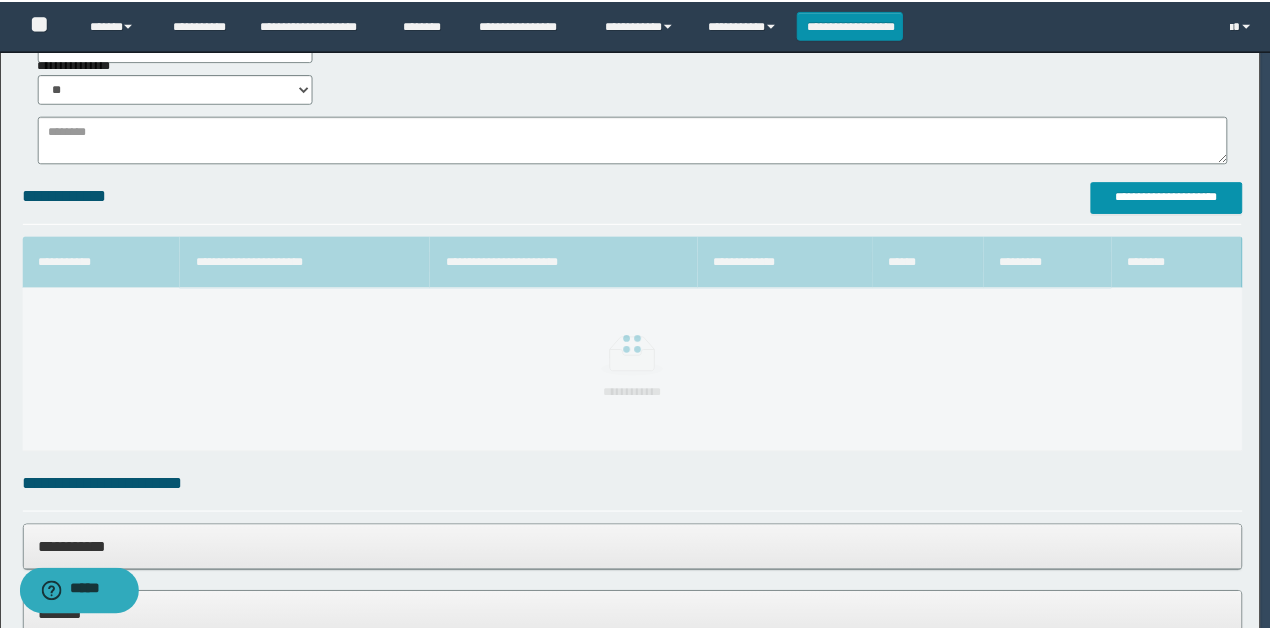 scroll, scrollTop: 73, scrollLeft: 0, axis: vertical 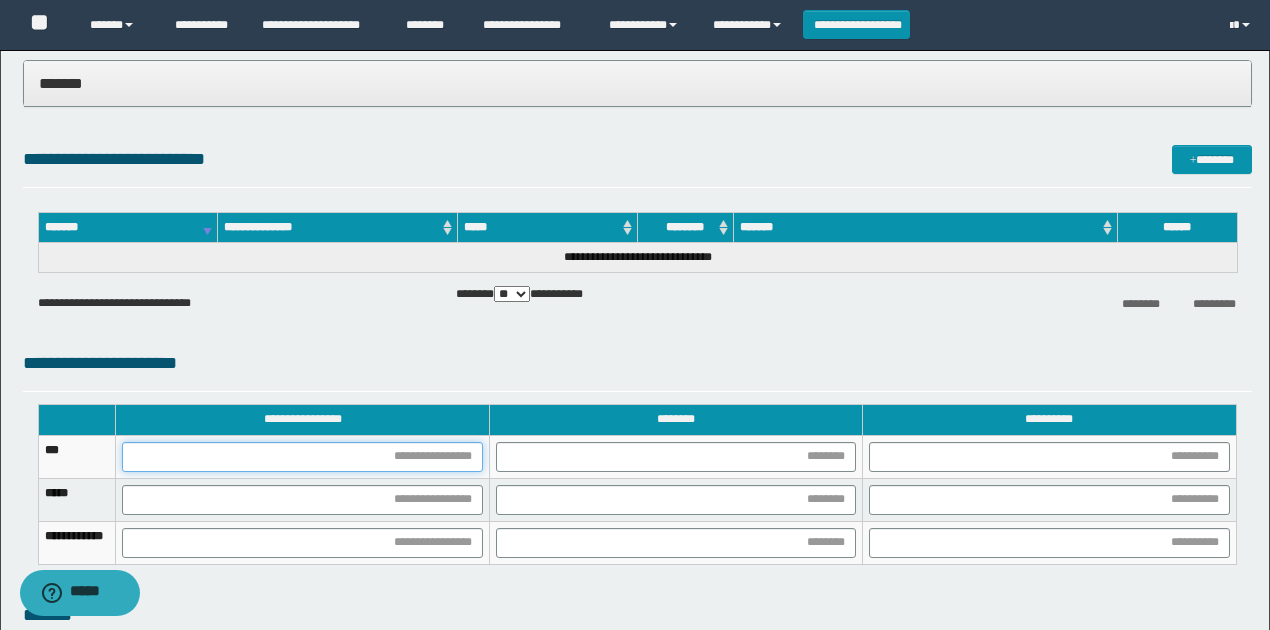 click at bounding box center (302, 457) 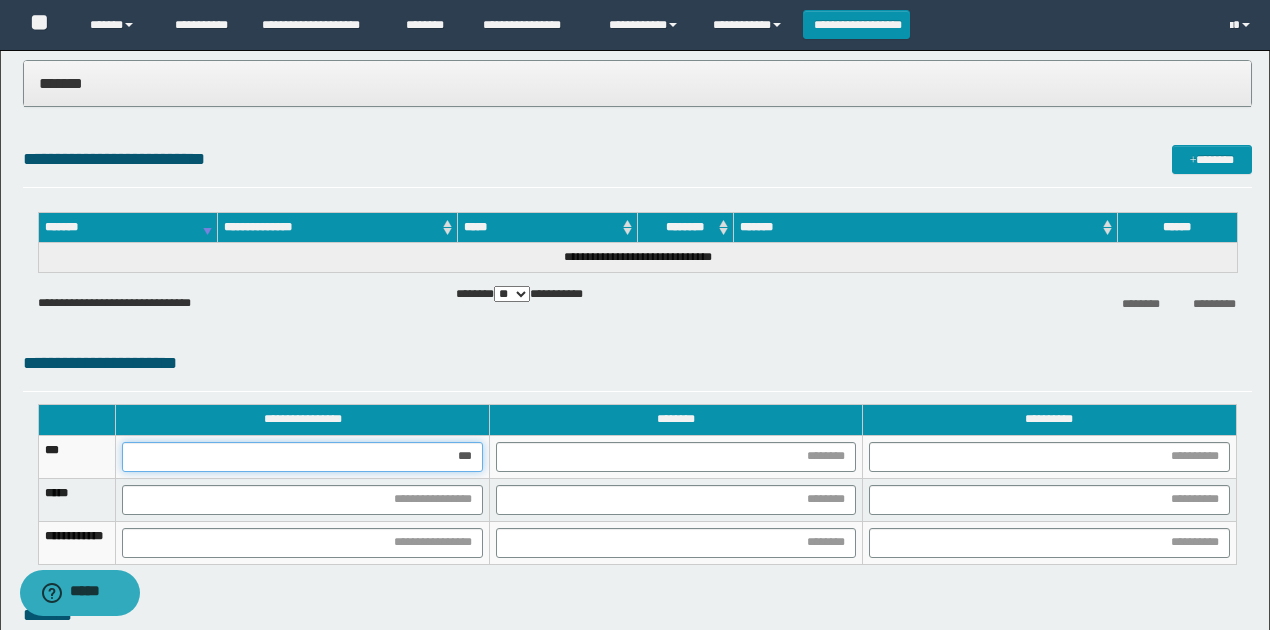 type on "****" 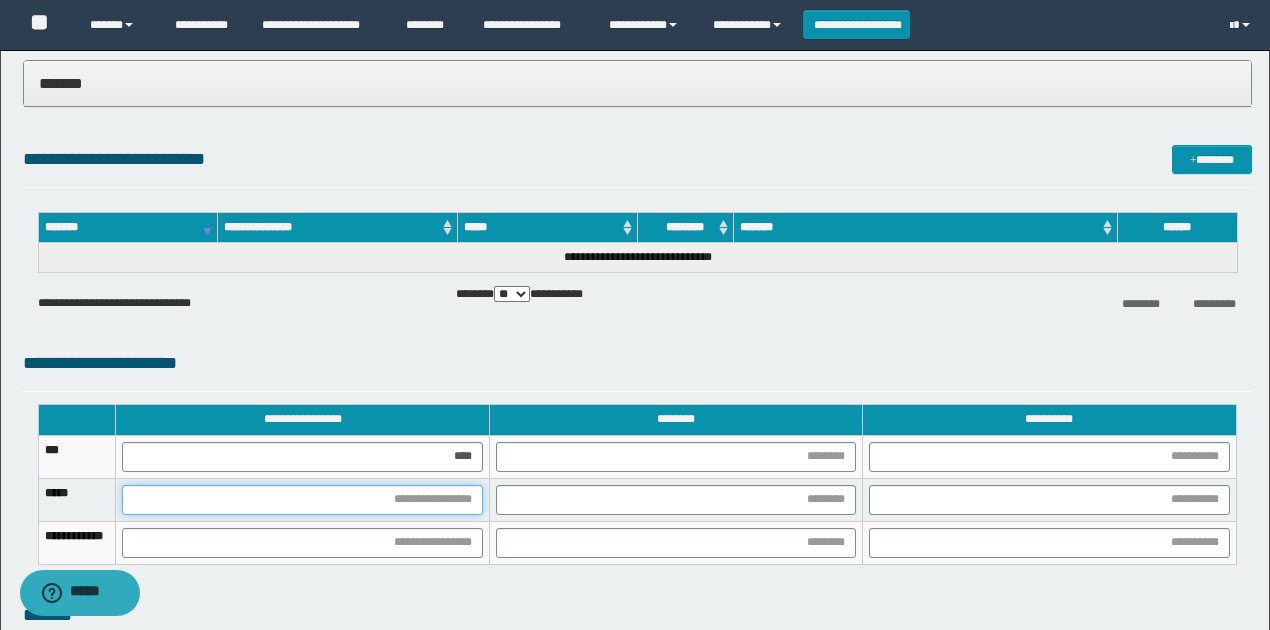 click at bounding box center [302, 500] 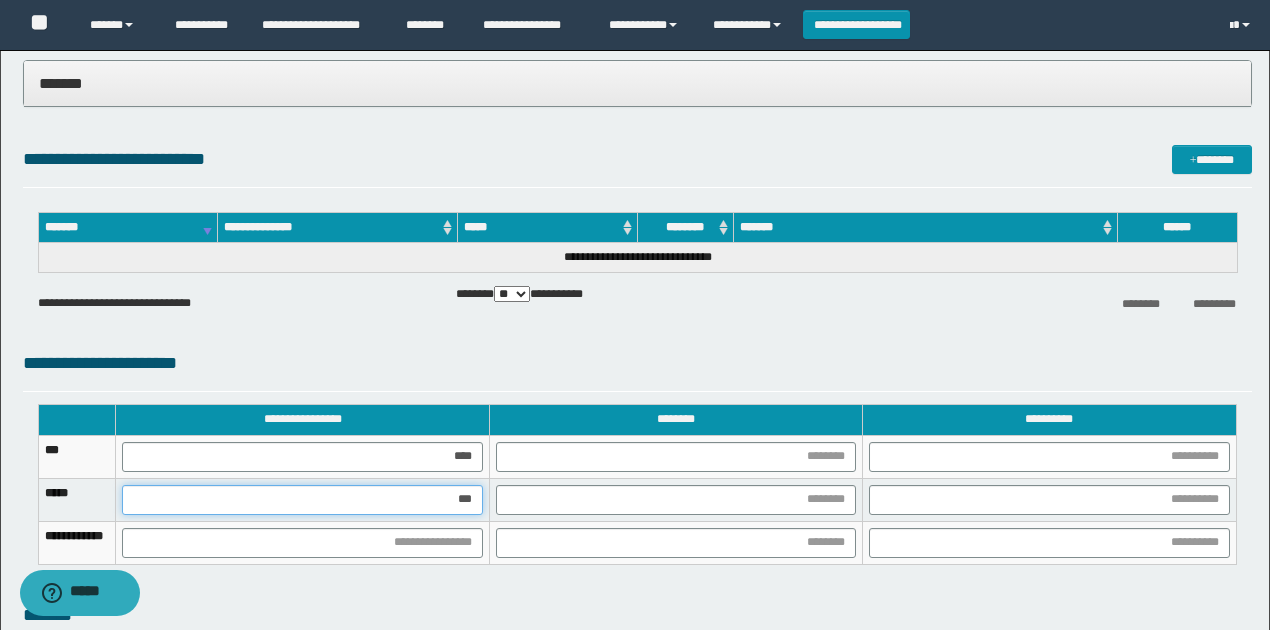 type on "****" 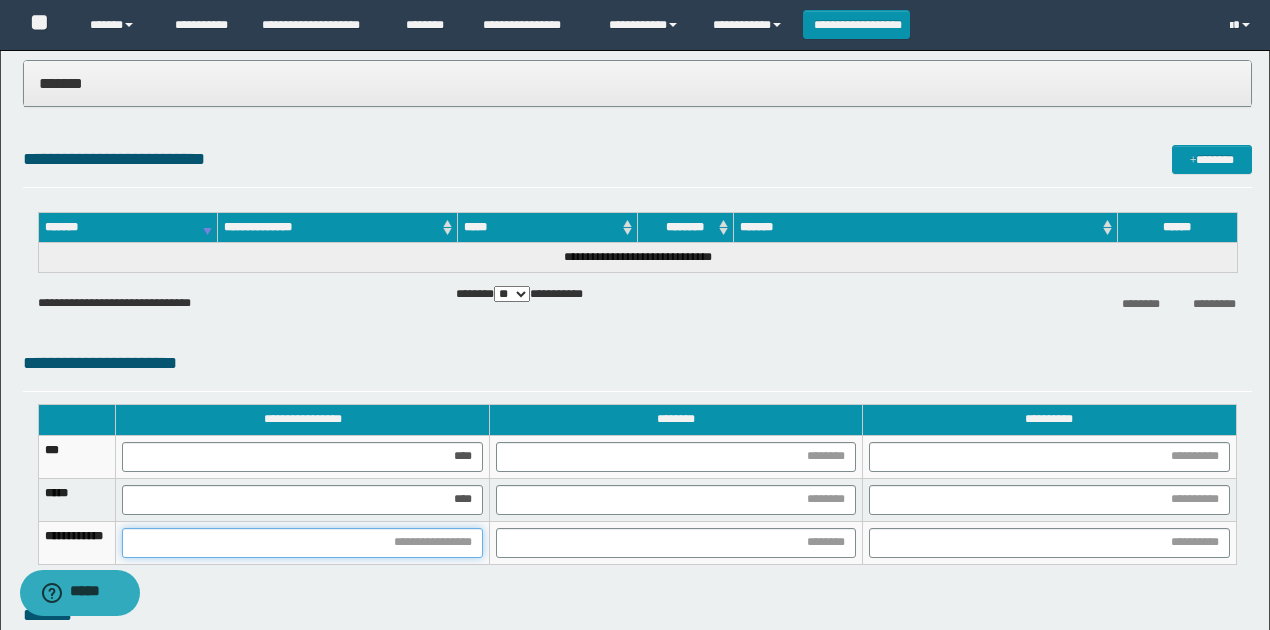 click at bounding box center [302, 543] 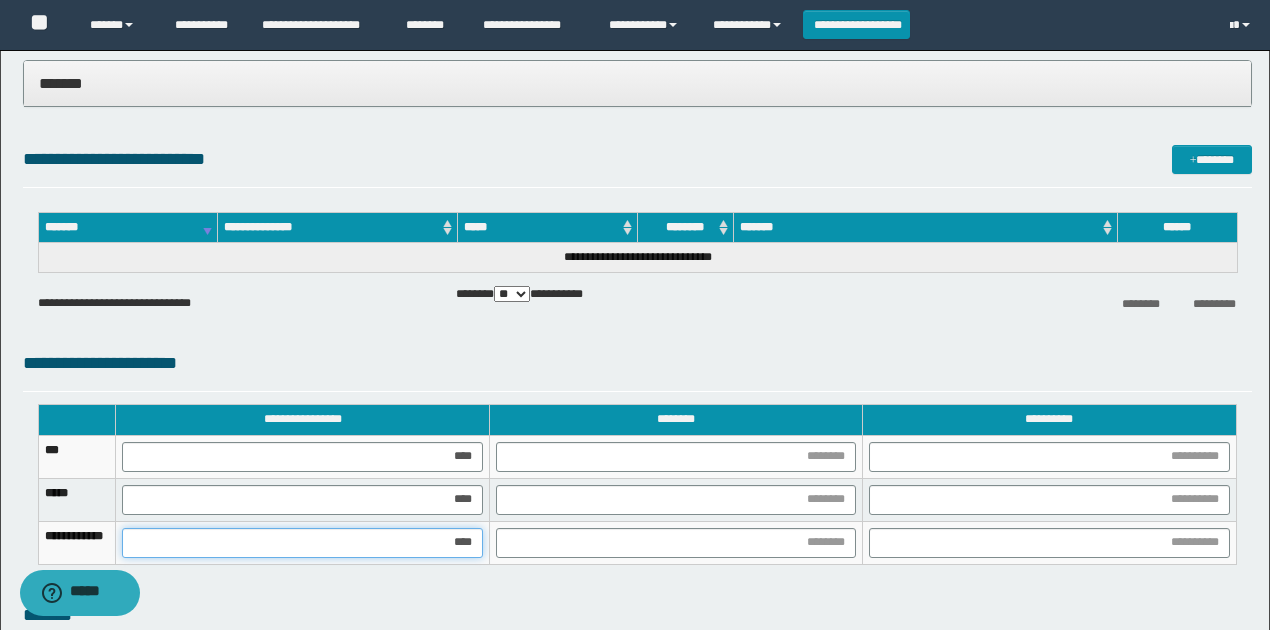 type on "*****" 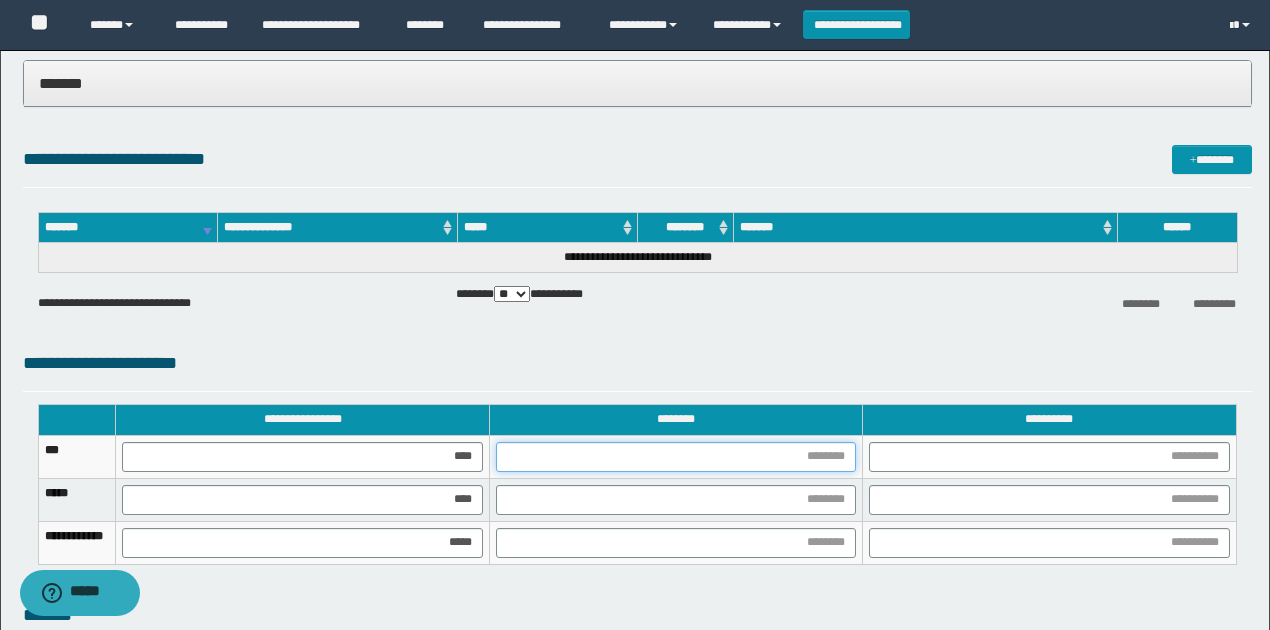click at bounding box center (676, 457) 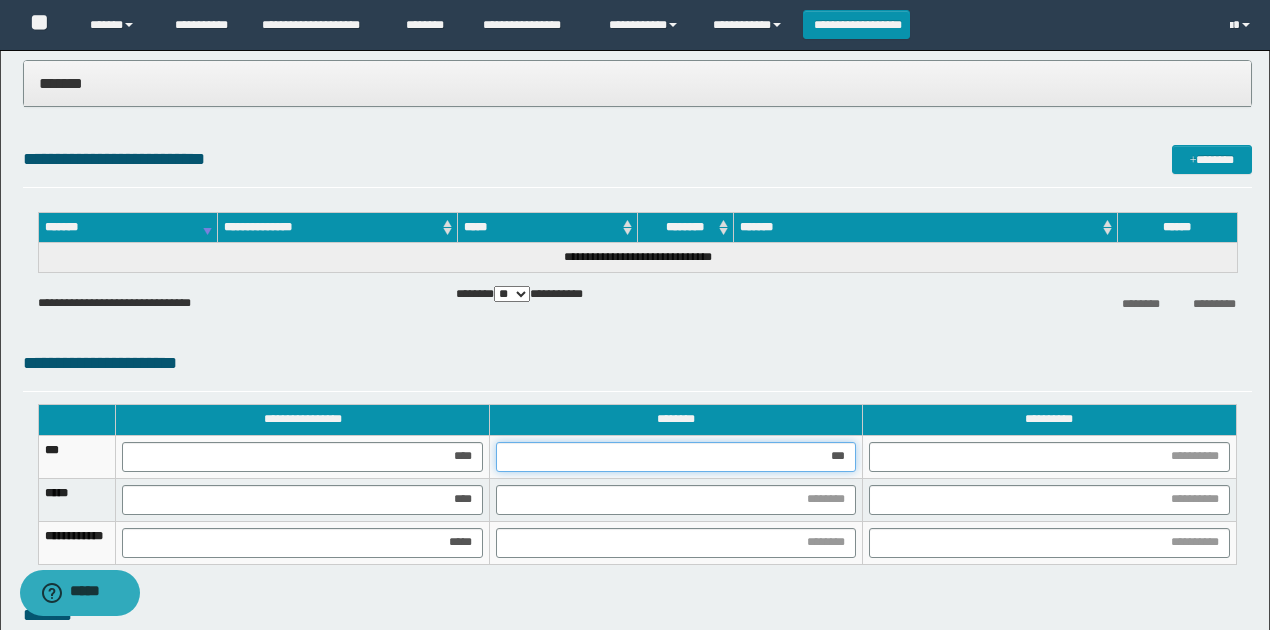 type on "****" 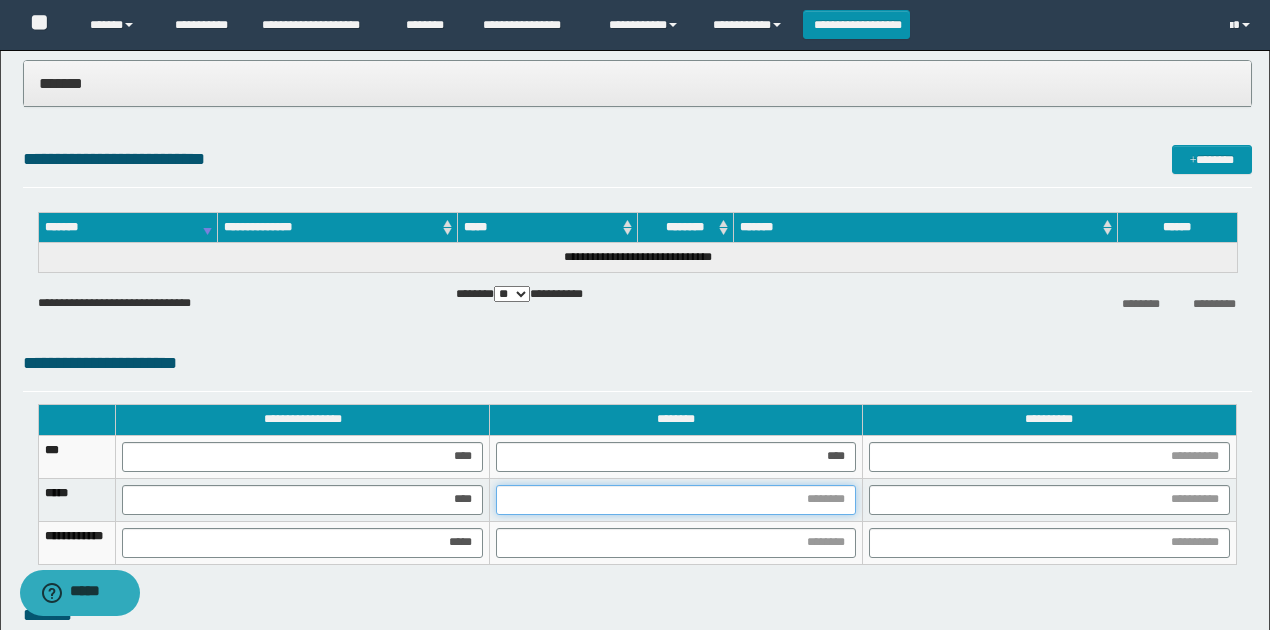 click at bounding box center [676, 500] 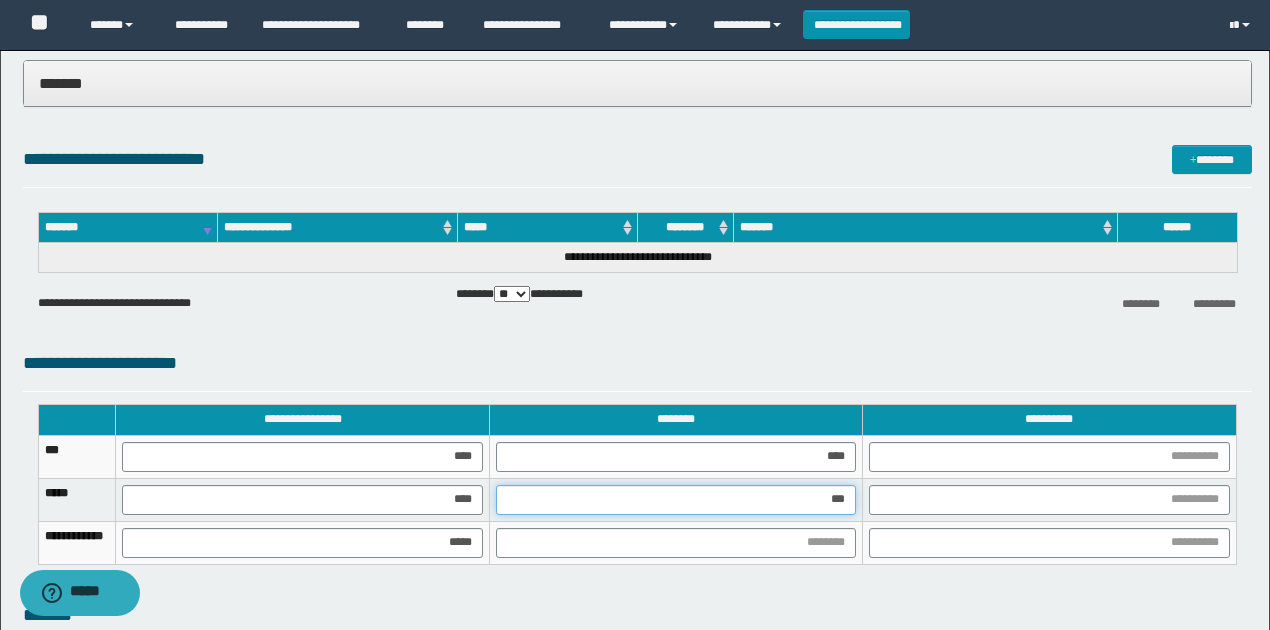 type on "****" 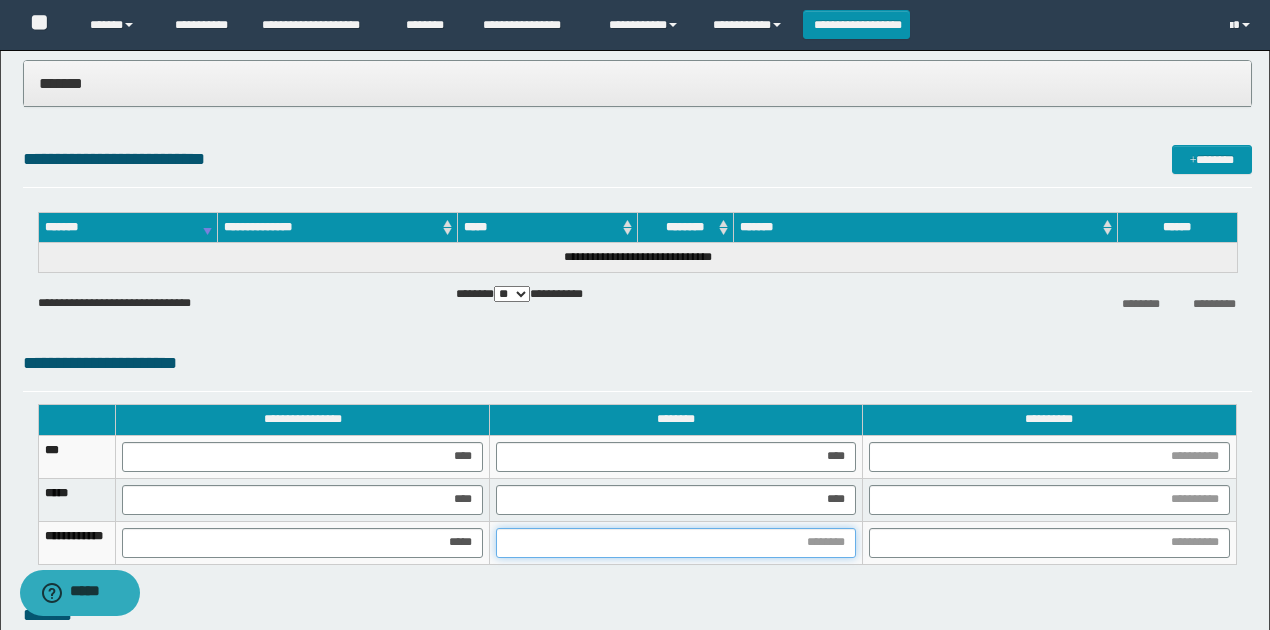 click at bounding box center (676, 543) 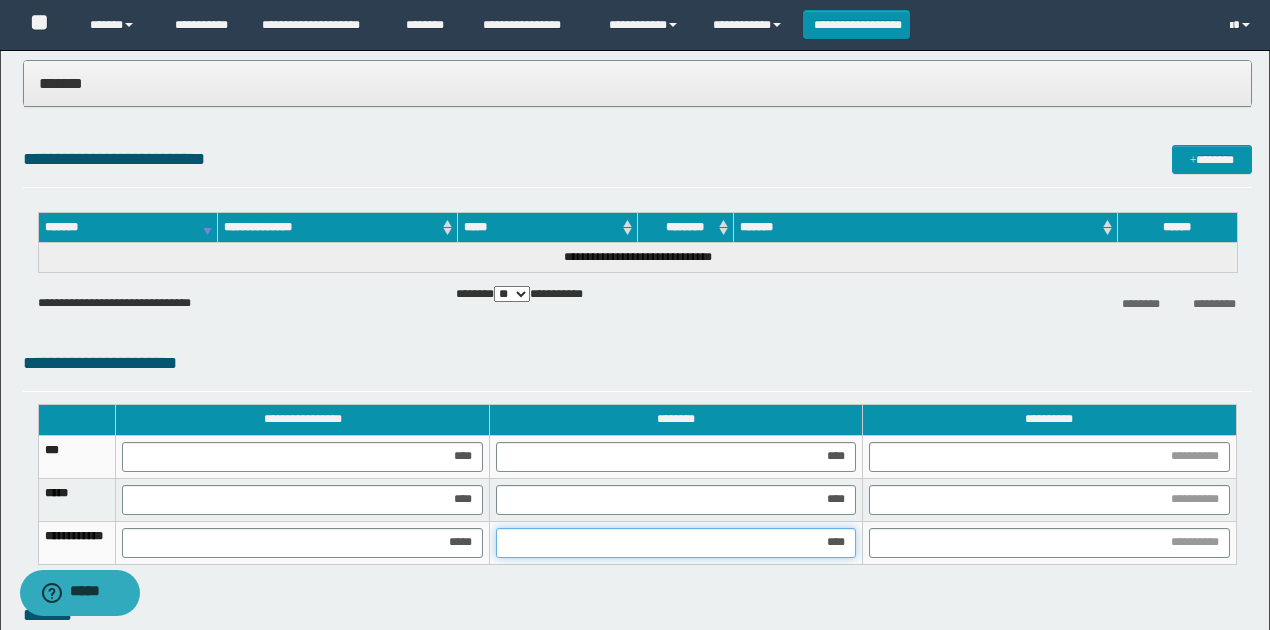 type on "*****" 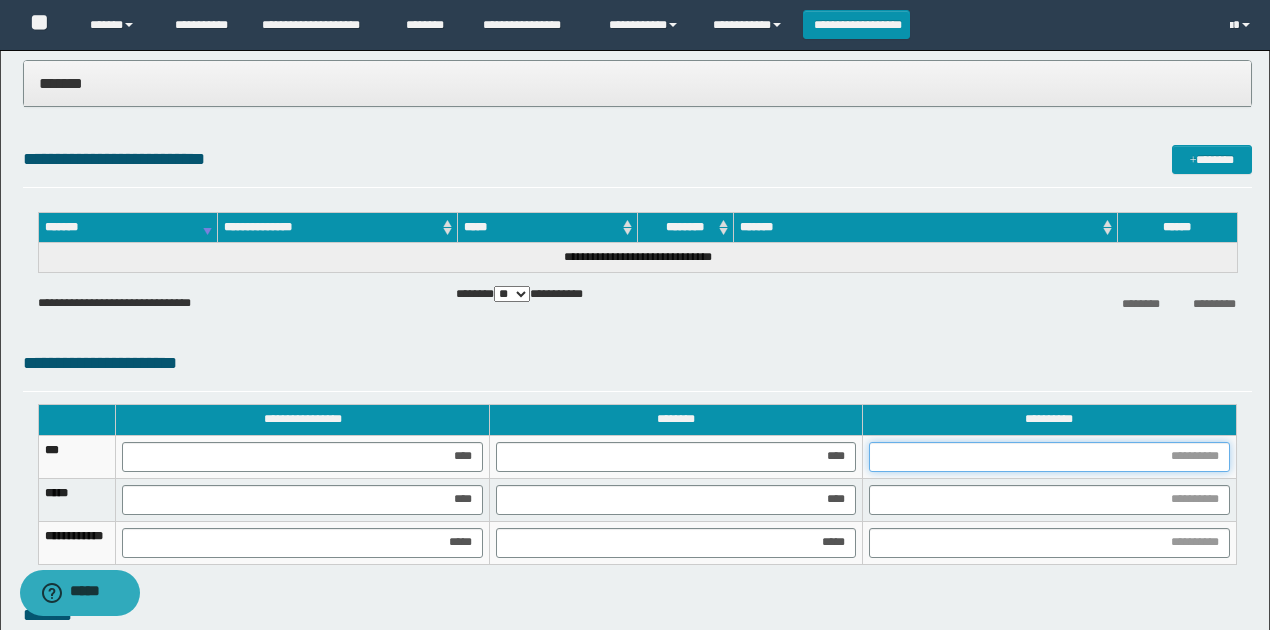 click at bounding box center [1049, 457] 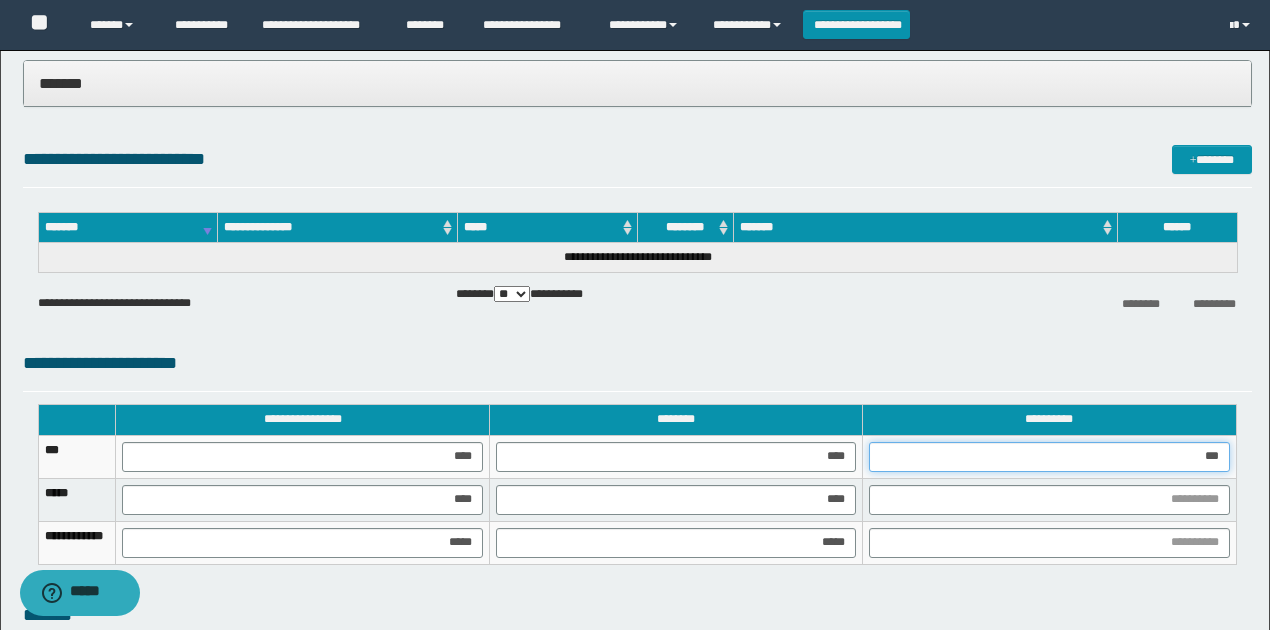 type on "****" 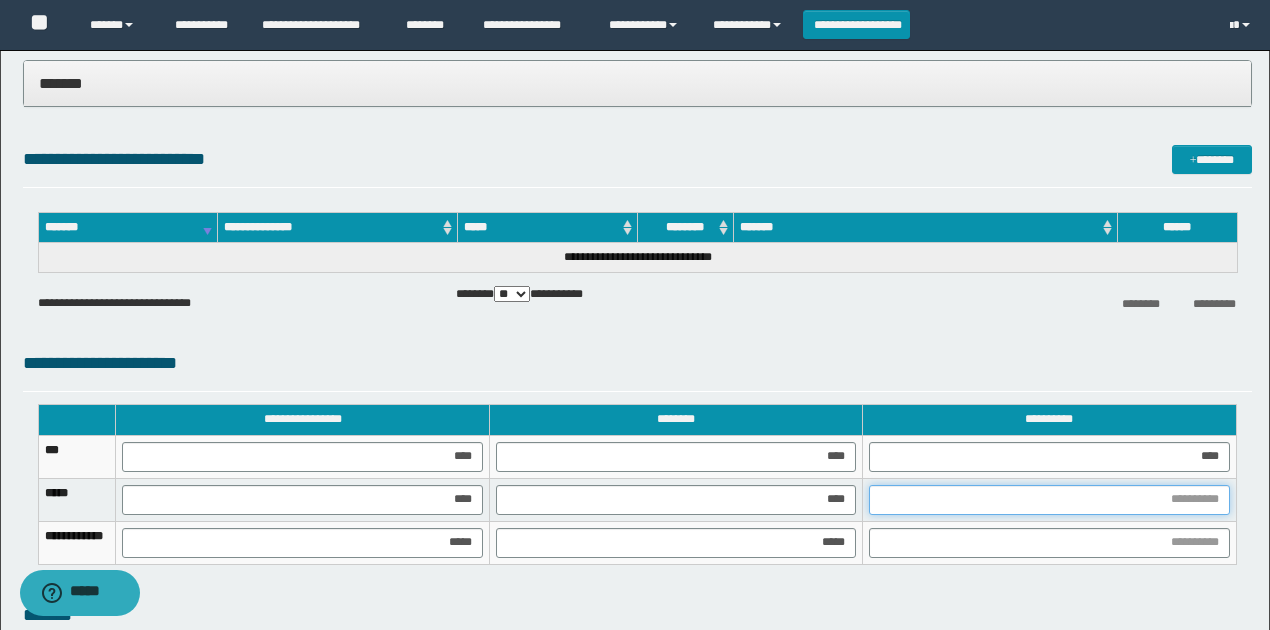 click at bounding box center (1049, 500) 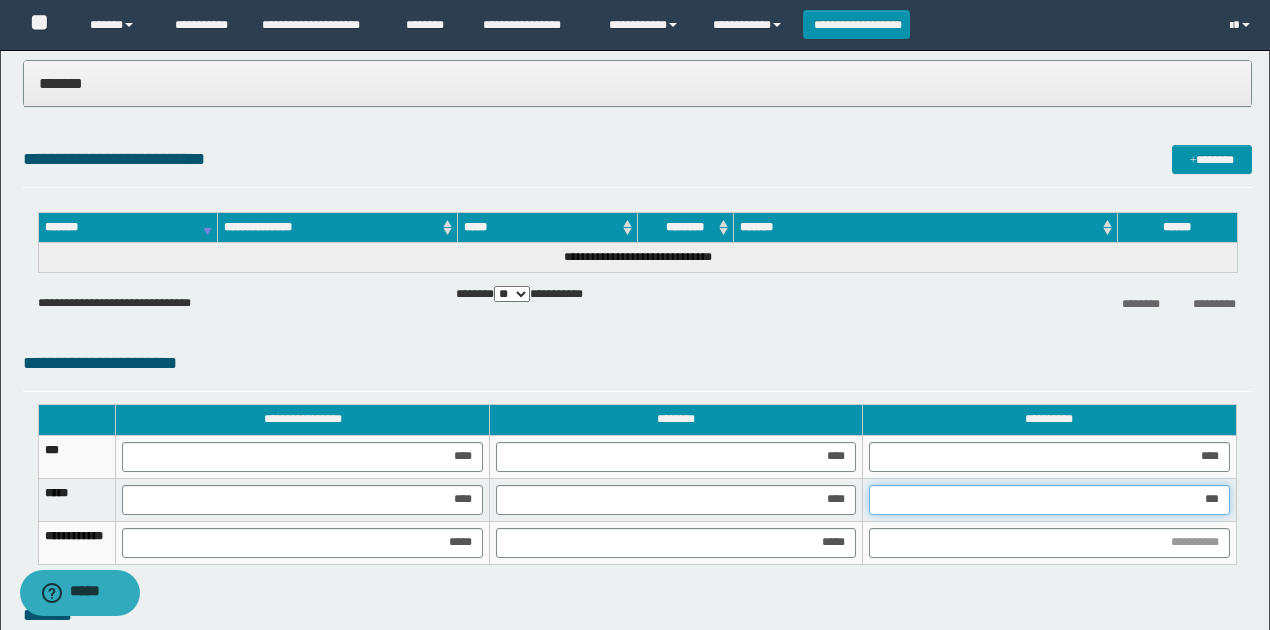 type on "****" 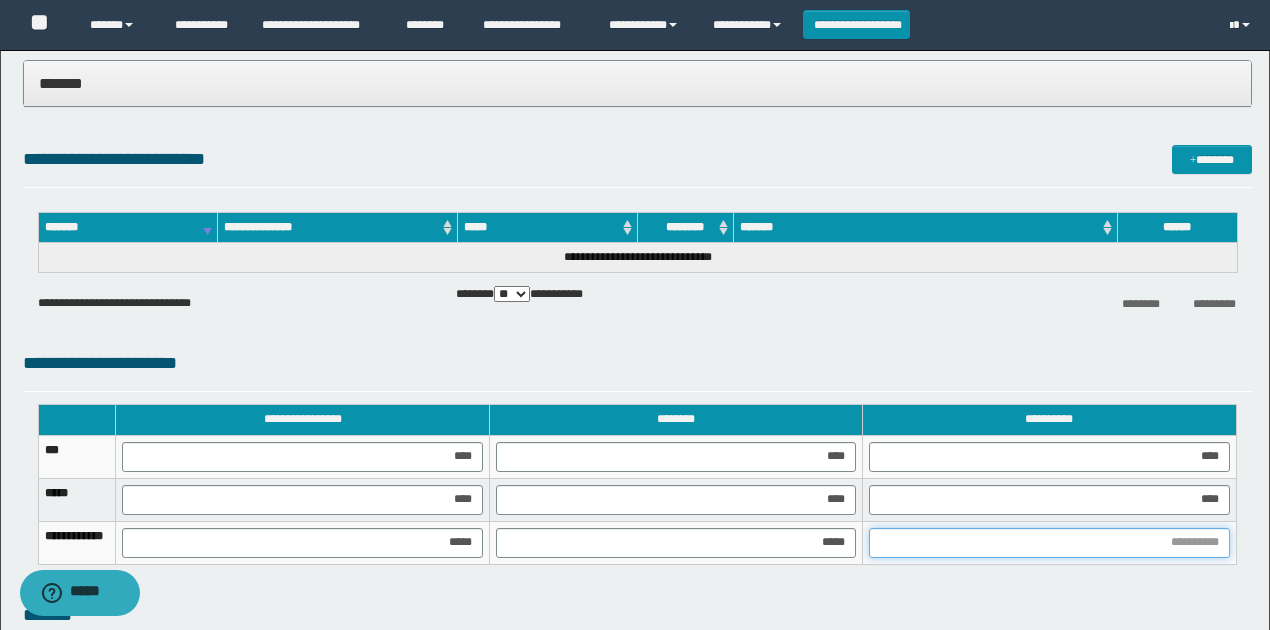 click at bounding box center (1049, 543) 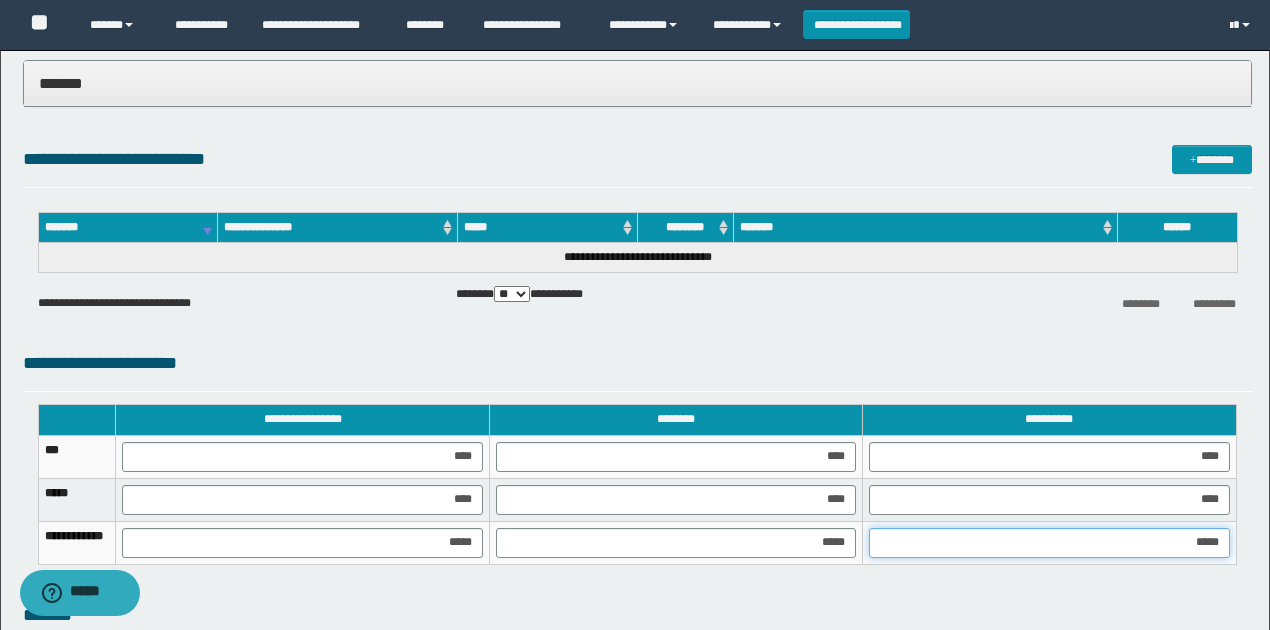 type on "******" 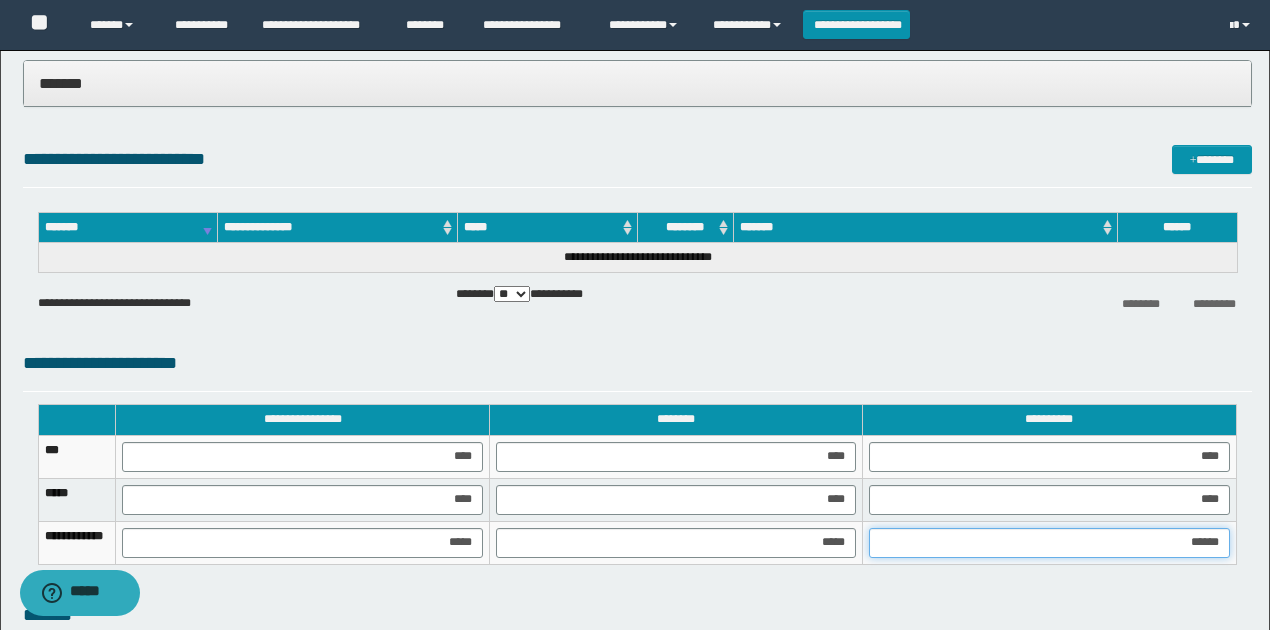 scroll, scrollTop: 1468, scrollLeft: 0, axis: vertical 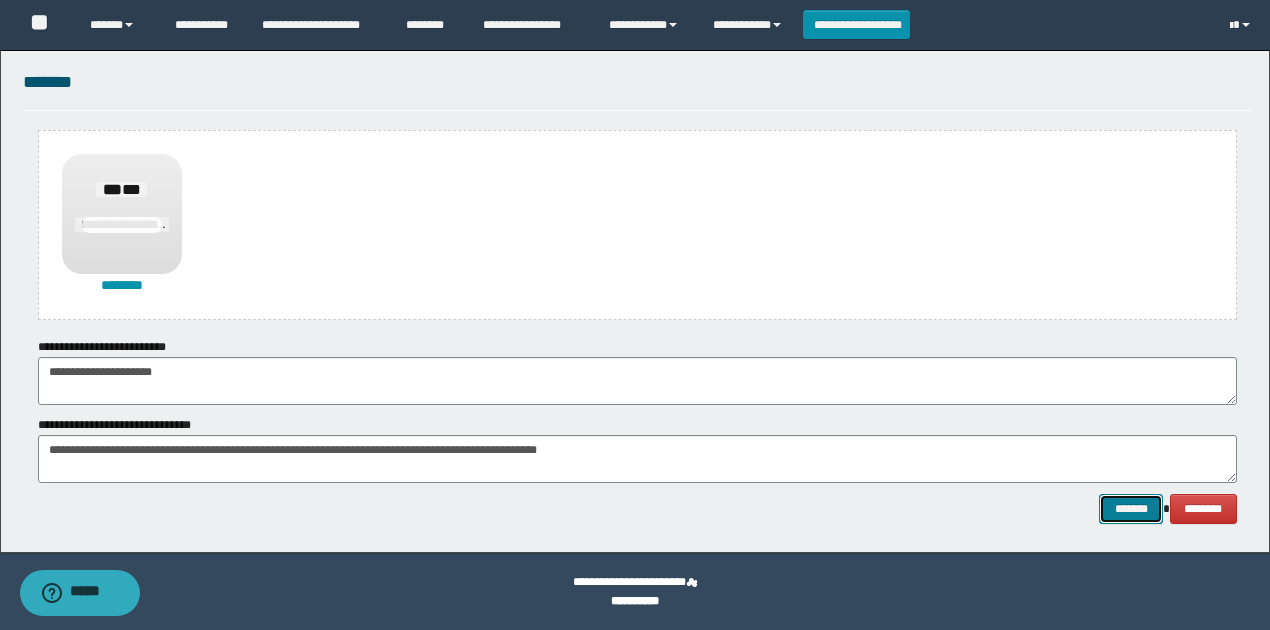 click on "*******" at bounding box center [1131, 508] 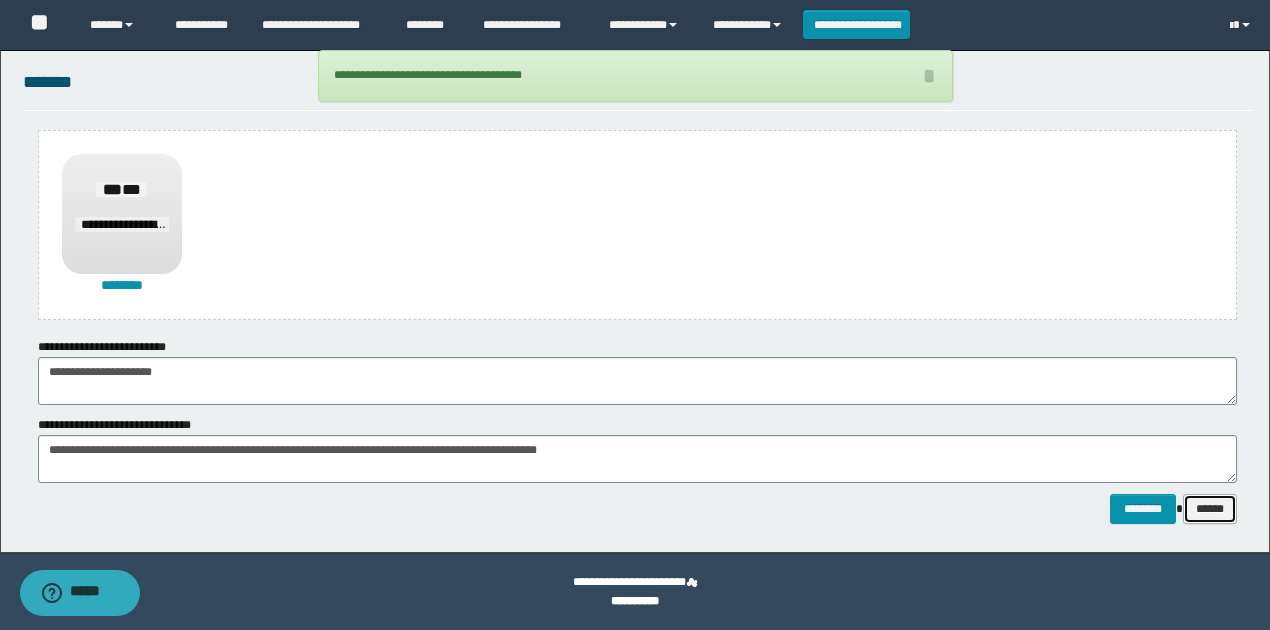 click on "******" at bounding box center (1210, 508) 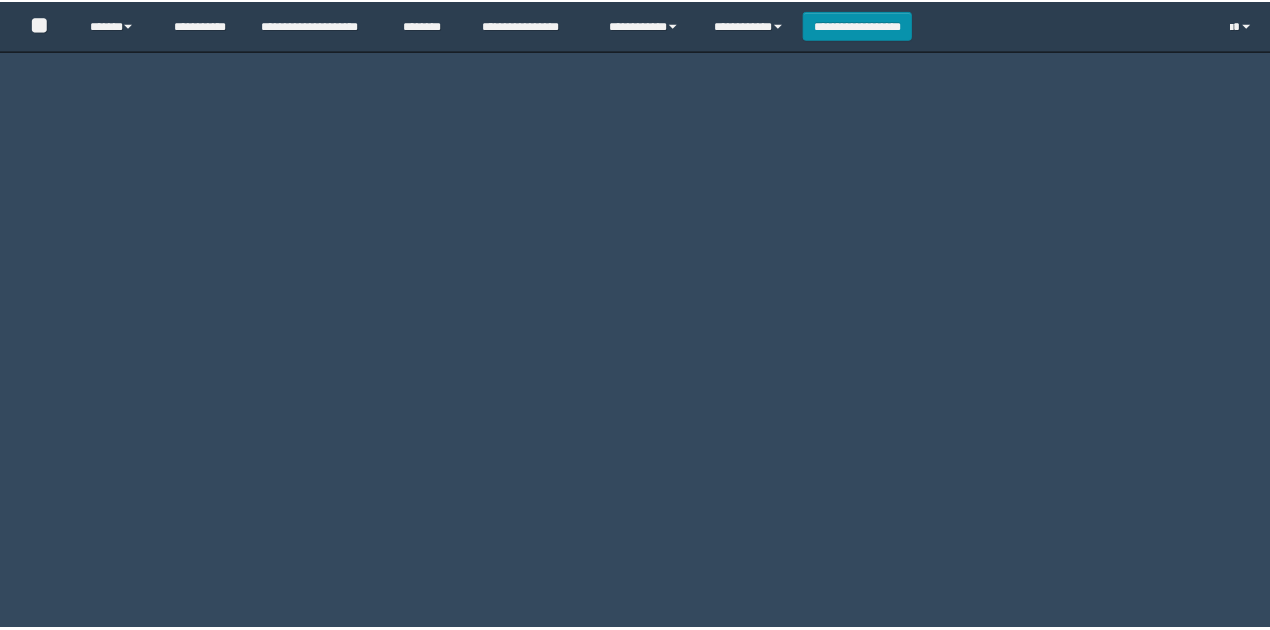 scroll, scrollTop: 0, scrollLeft: 0, axis: both 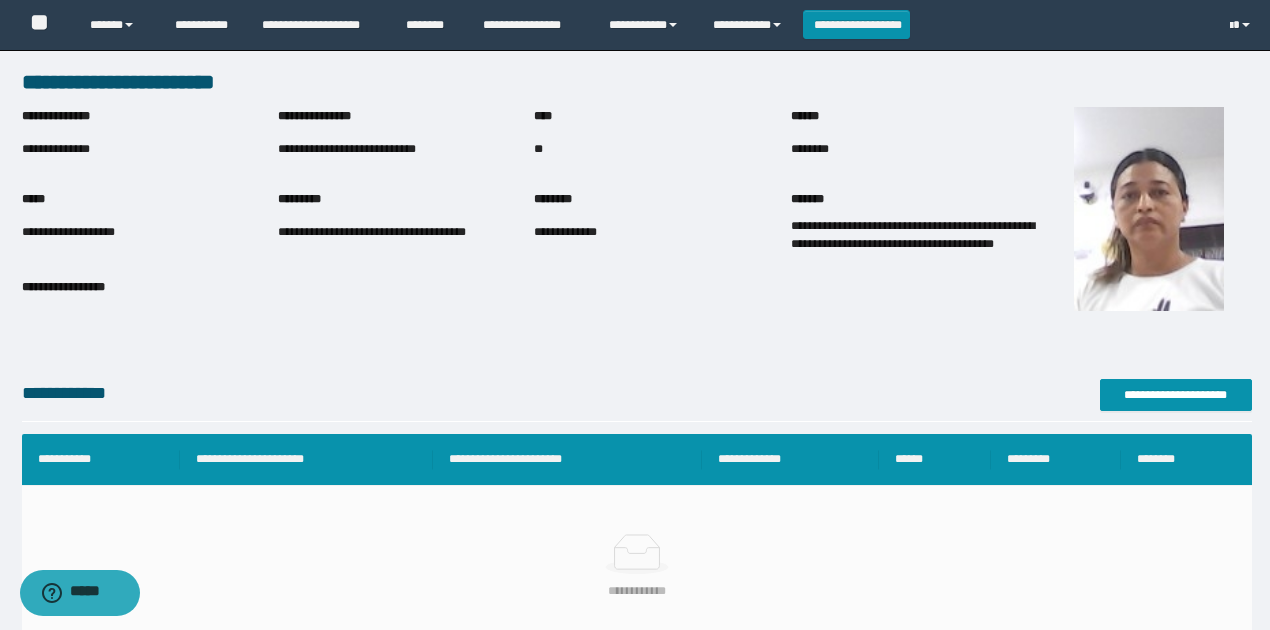 click on "**********" at bounding box center [637, 591] 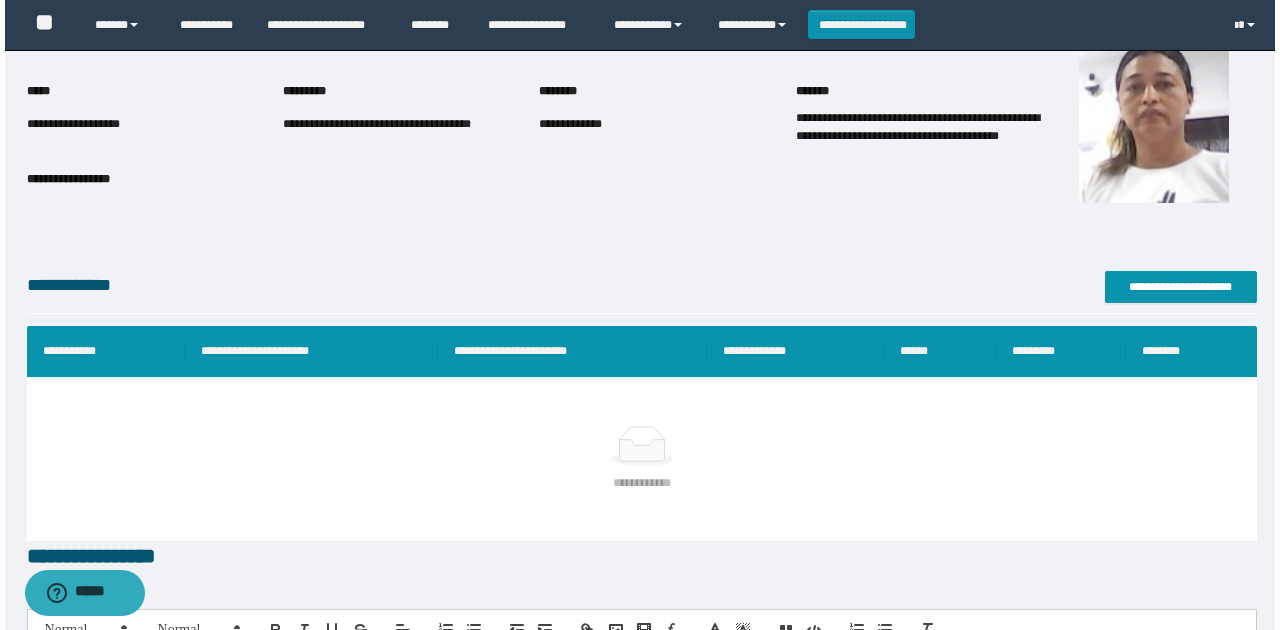 scroll, scrollTop: 66, scrollLeft: 0, axis: vertical 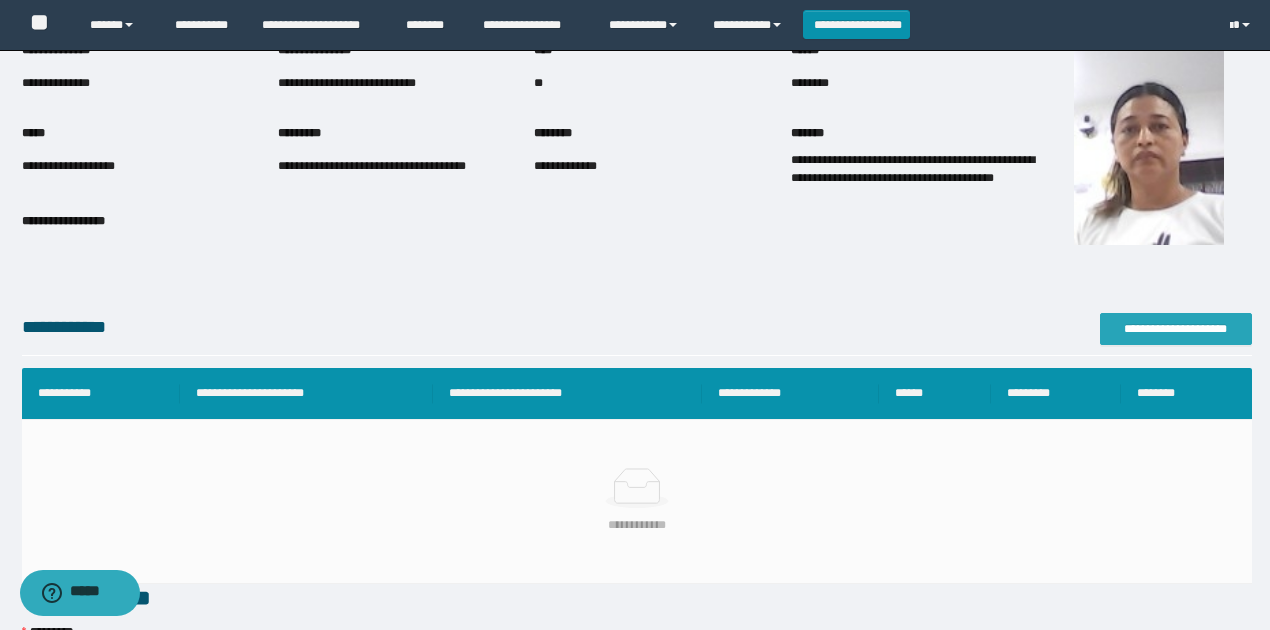 click on "**********" at bounding box center (1176, 329) 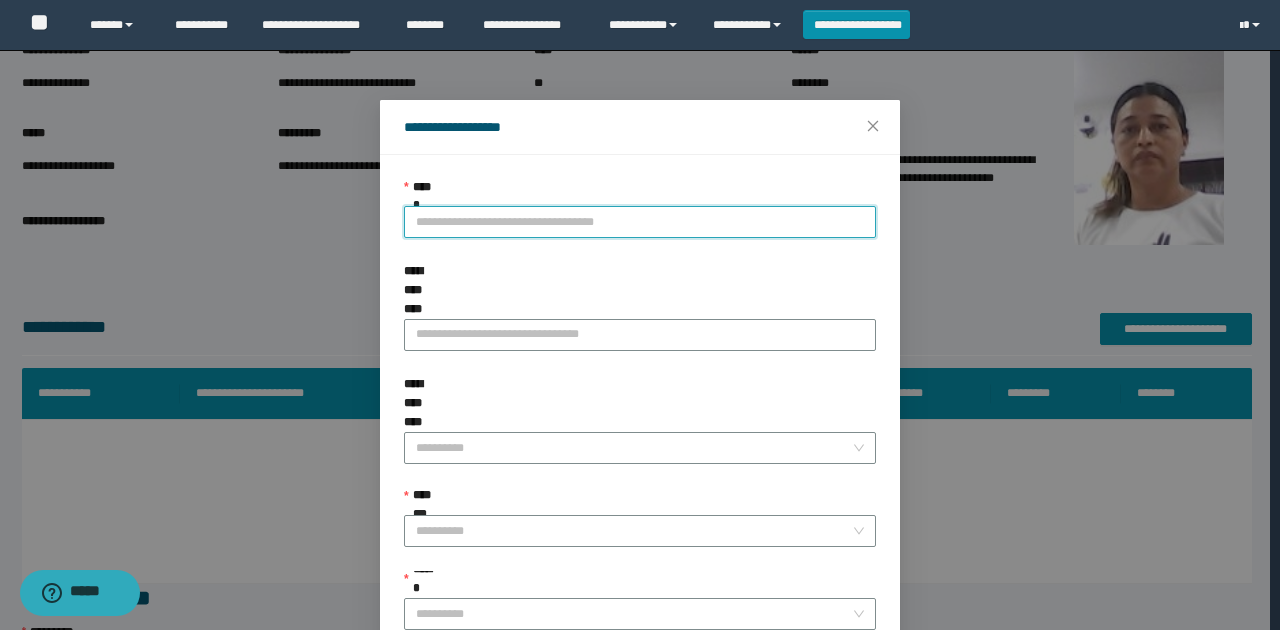 click on "**********" at bounding box center [640, 222] 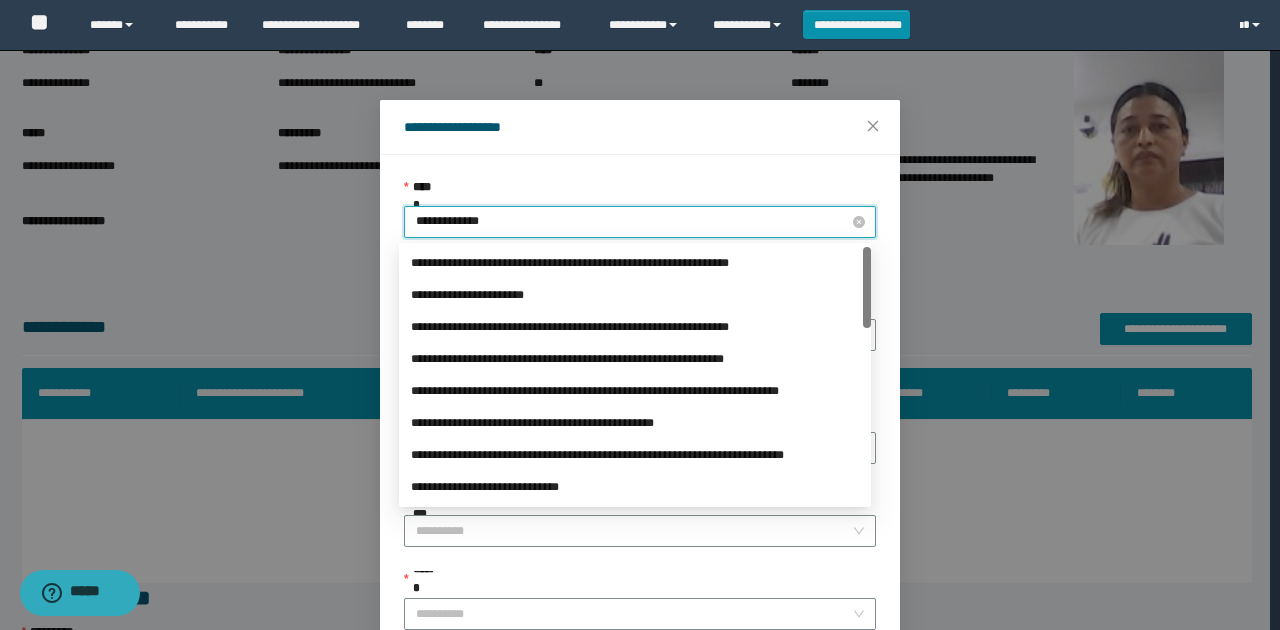 type on "**********" 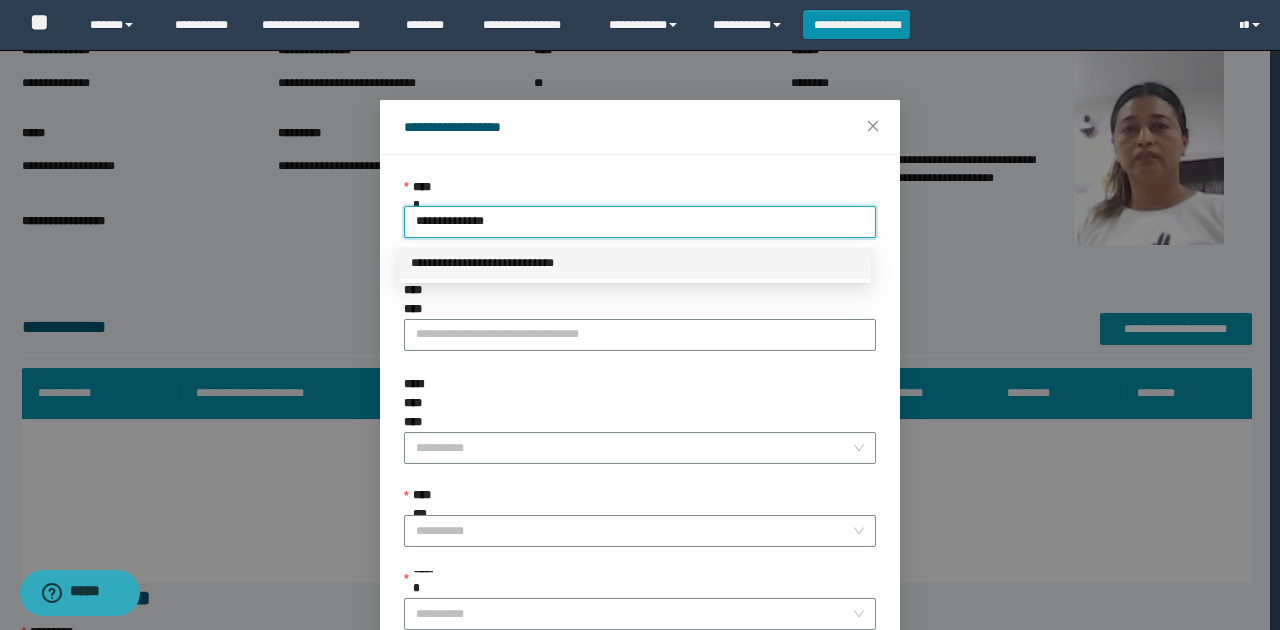 click on "**********" at bounding box center (635, 263) 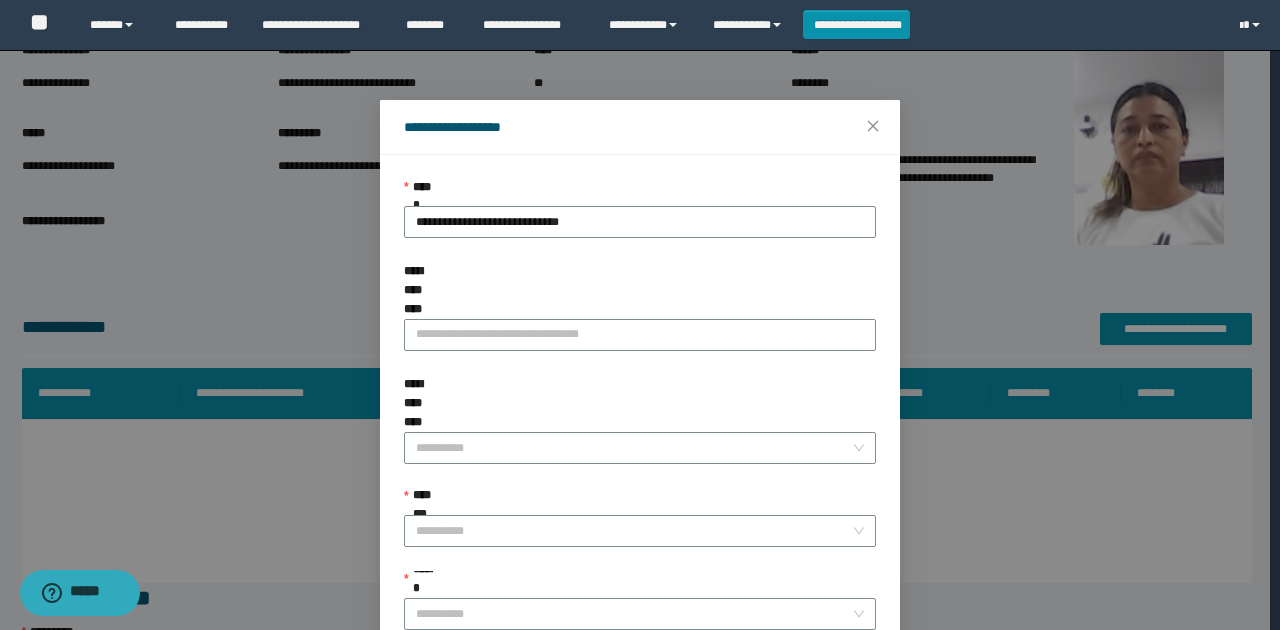 click on "******" at bounding box center (640, 584) 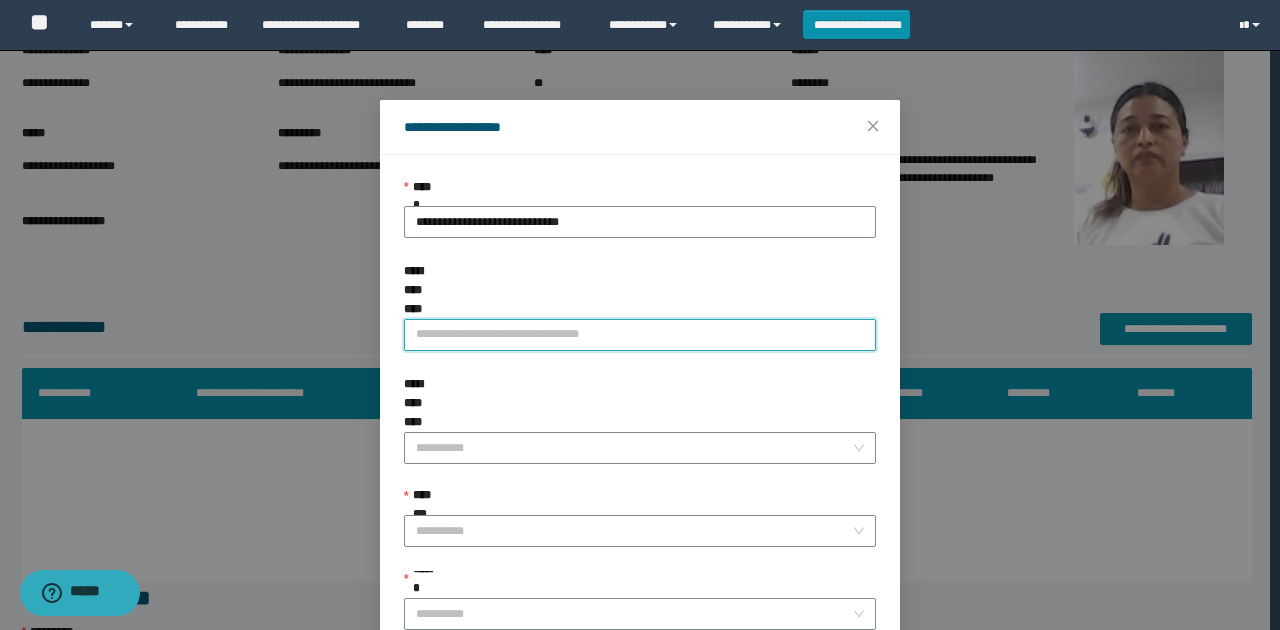 click on "**********" at bounding box center (640, 335) 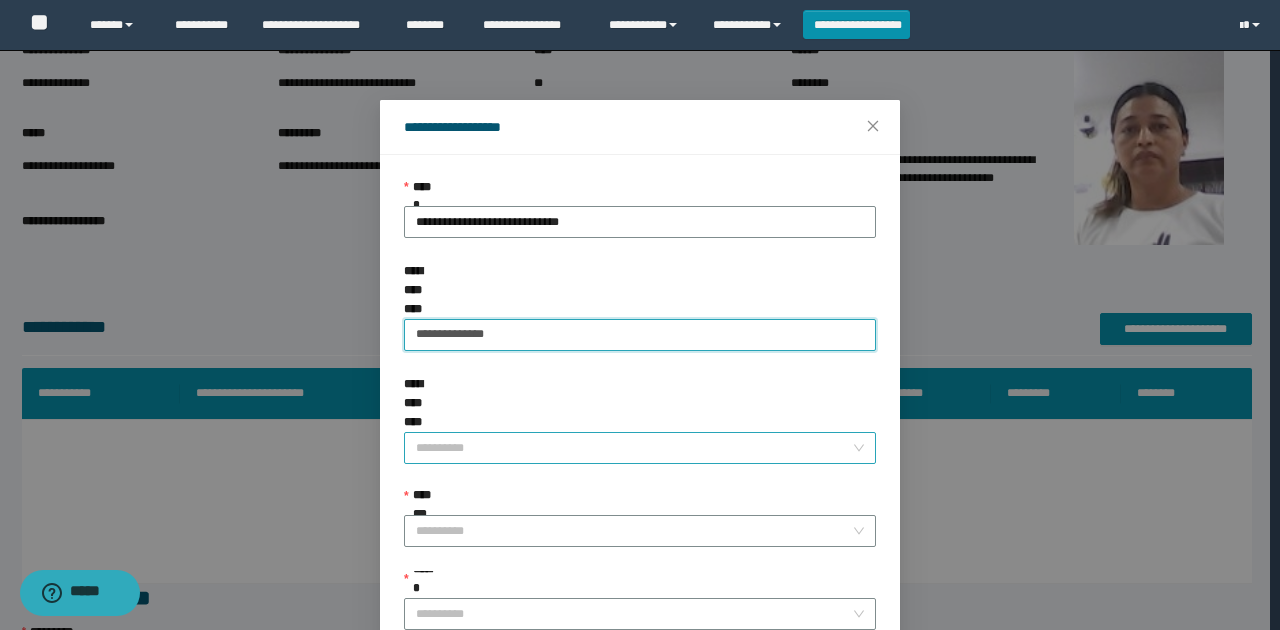 type on "**********" 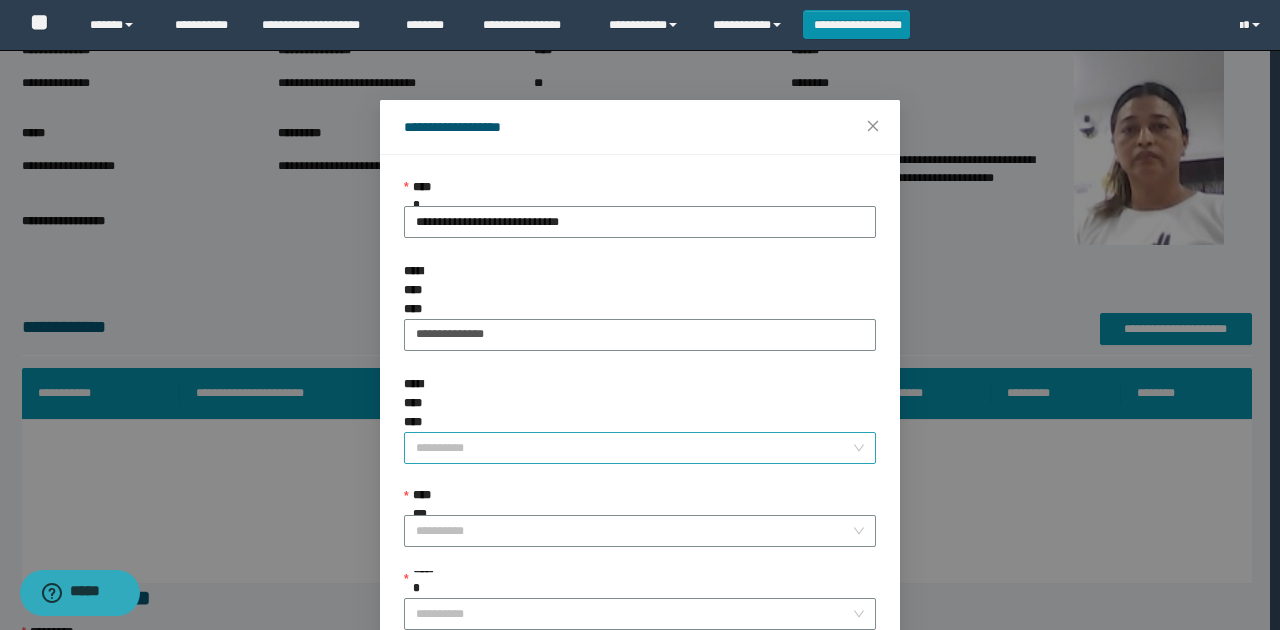 click on "**********" at bounding box center (634, 448) 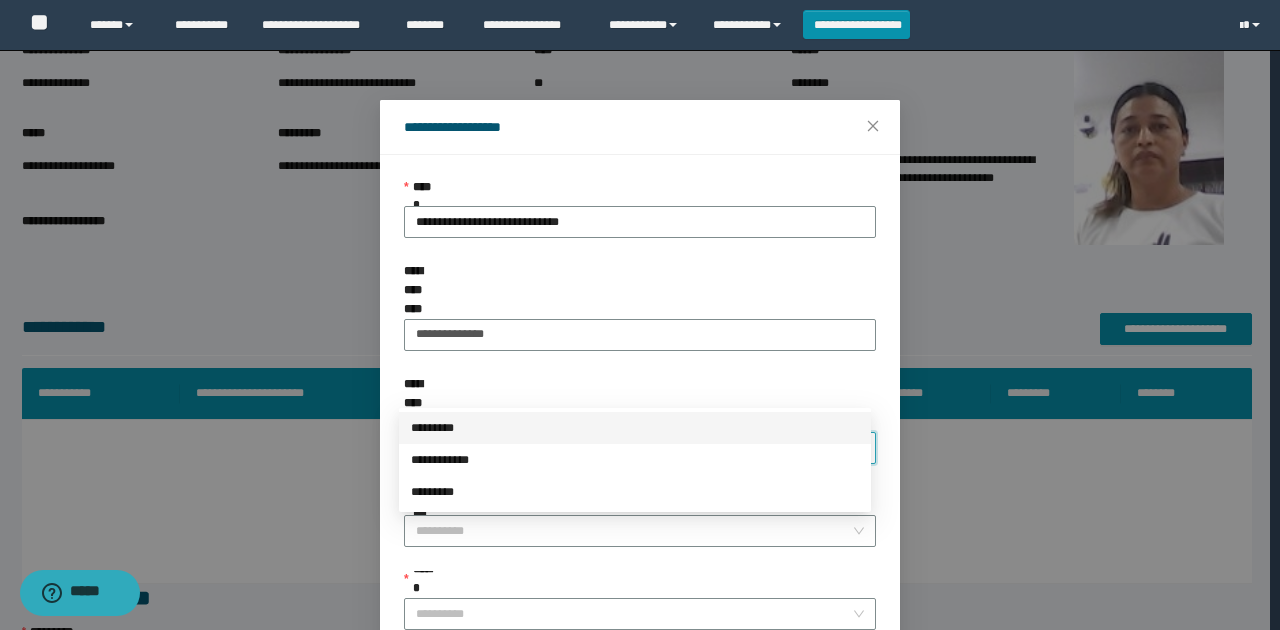 click on "*********" at bounding box center [635, 428] 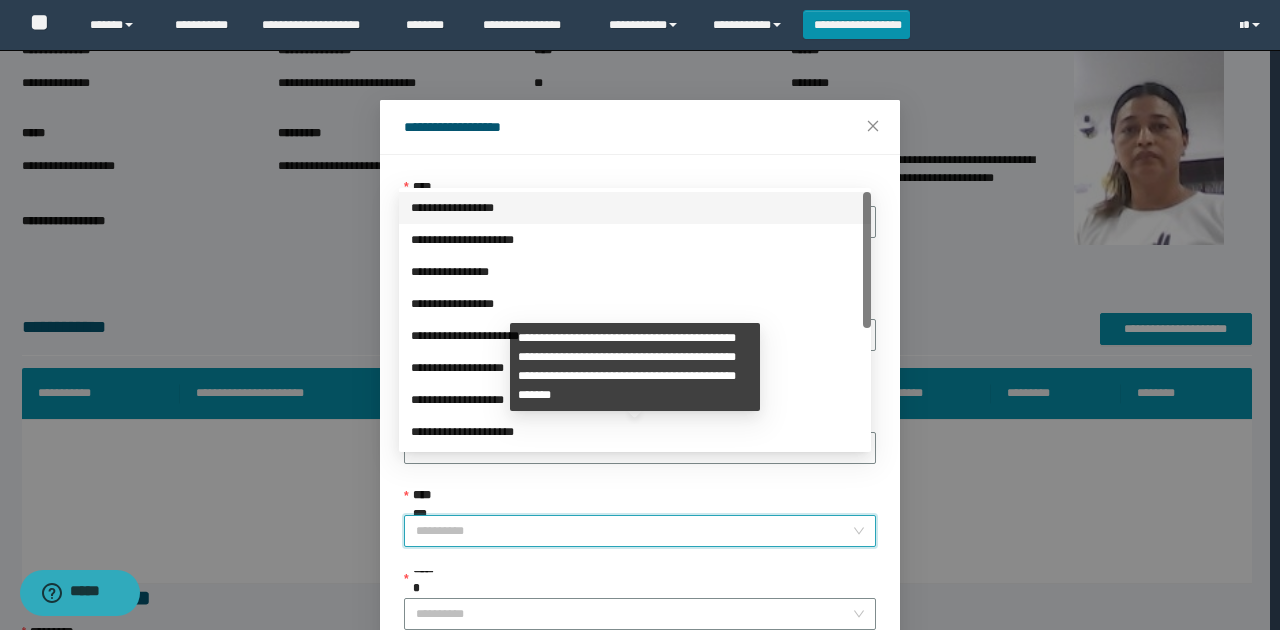 click on "**********" at bounding box center [634, 531] 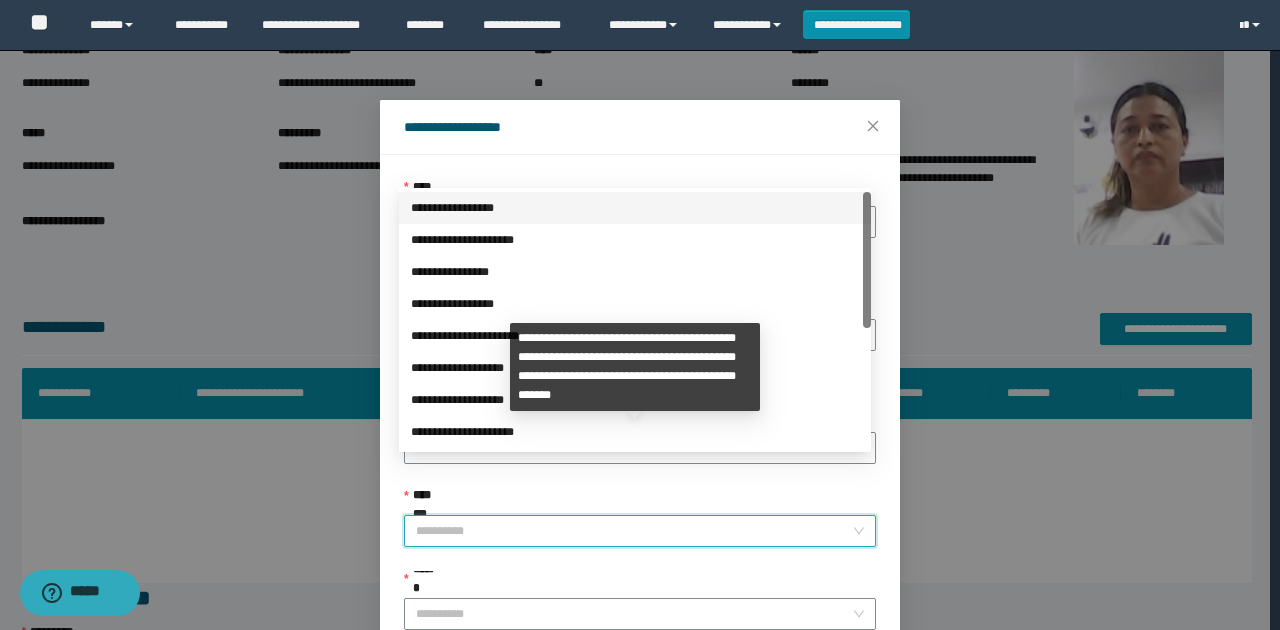 click on "**********" at bounding box center (635, 208) 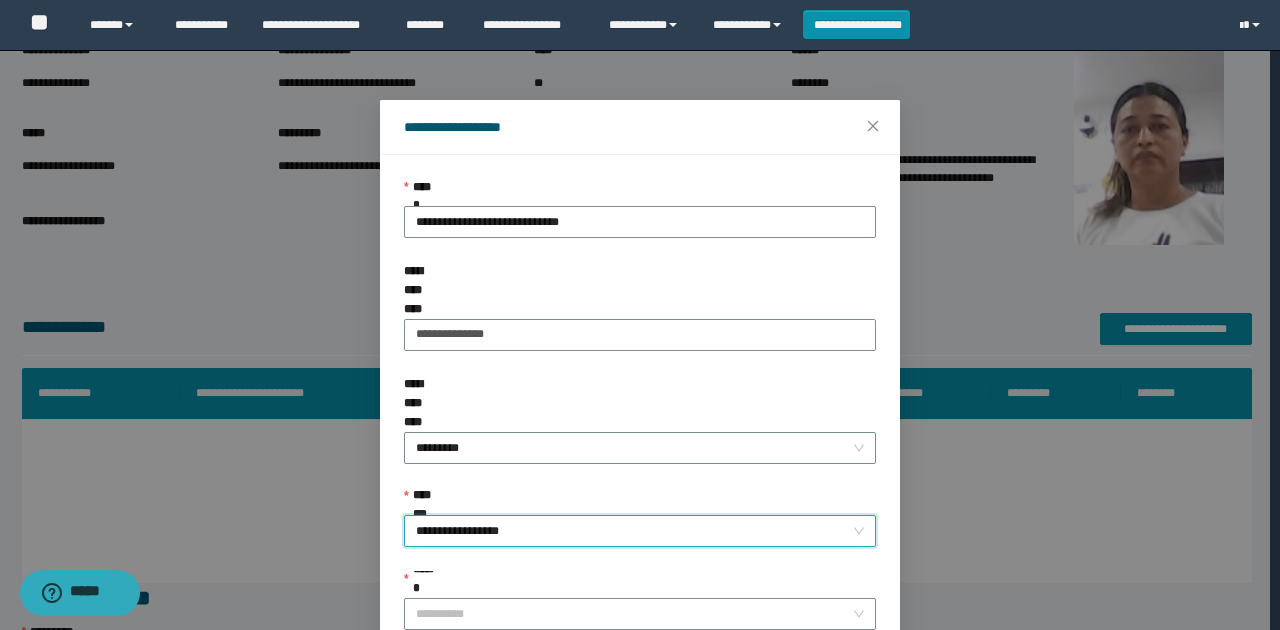 drag, startPoint x: 512, startPoint y: 566, endPoint x: 496, endPoint y: 594, distance: 32.24903 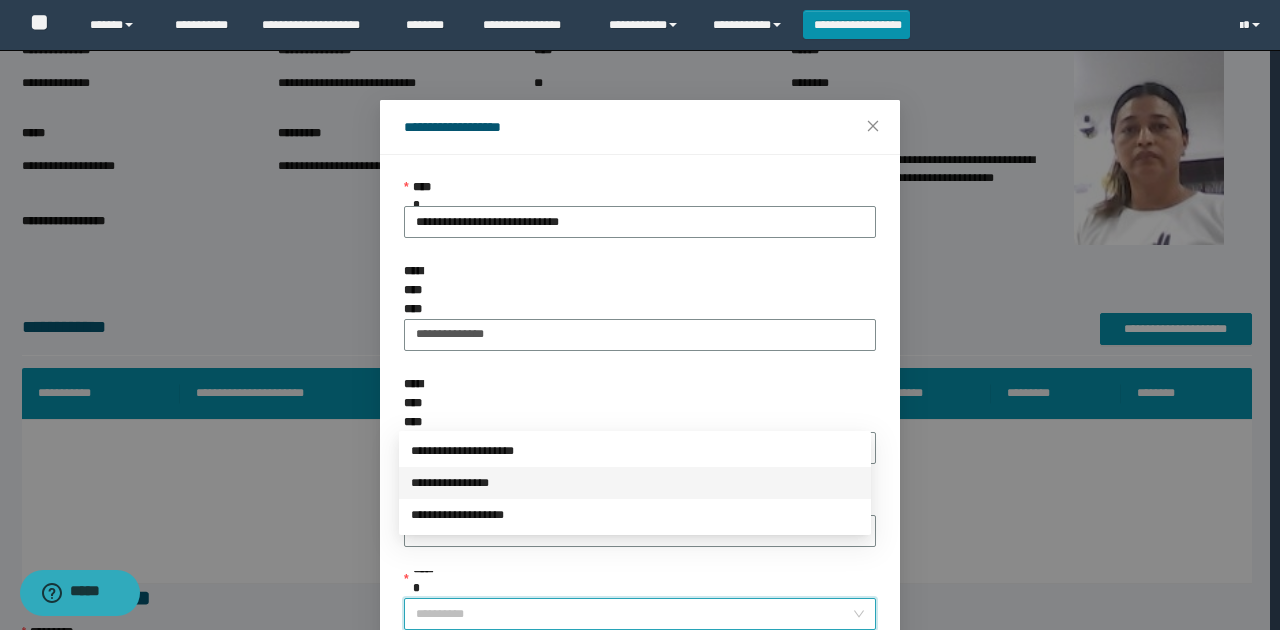click on "**********" at bounding box center (635, 483) 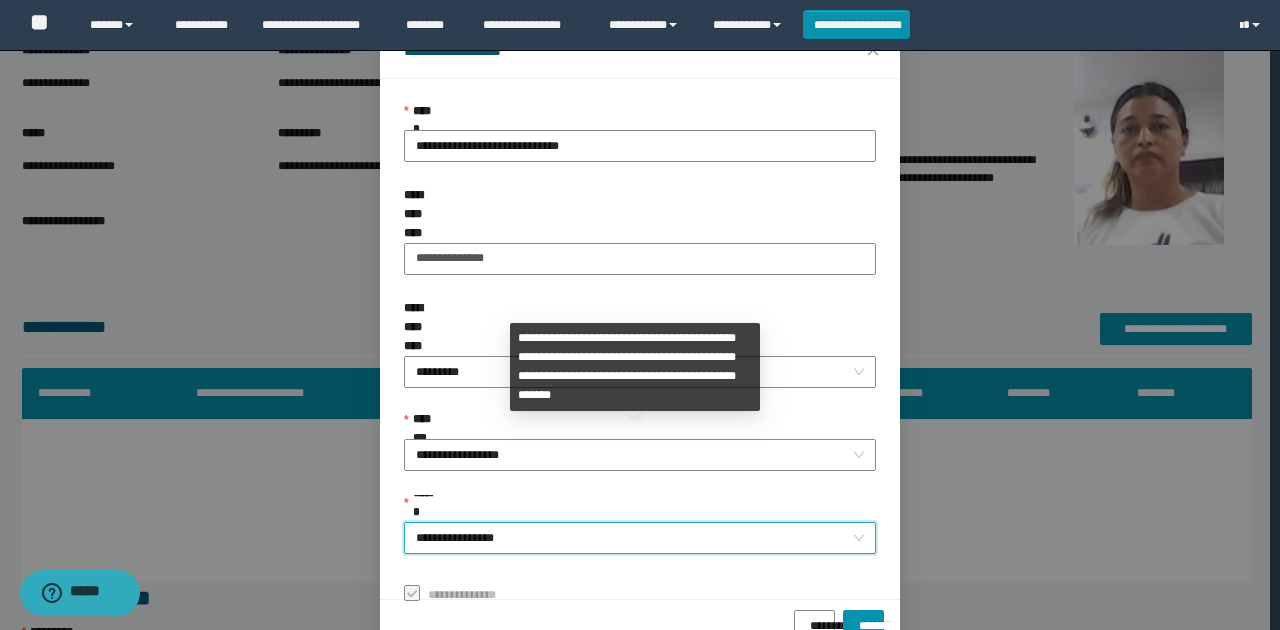 scroll, scrollTop: 121, scrollLeft: 0, axis: vertical 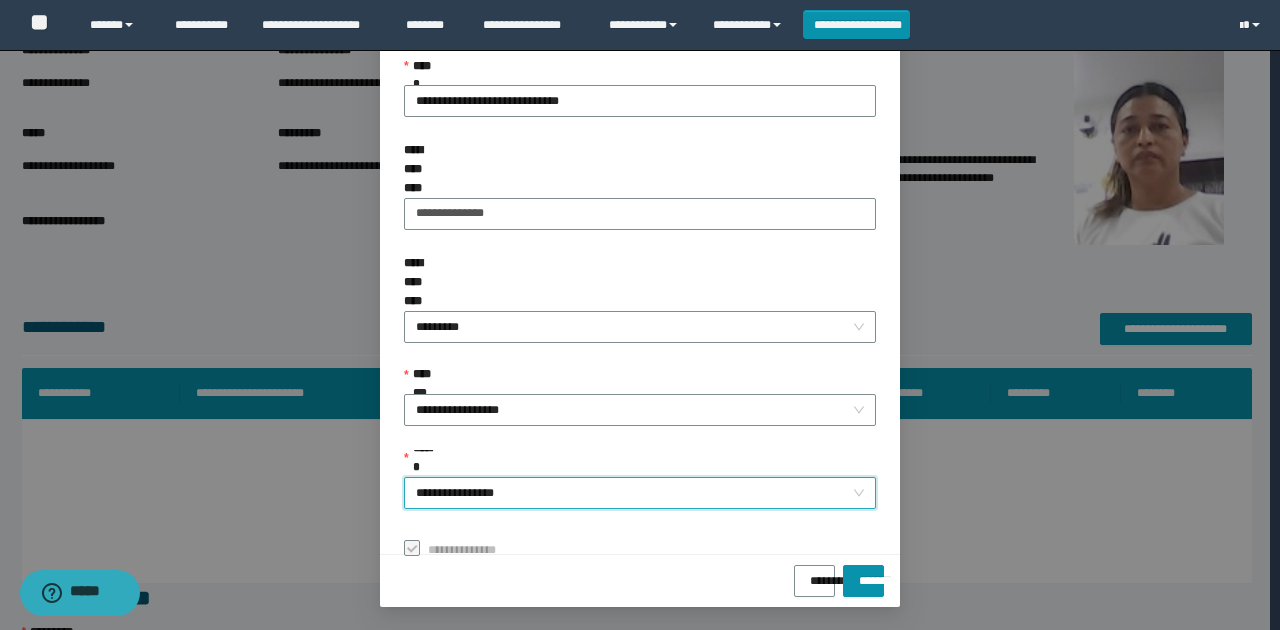 click on "******** *******" at bounding box center [640, 580] 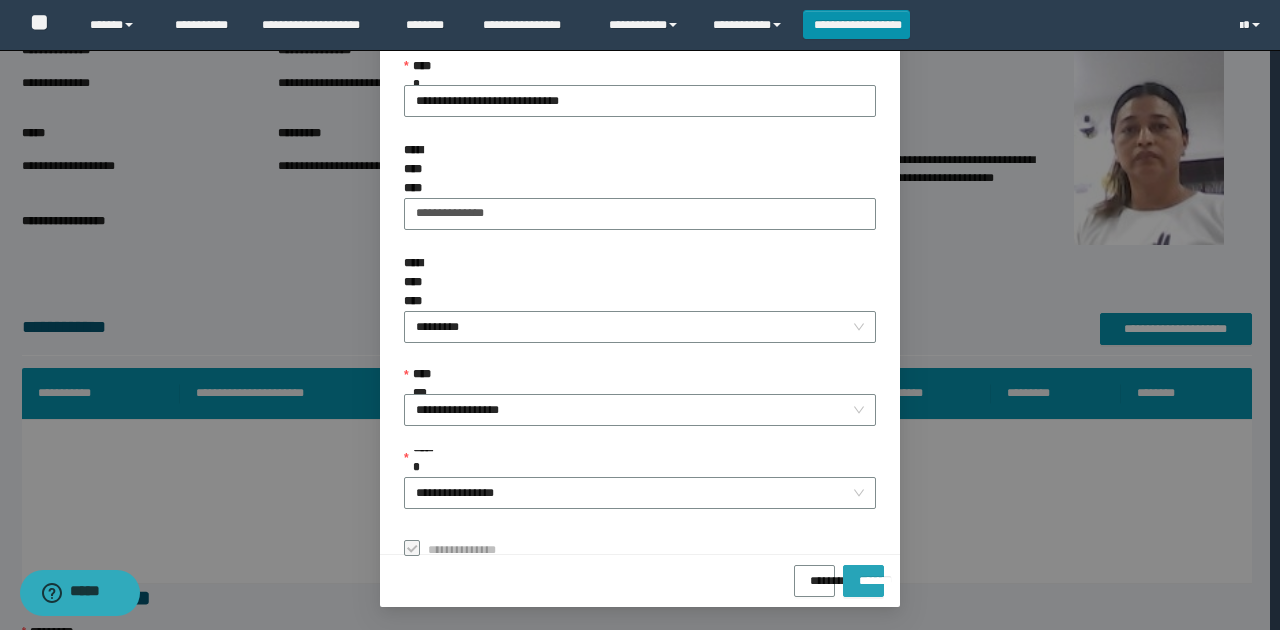 click on "*******" at bounding box center (863, 581) 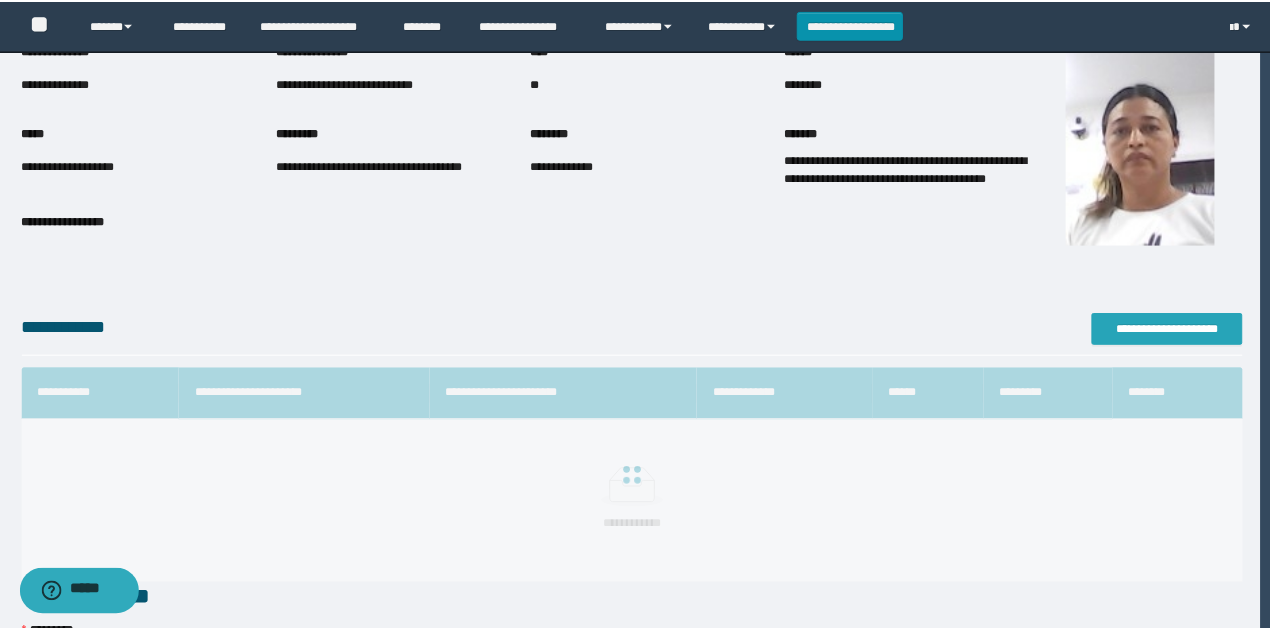 scroll, scrollTop: 0, scrollLeft: 0, axis: both 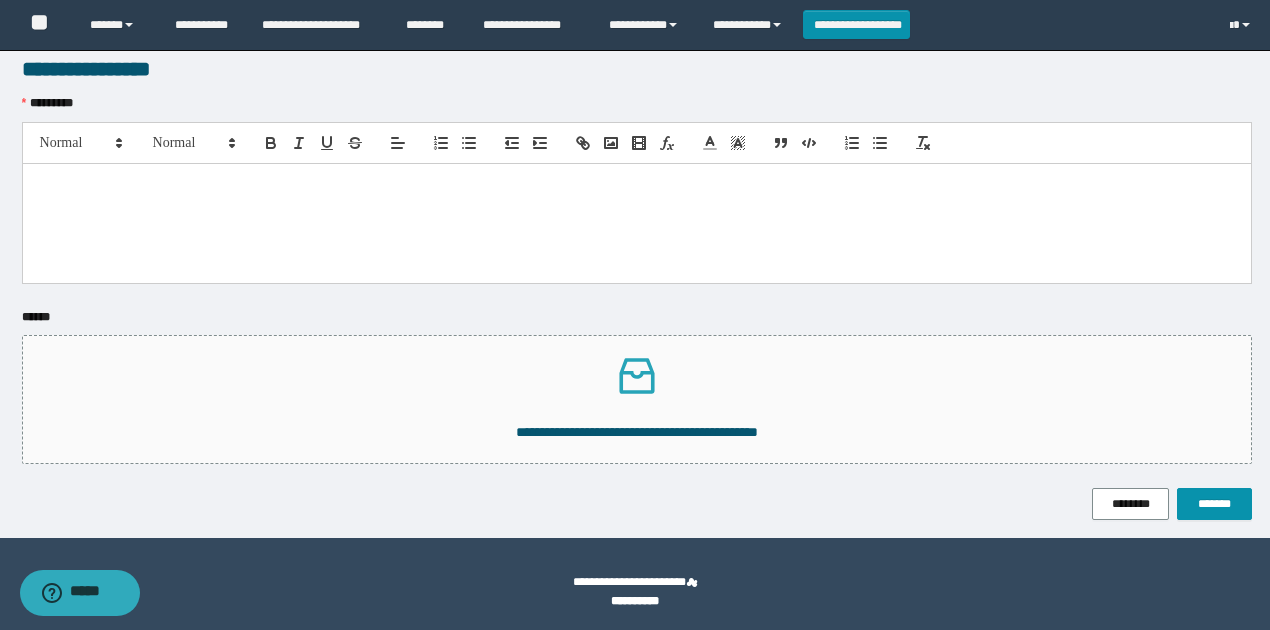 click at bounding box center (637, 223) 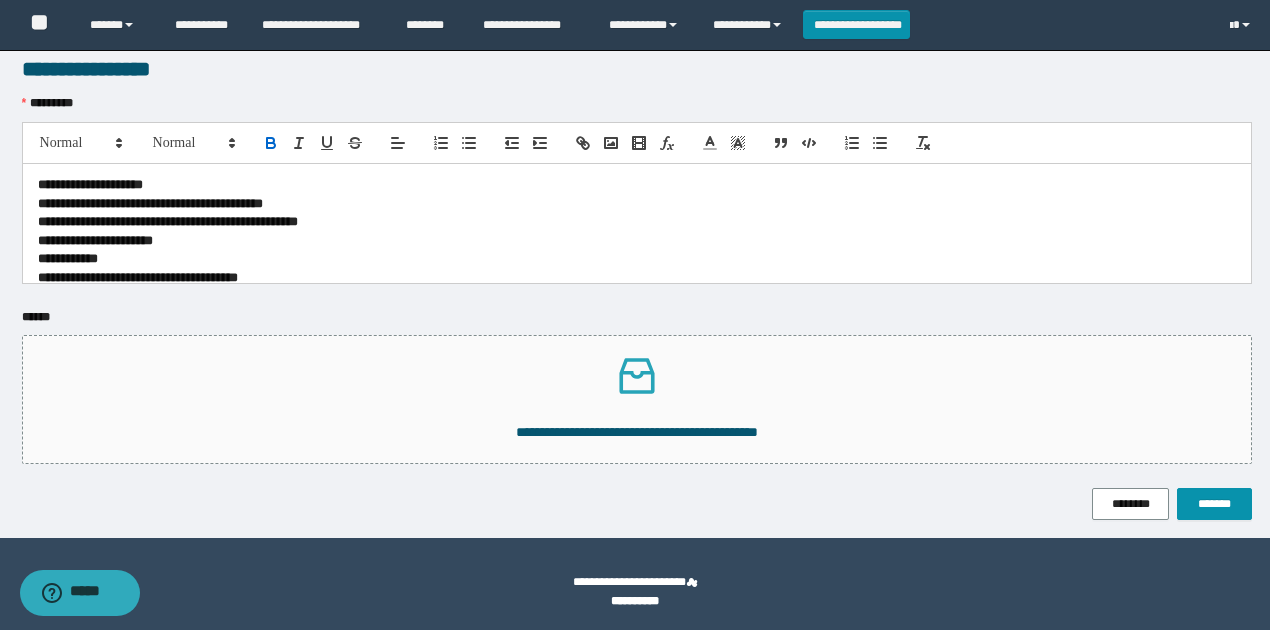 scroll, scrollTop: 0, scrollLeft: 0, axis: both 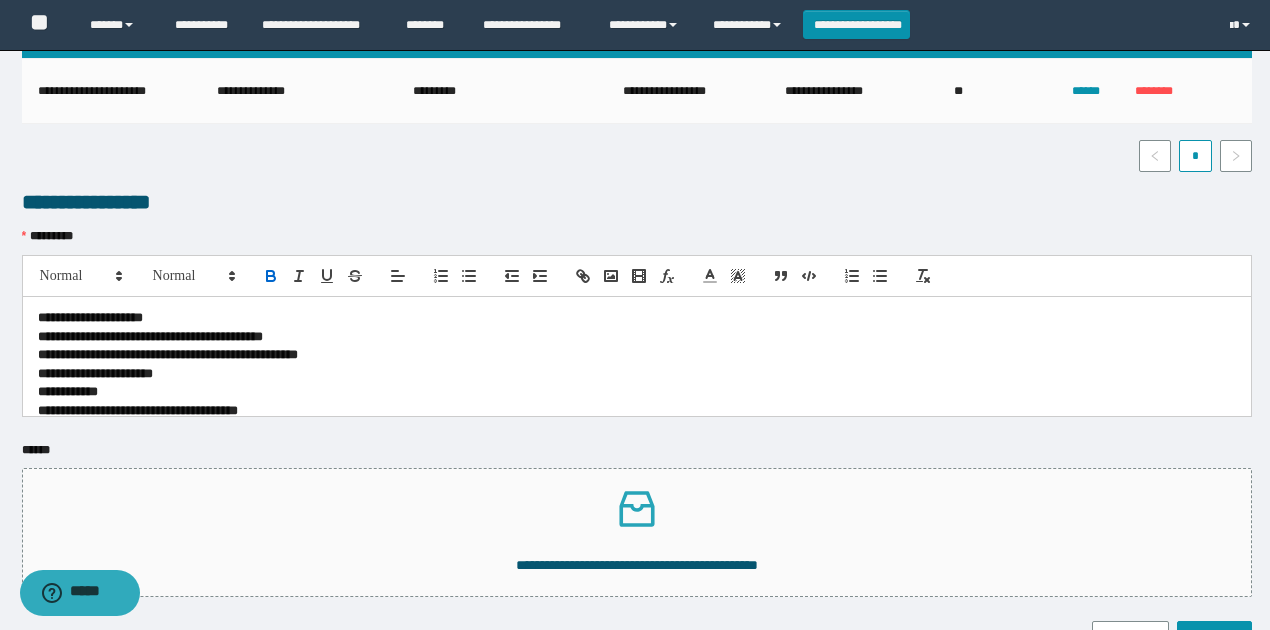 click on "**********" at bounding box center [637, 356] 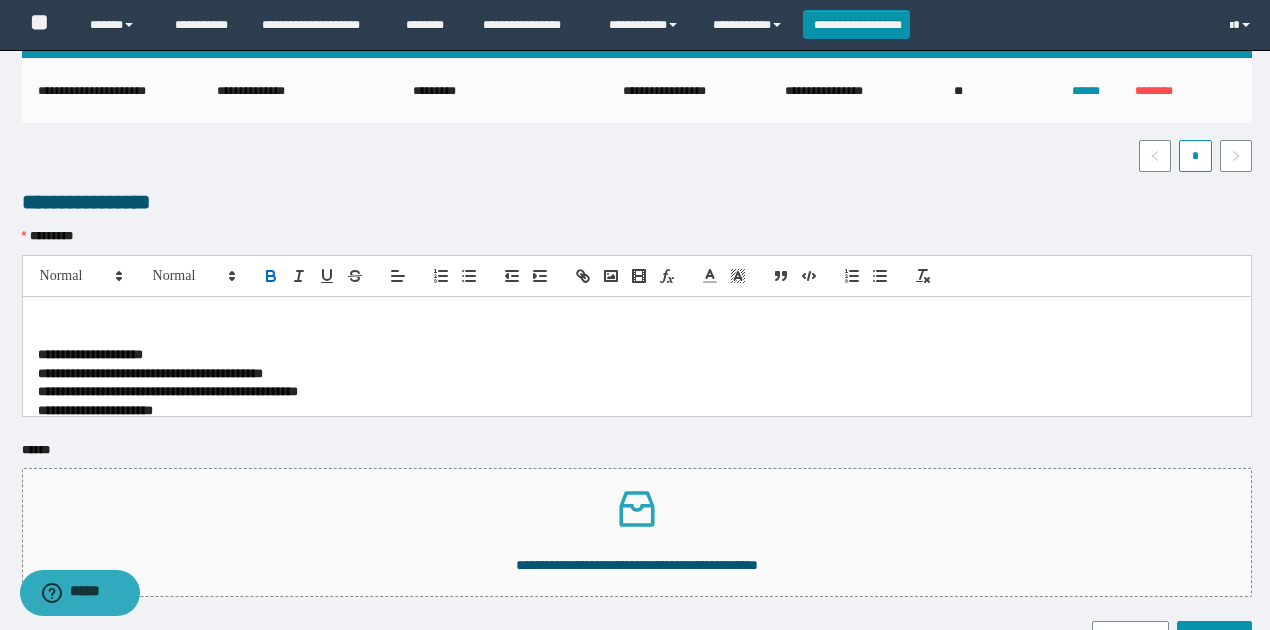 click on "**********" at bounding box center [637, 356] 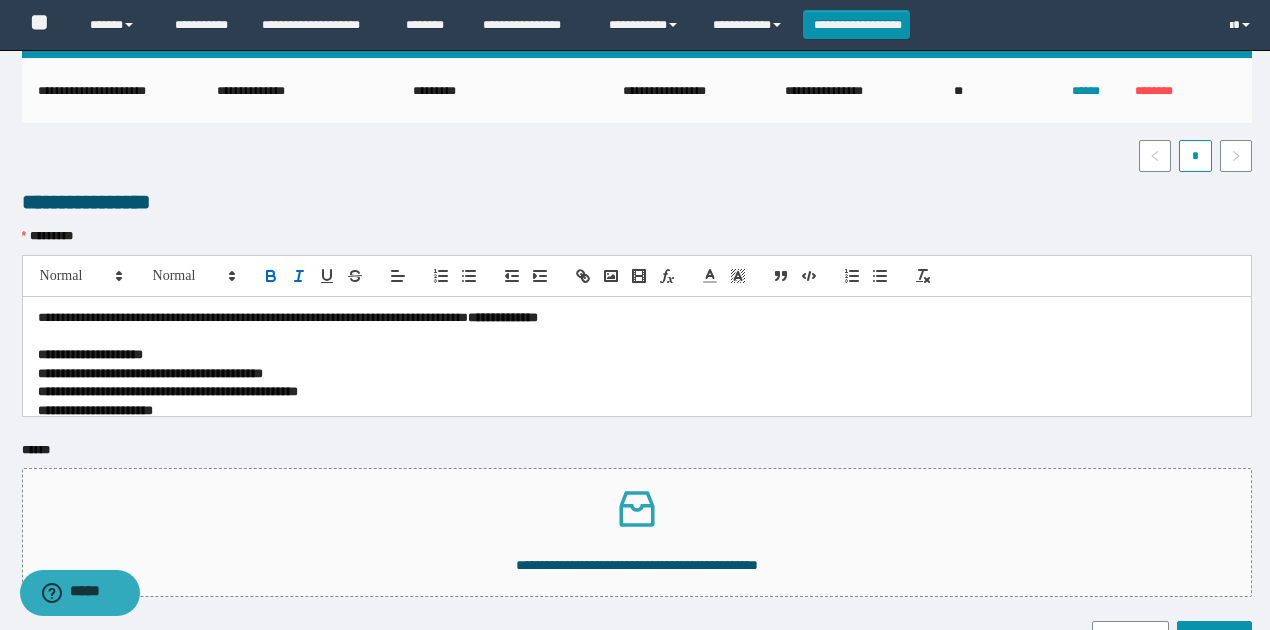 click on "**********" at bounding box center (637, 356) 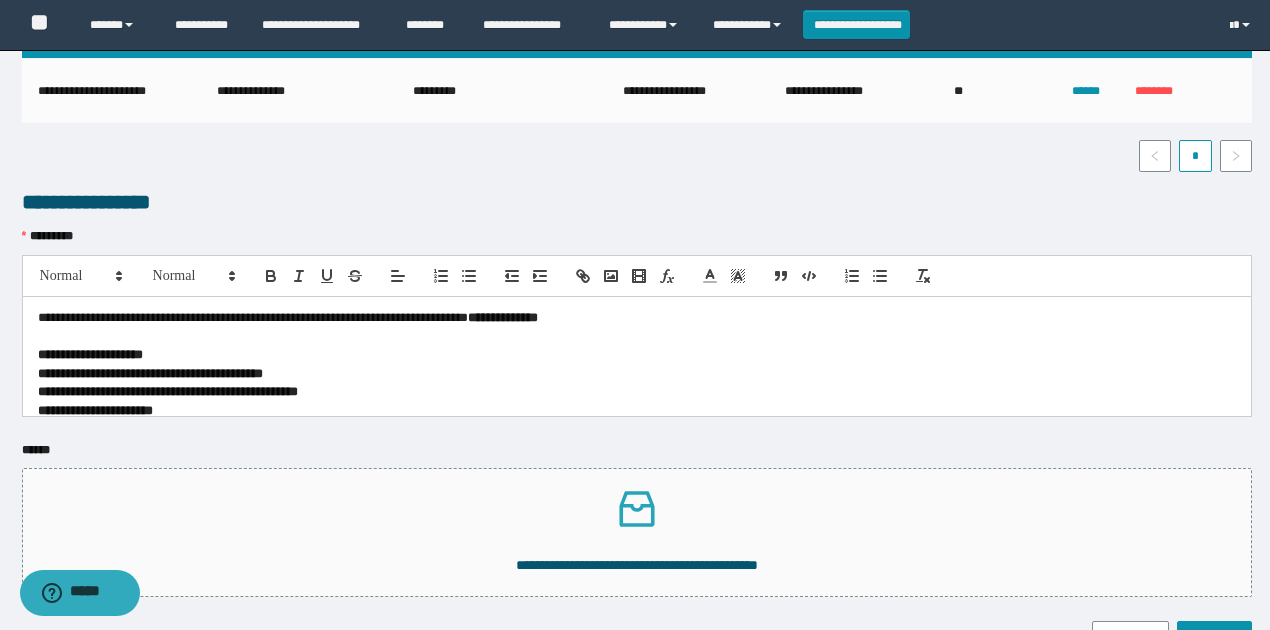 click on "**********" at bounding box center (637, 356) 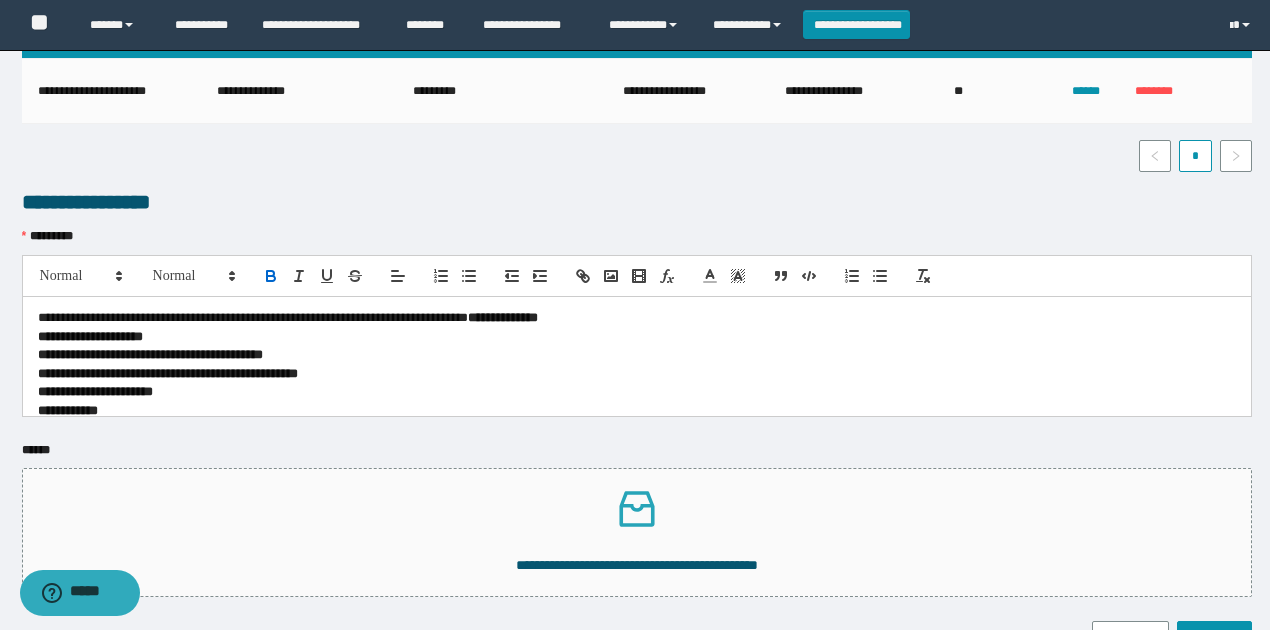 click on "**********" at bounding box center (637, 356) 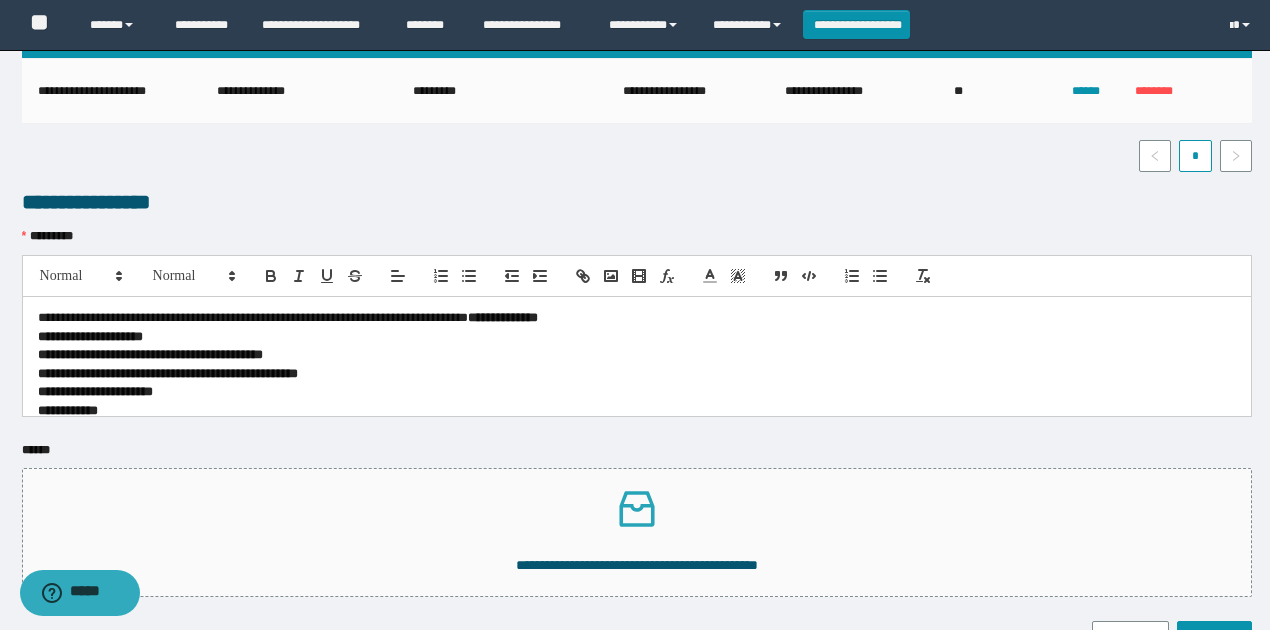 click on "**********" at bounding box center [632, 318] 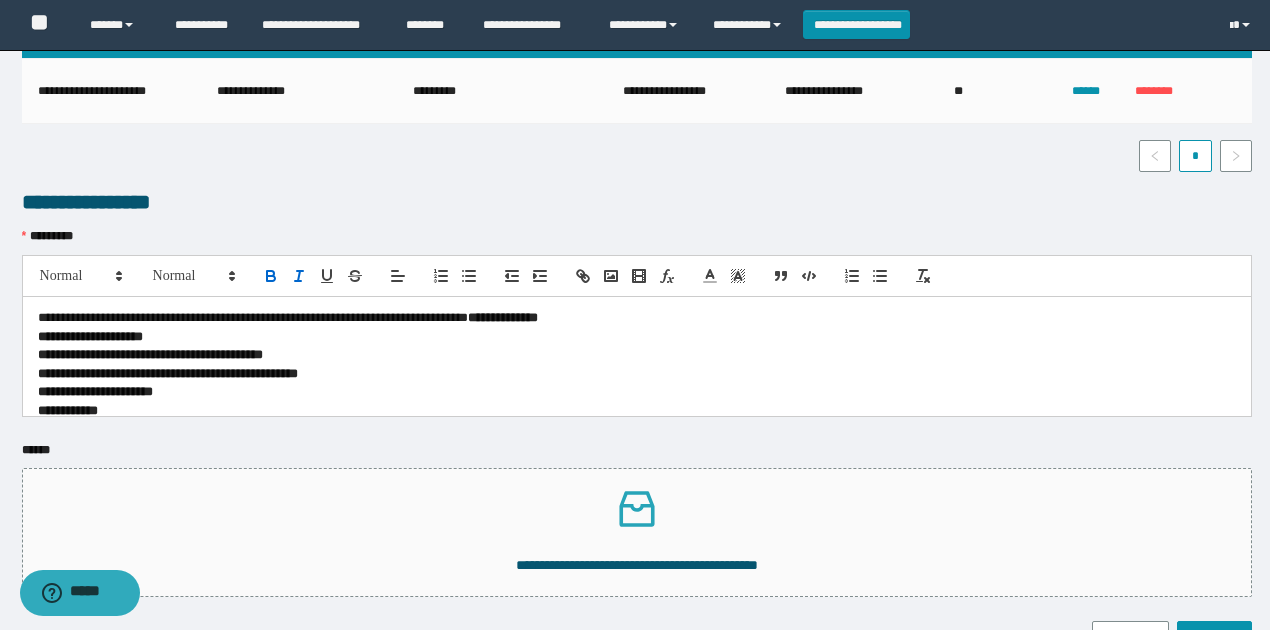 type 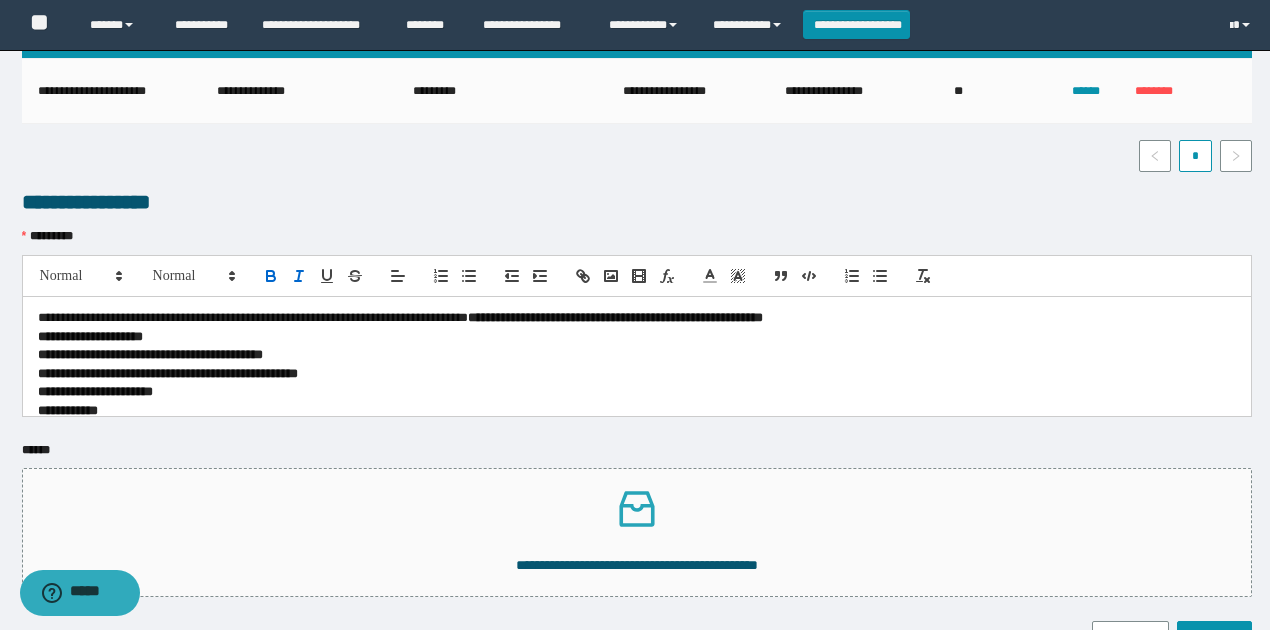 scroll, scrollTop: 34, scrollLeft: 0, axis: vertical 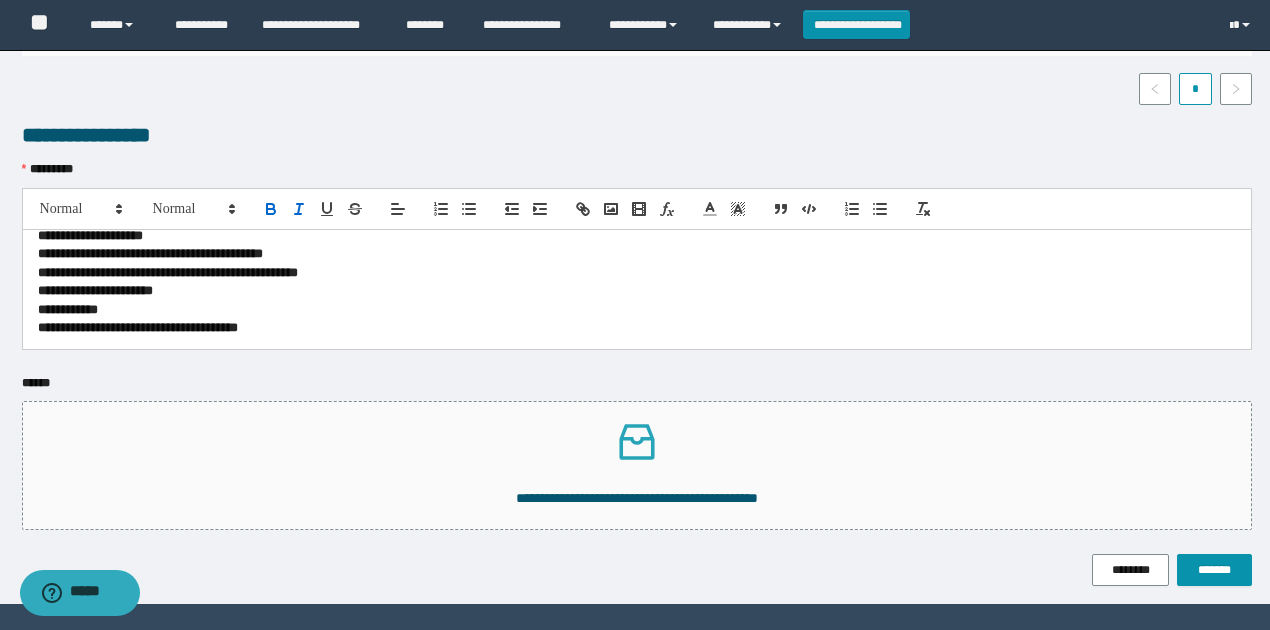 click on "**********" at bounding box center (637, 328) 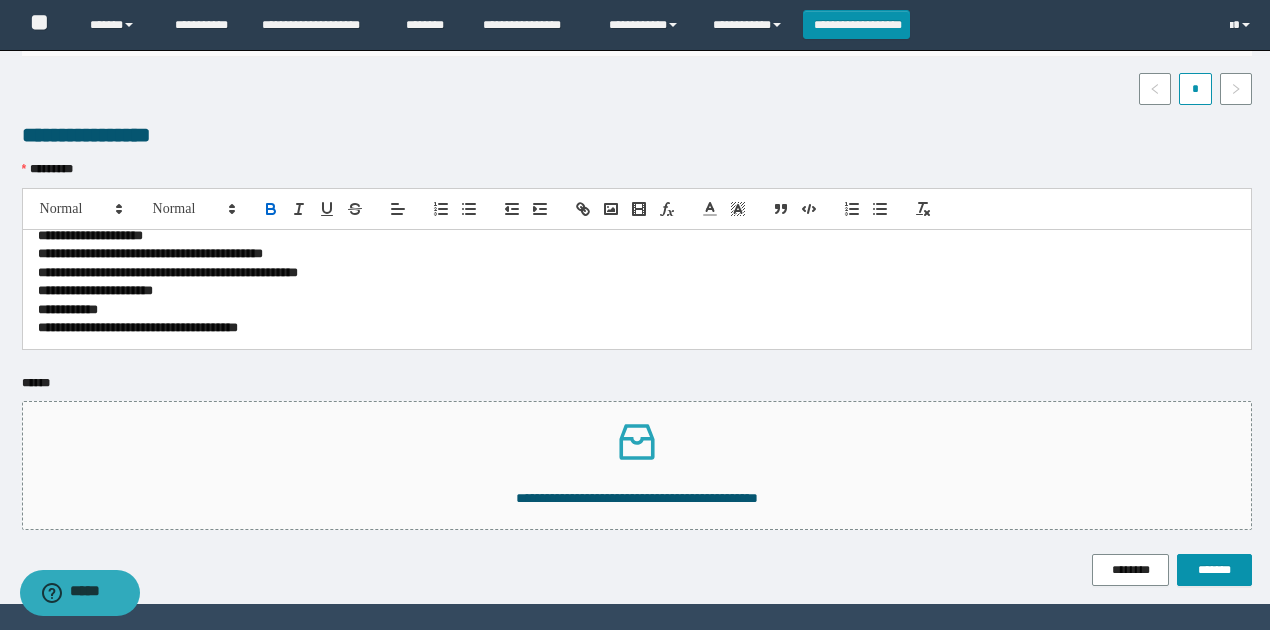 scroll, scrollTop: 38, scrollLeft: 0, axis: vertical 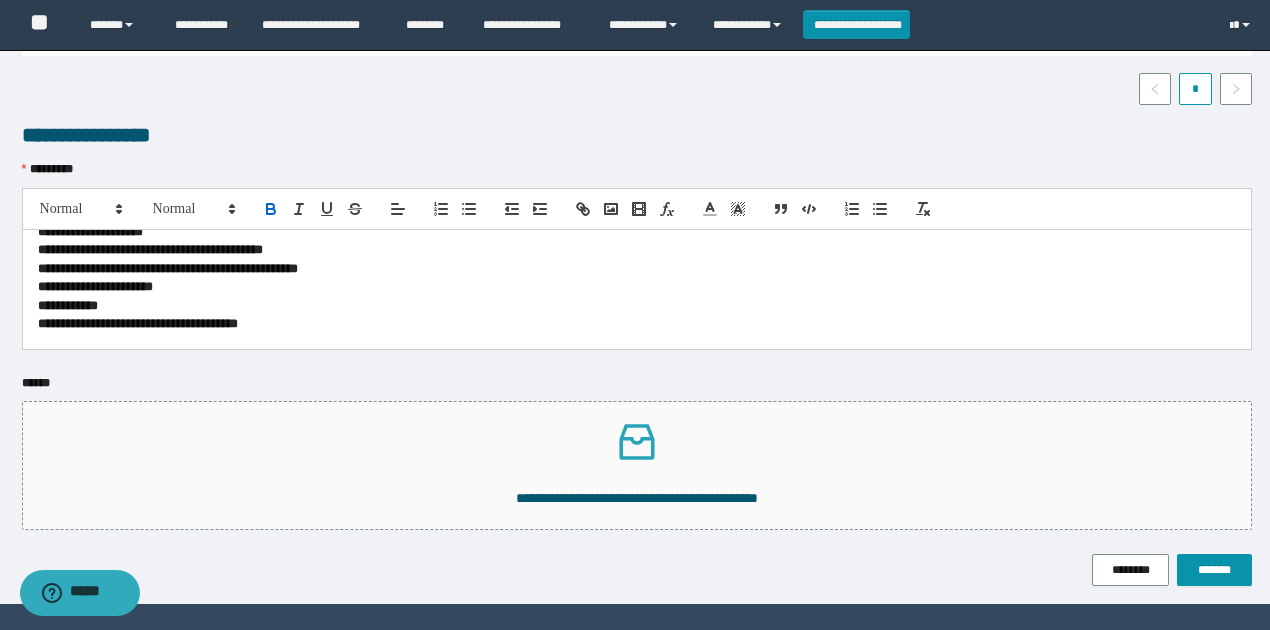 click on "**********" at bounding box center [637, 289] 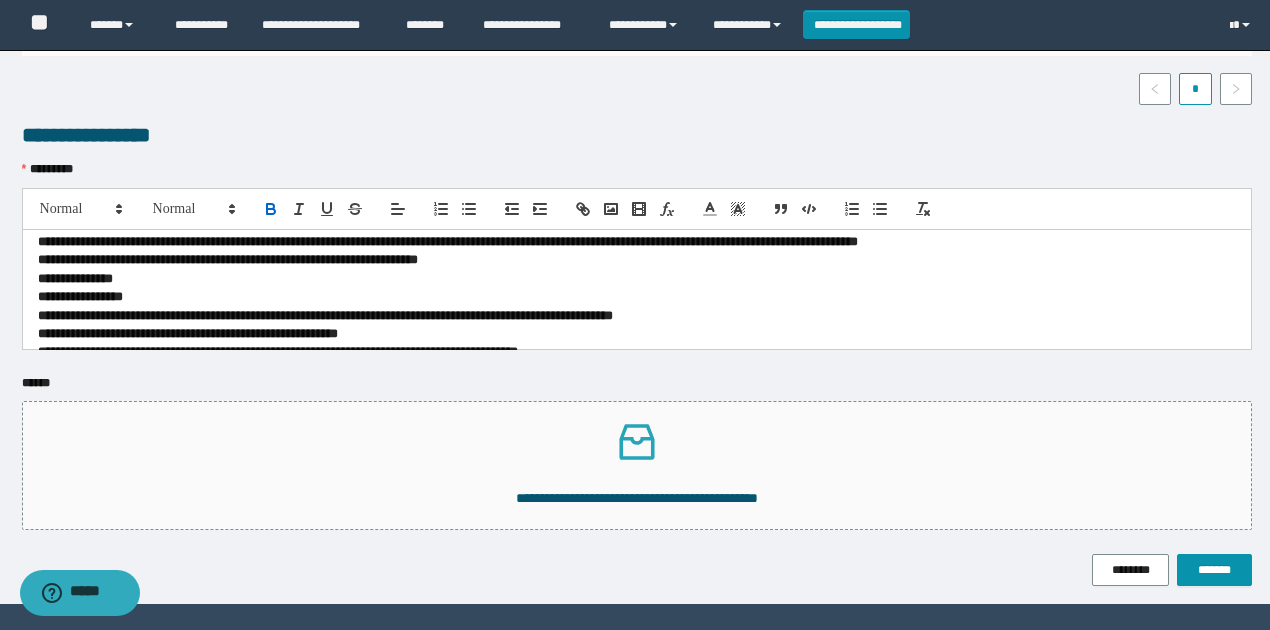 scroll, scrollTop: 200, scrollLeft: 0, axis: vertical 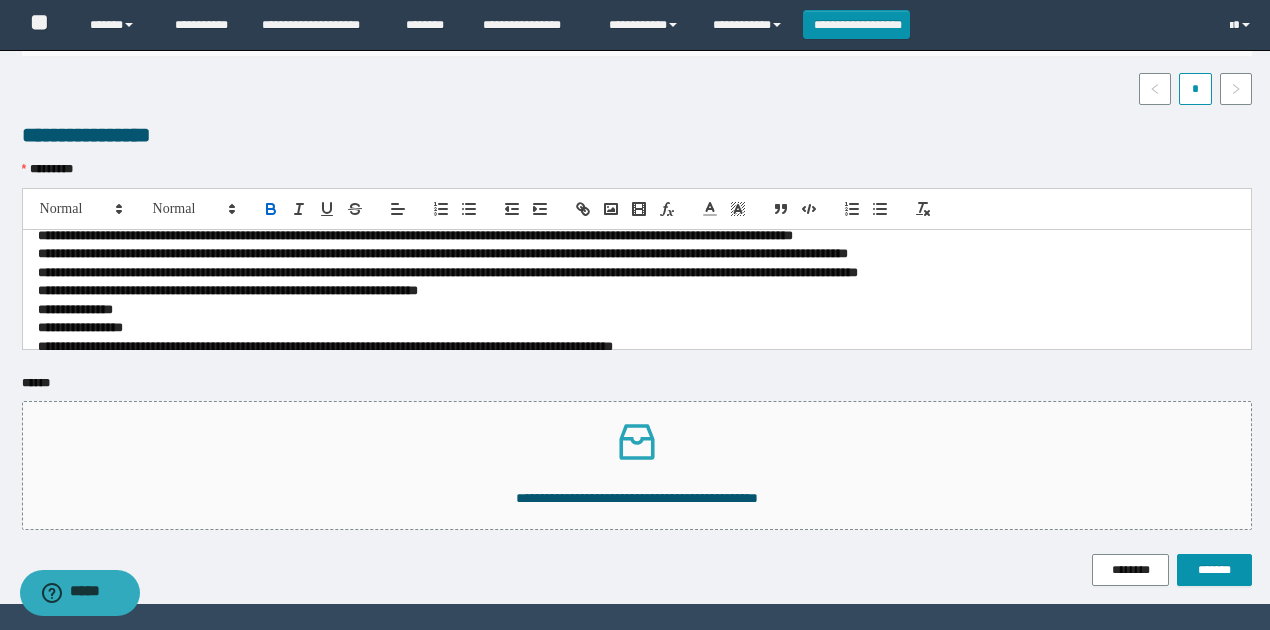 click on "**********" at bounding box center (637, 310) 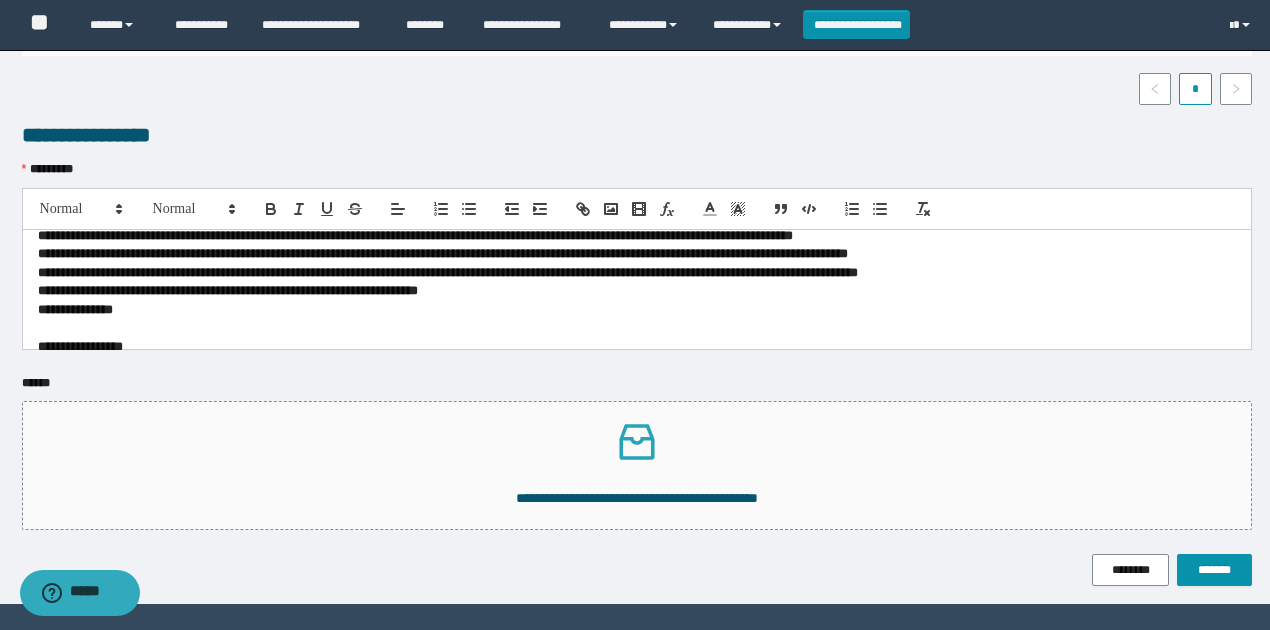 scroll, scrollTop: 0, scrollLeft: 0, axis: both 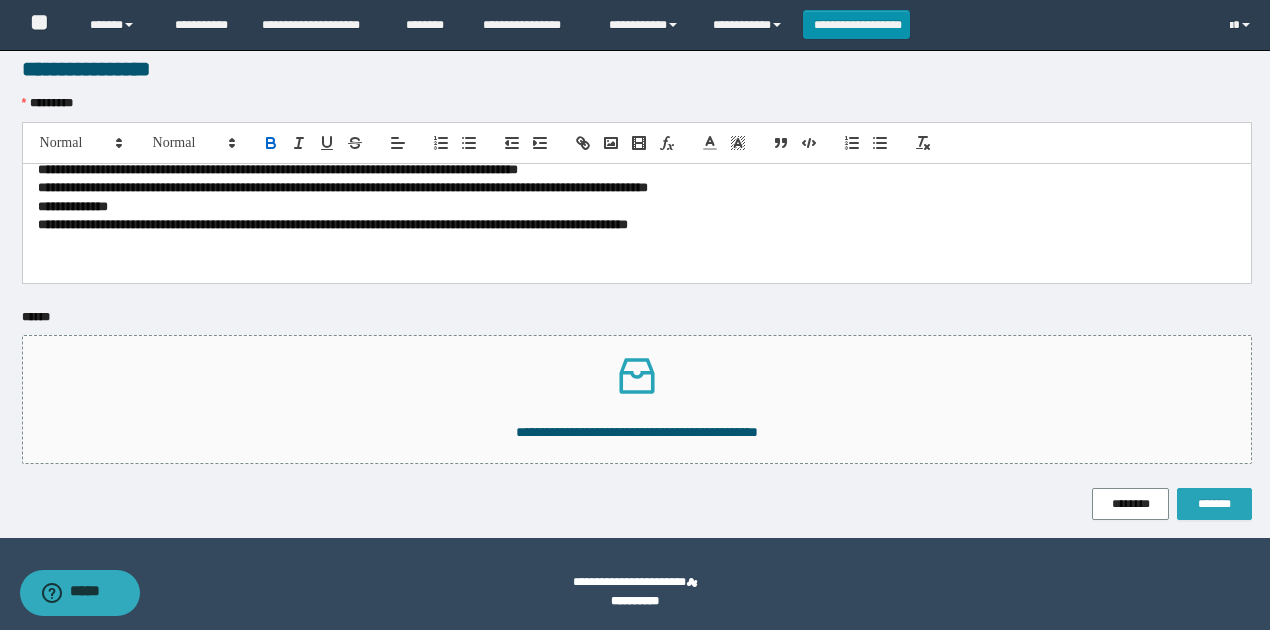 click on "*******" at bounding box center [1214, 504] 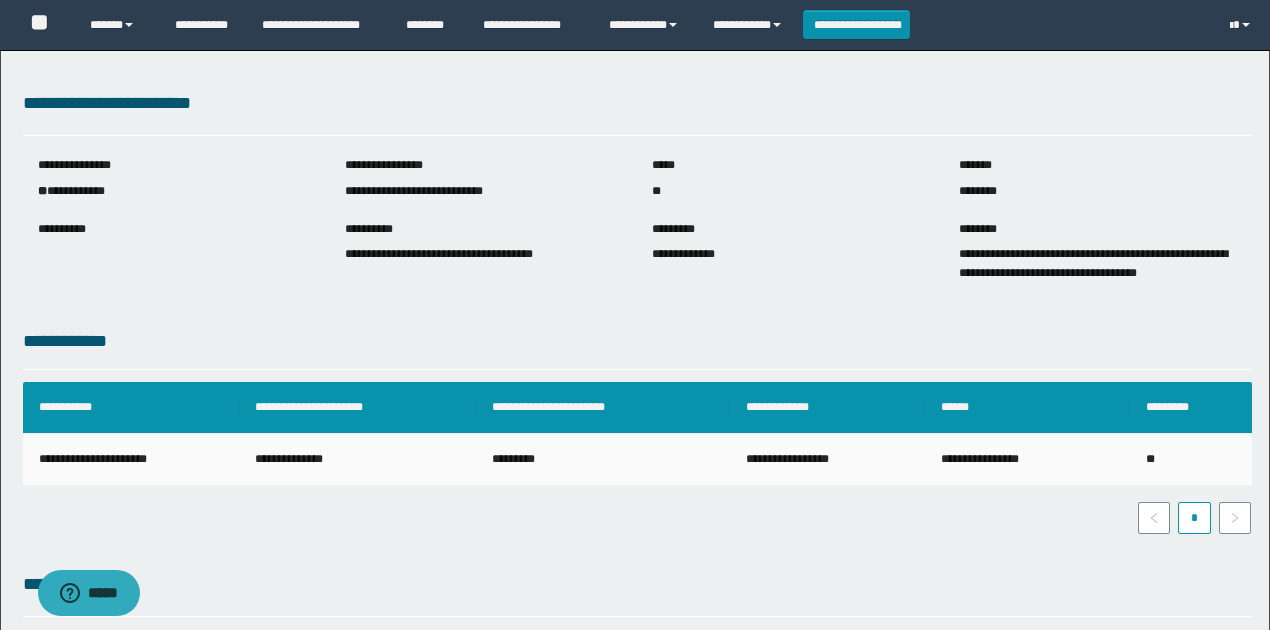 scroll, scrollTop: 0, scrollLeft: 0, axis: both 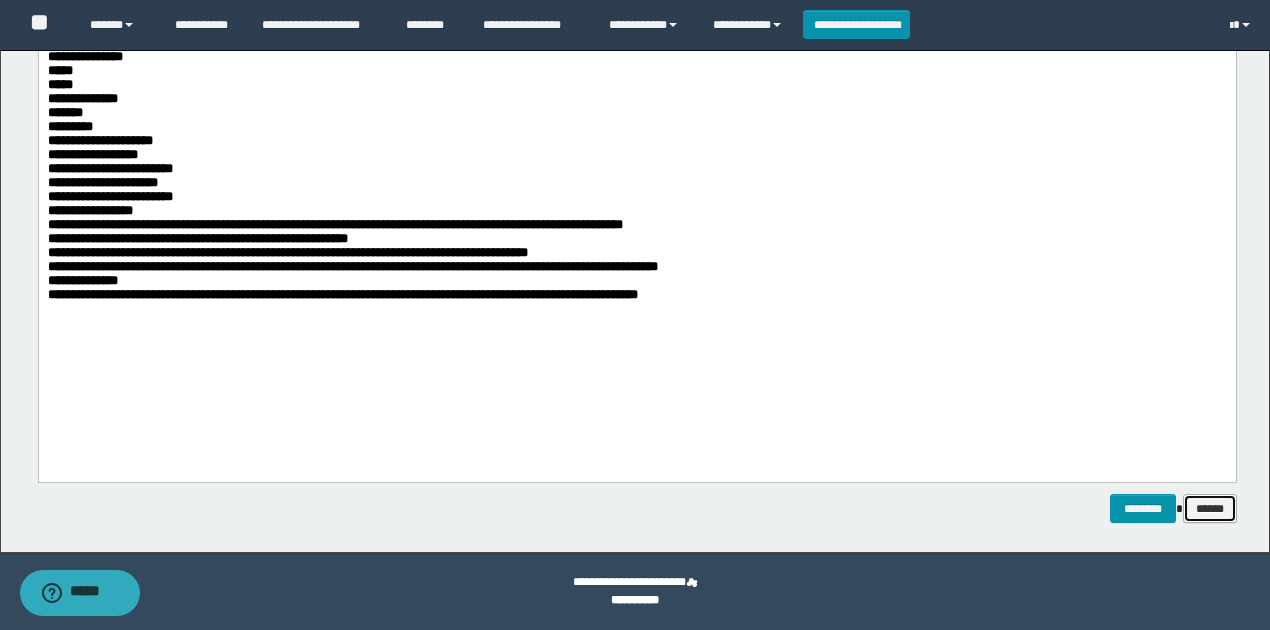 click on "******" at bounding box center [1210, 508] 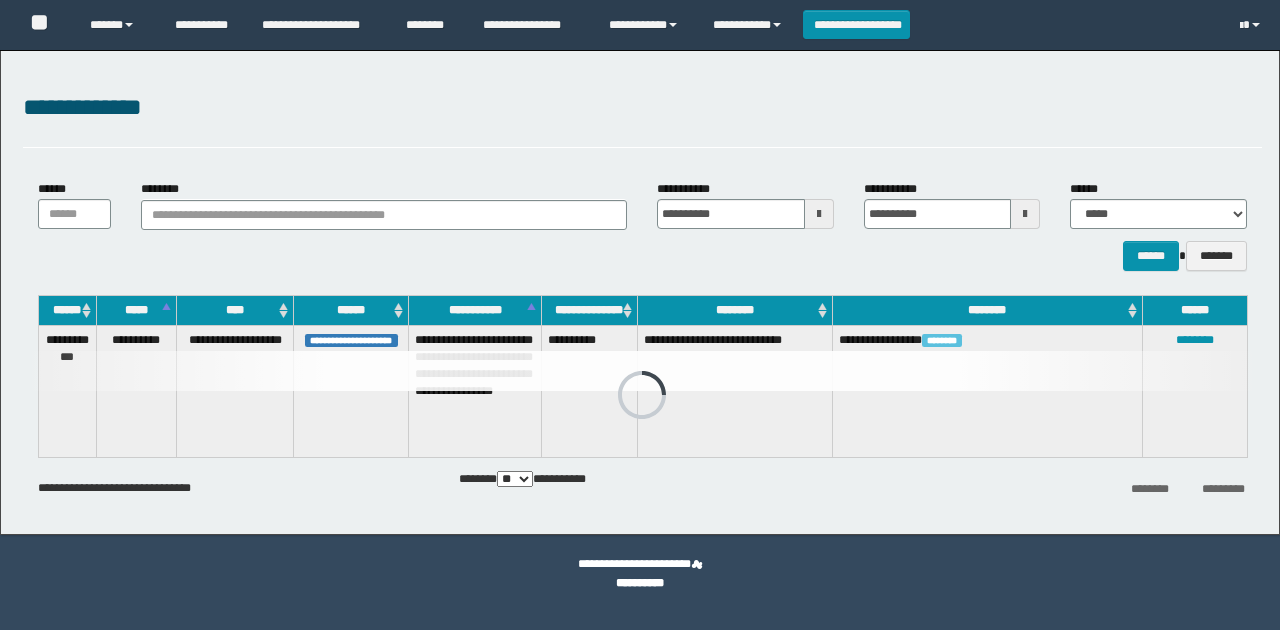 scroll, scrollTop: 0, scrollLeft: 0, axis: both 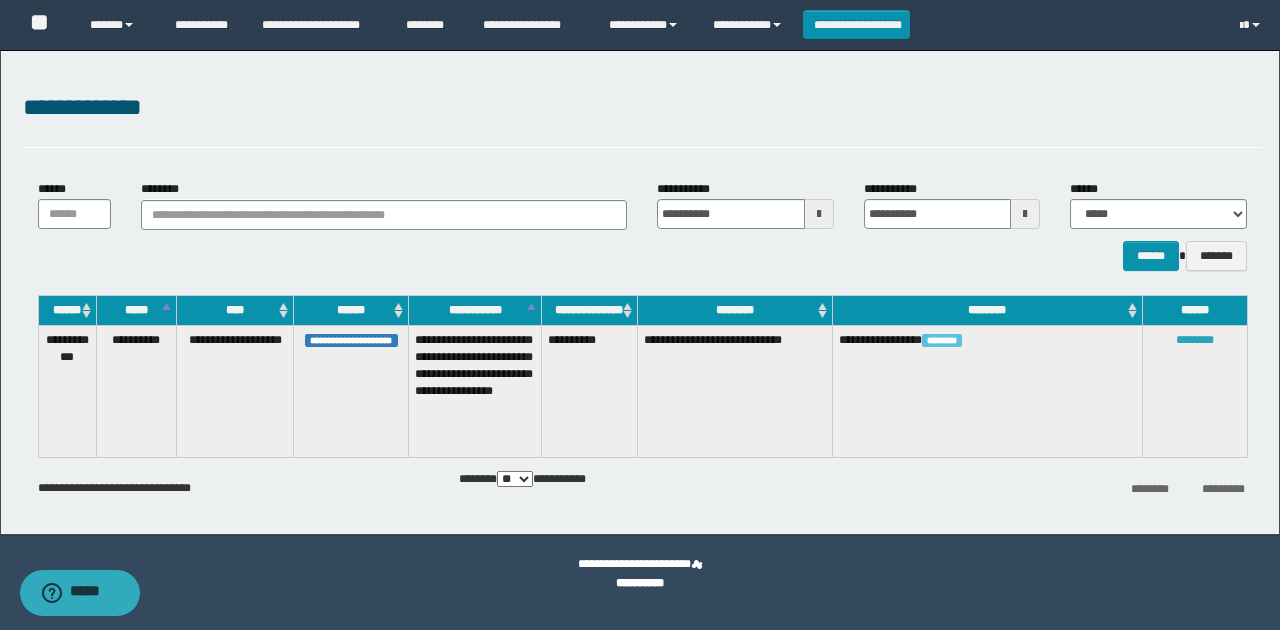 click on "********" at bounding box center [1195, 340] 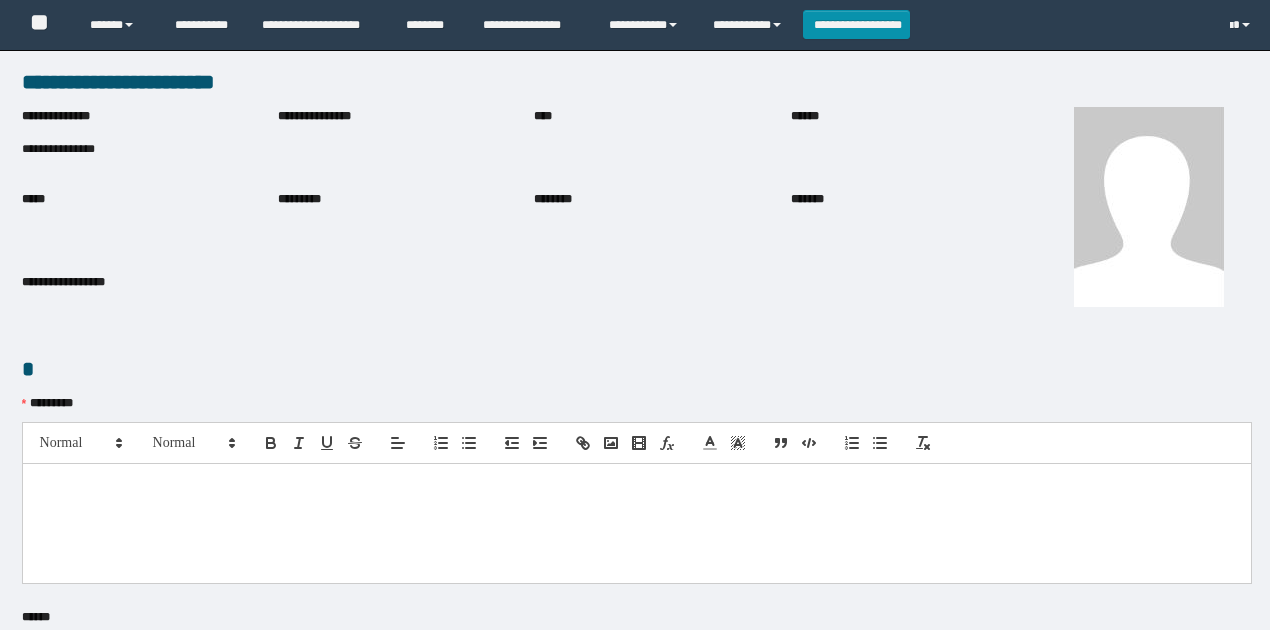 scroll, scrollTop: 0, scrollLeft: 0, axis: both 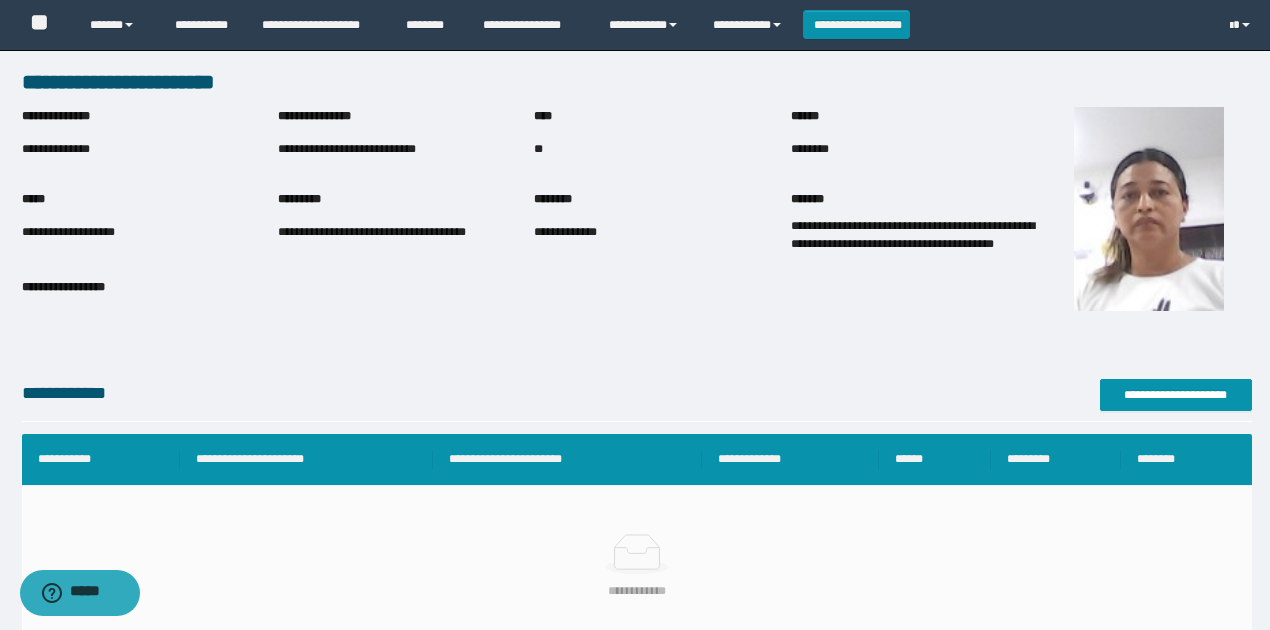 click on "**********" at bounding box center [1149, 234] 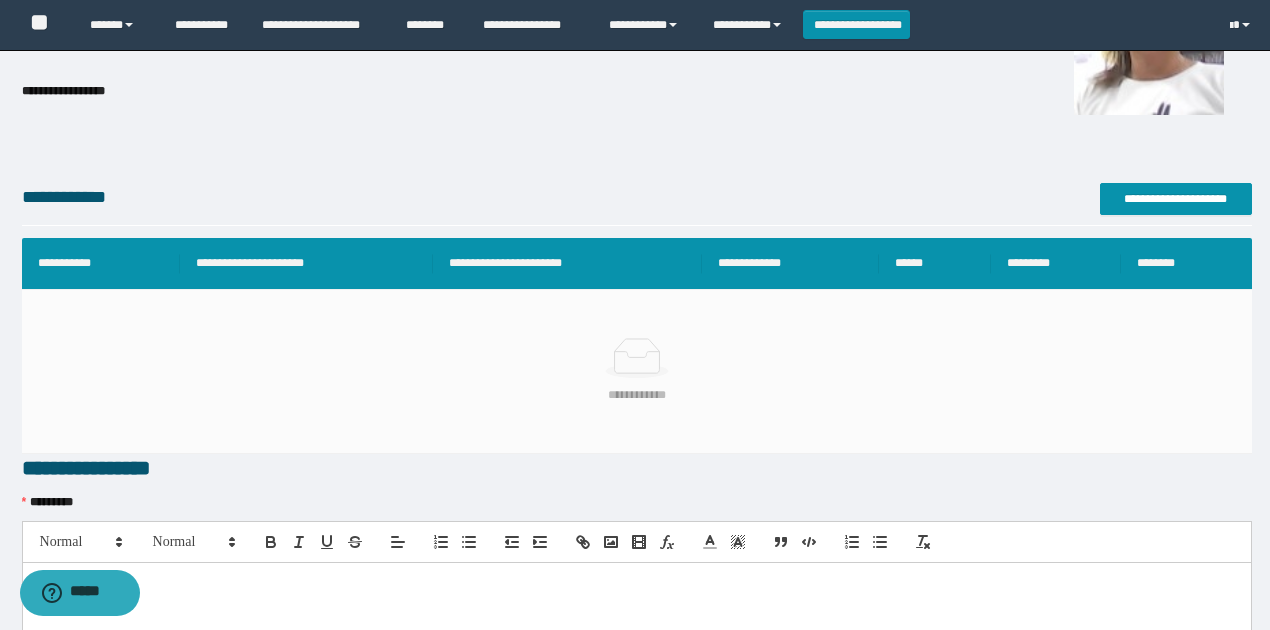 scroll, scrollTop: 400, scrollLeft: 0, axis: vertical 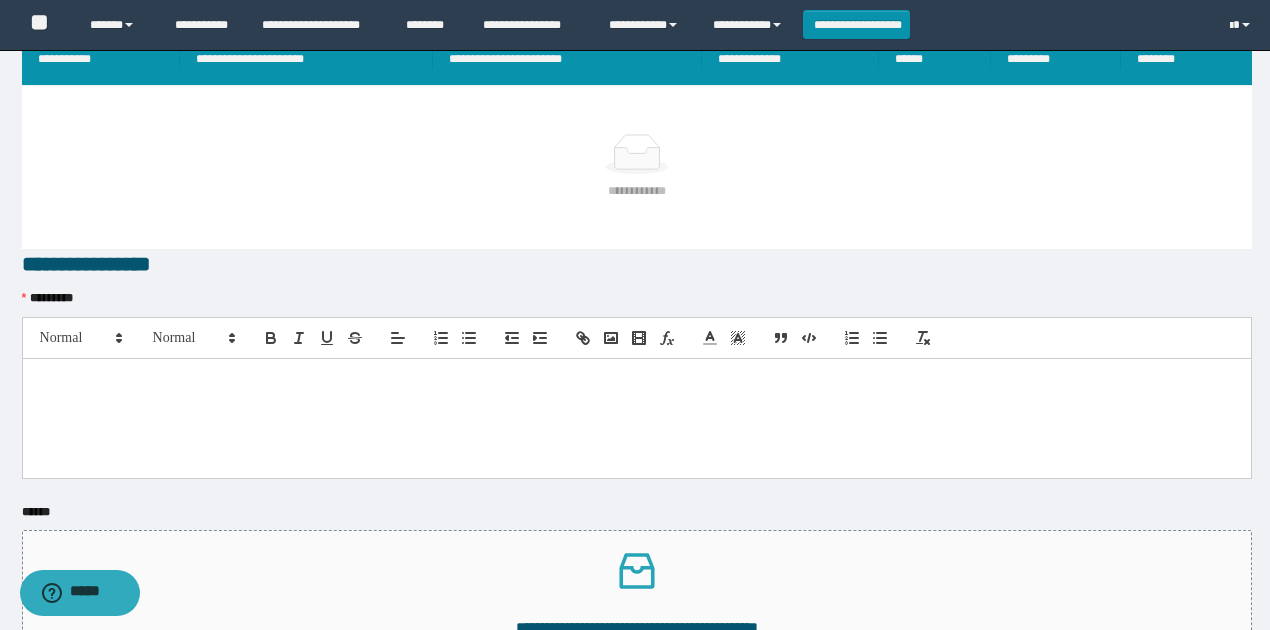 click at bounding box center [637, 154] 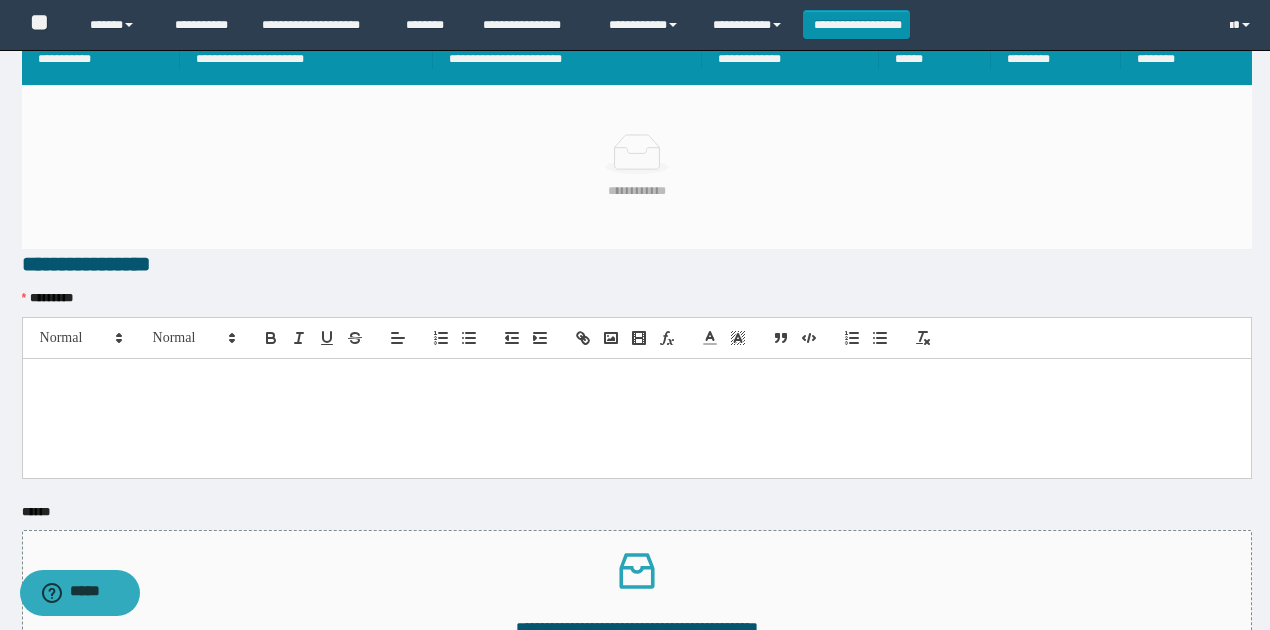 click at bounding box center [637, 418] 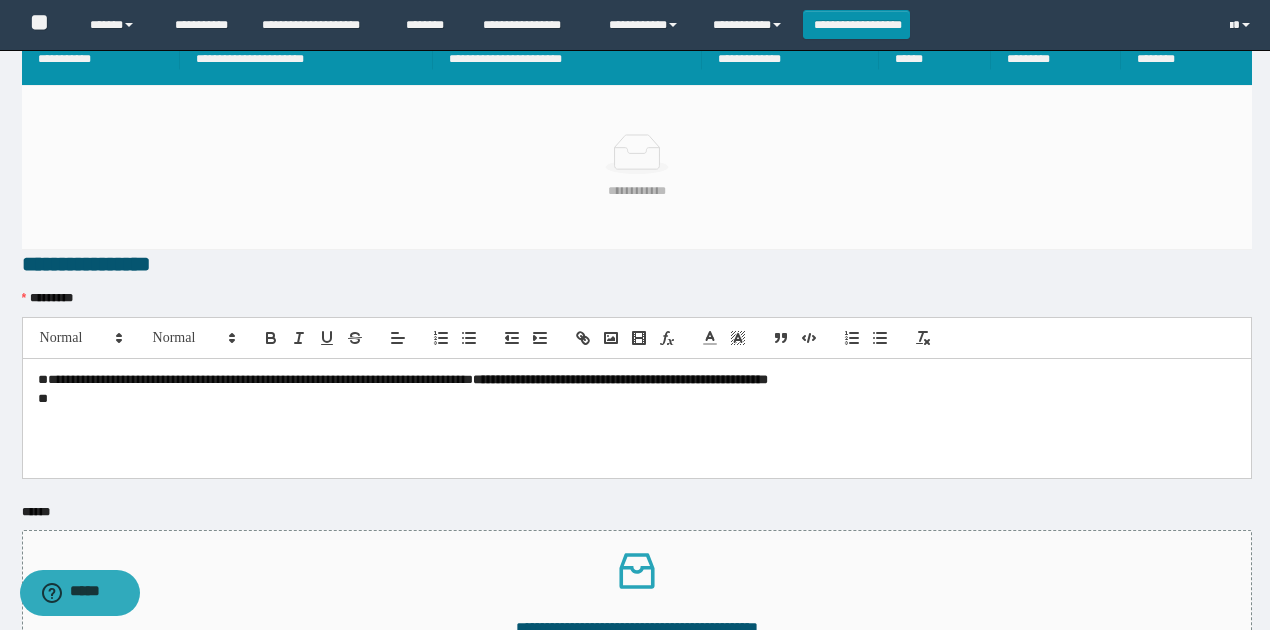 click at bounding box center (637, 399) 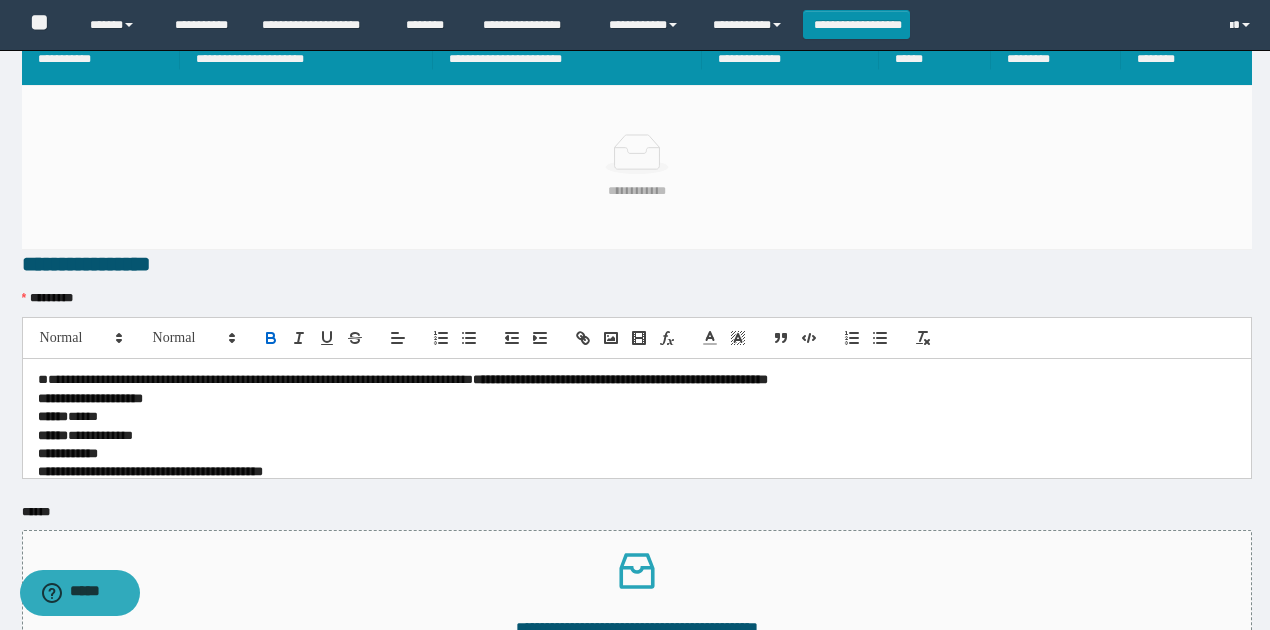 scroll, scrollTop: 0, scrollLeft: 0, axis: both 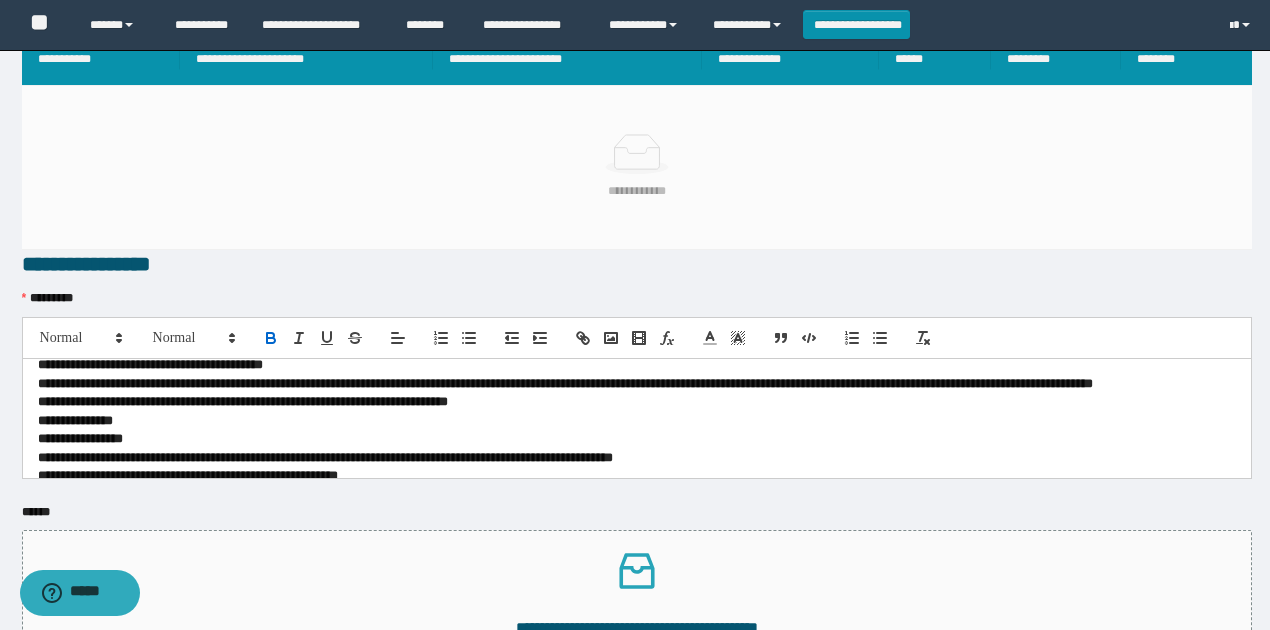click on "**********" at bounding box center (637, 421) 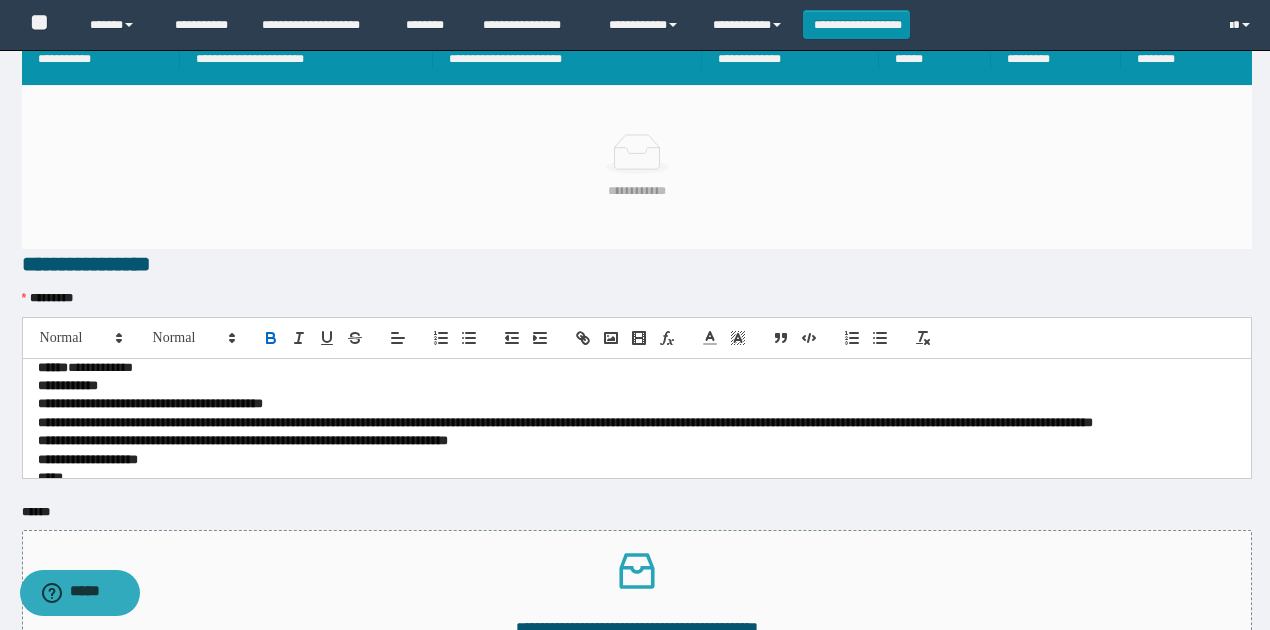 scroll, scrollTop: 0, scrollLeft: 0, axis: both 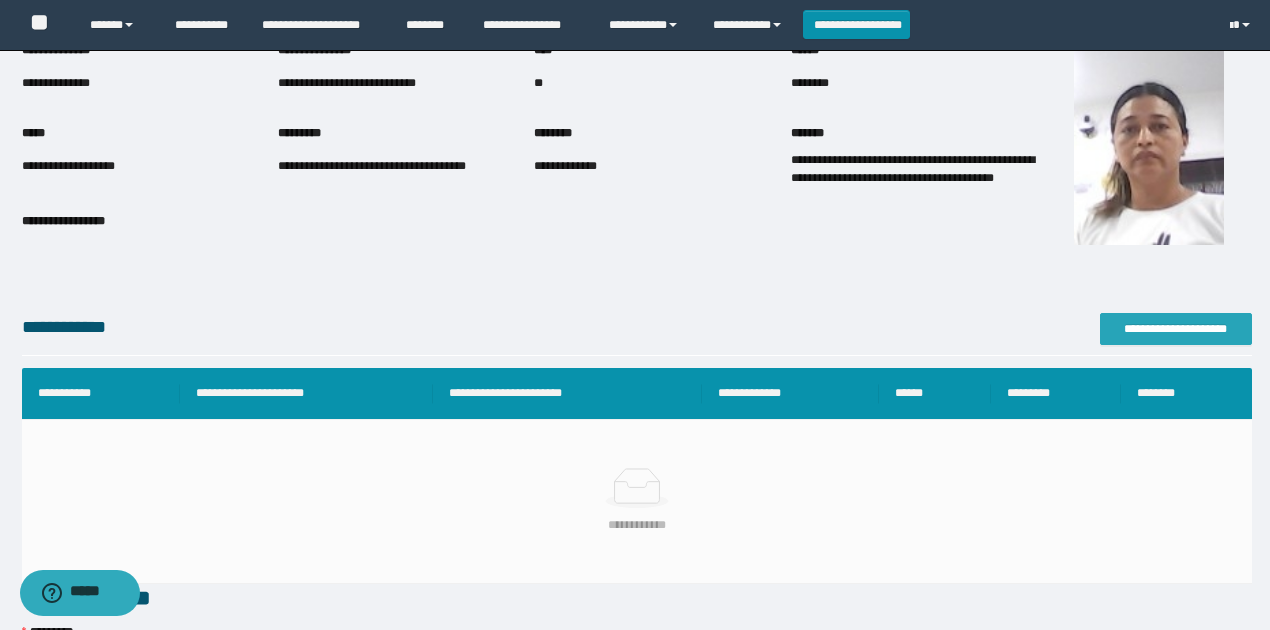 click on "**********" at bounding box center [1176, 329] 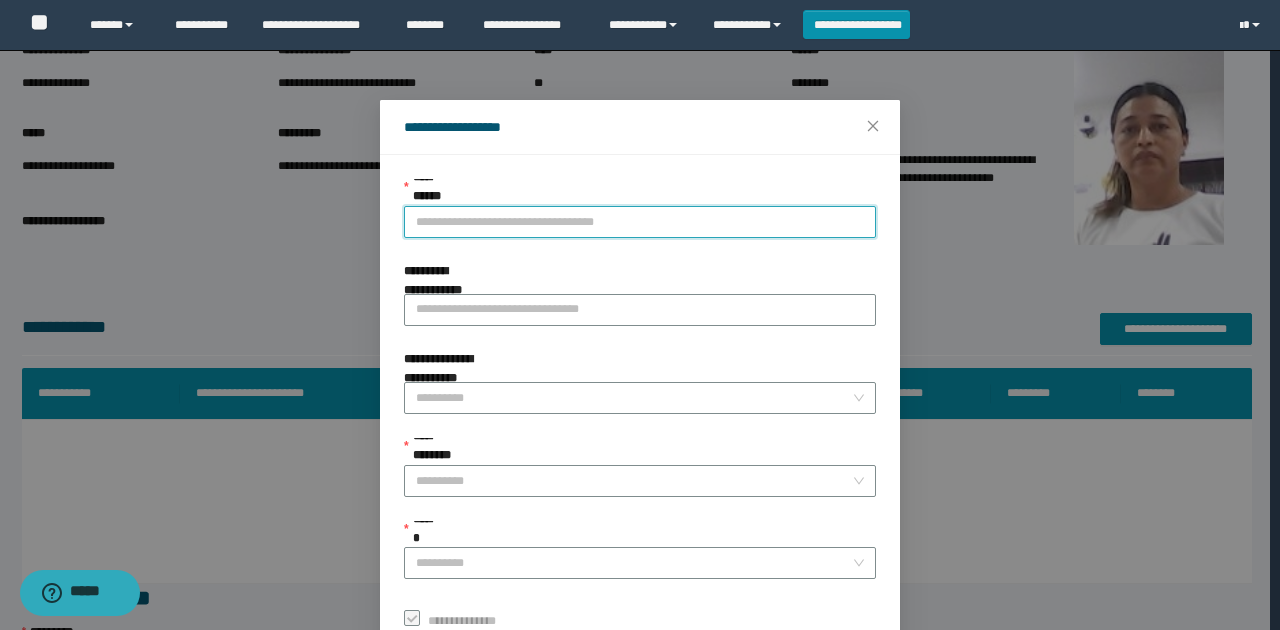 click on "**********" at bounding box center [640, 222] 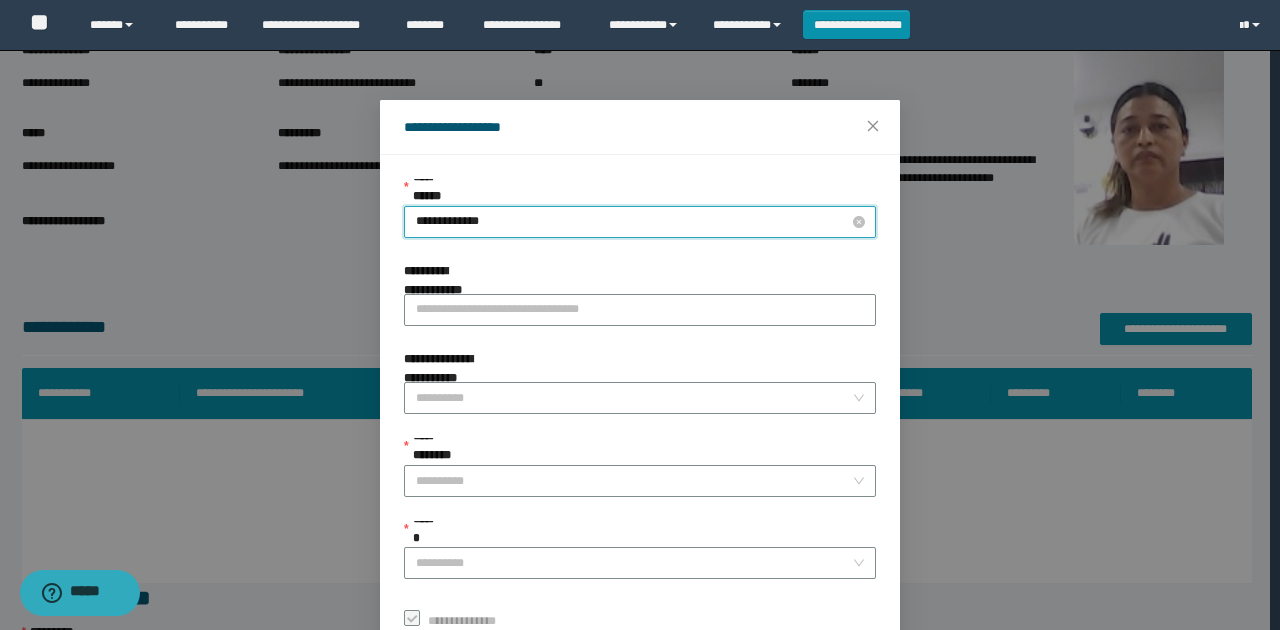 click on "**********" at bounding box center [640, 222] 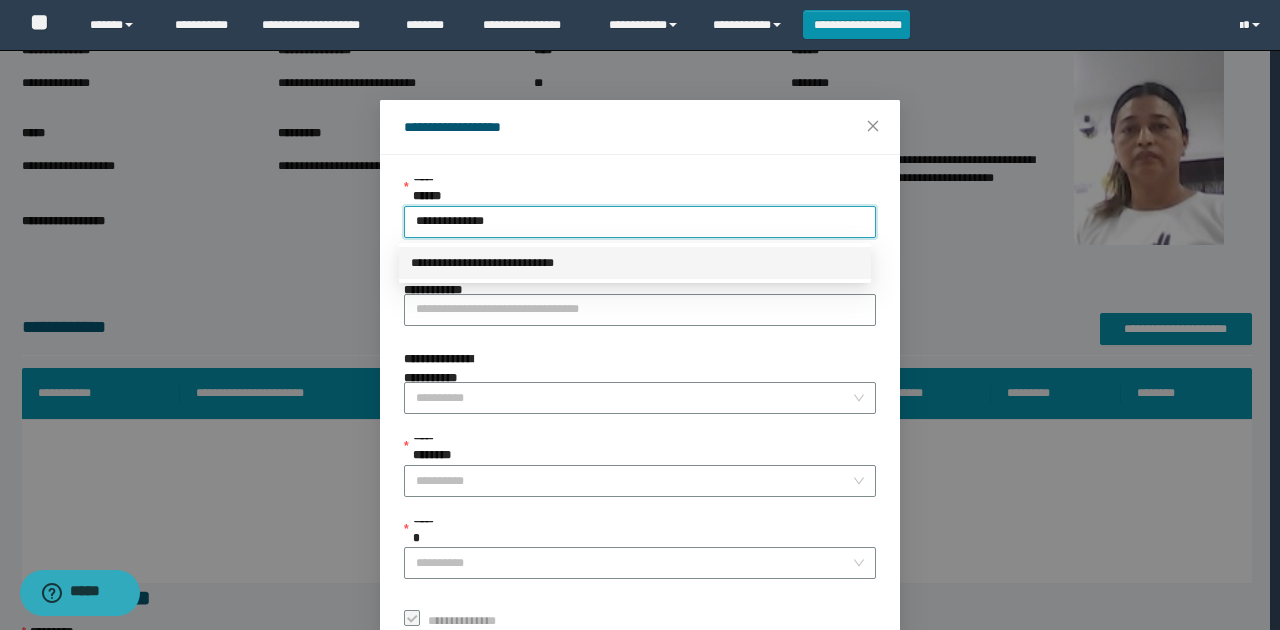 click on "**********" at bounding box center [635, 263] 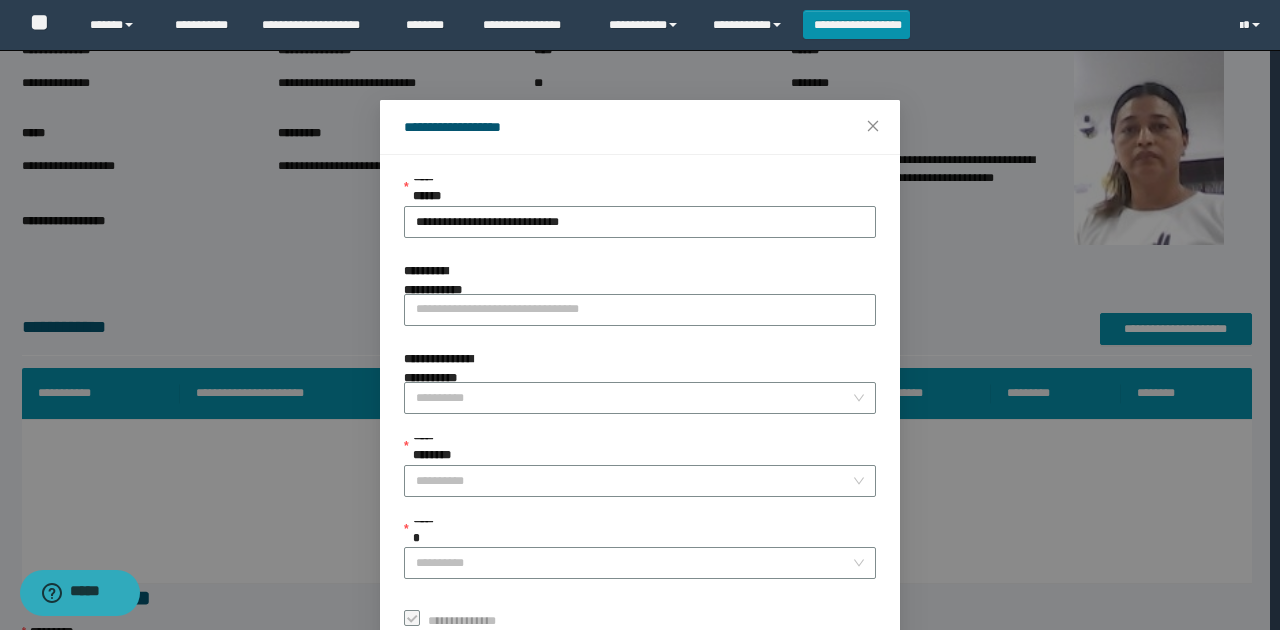 drag, startPoint x: 841, startPoint y: 571, endPoint x: 814, endPoint y: 522, distance: 55.946404 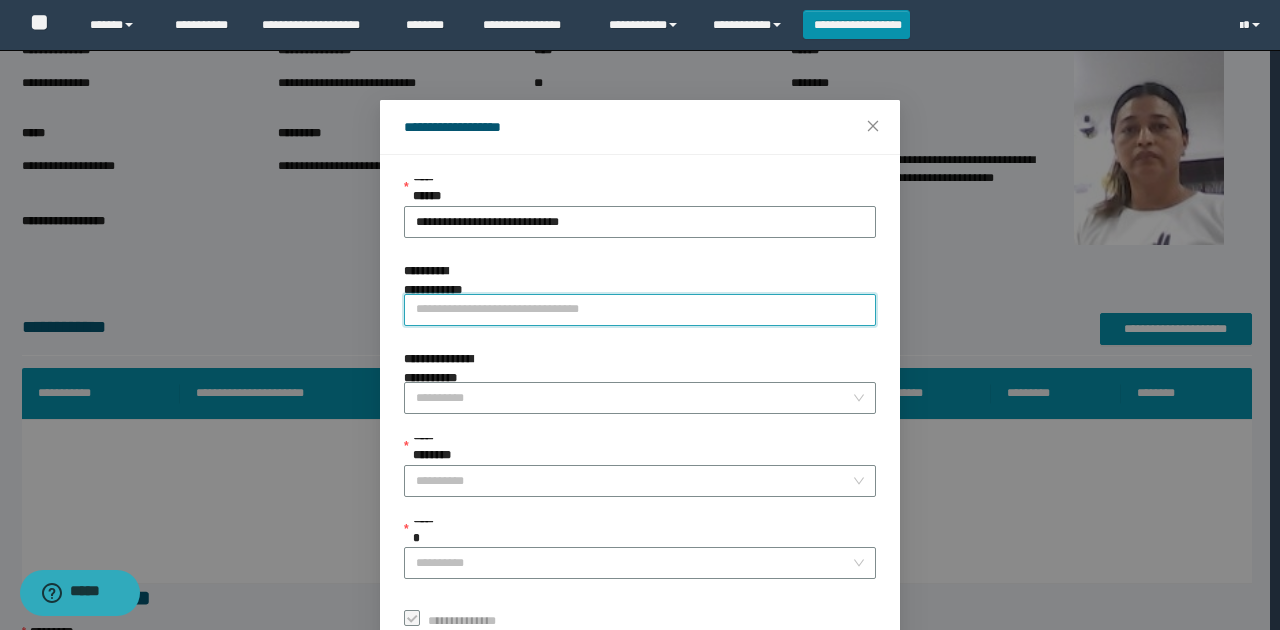 paste on "**********" 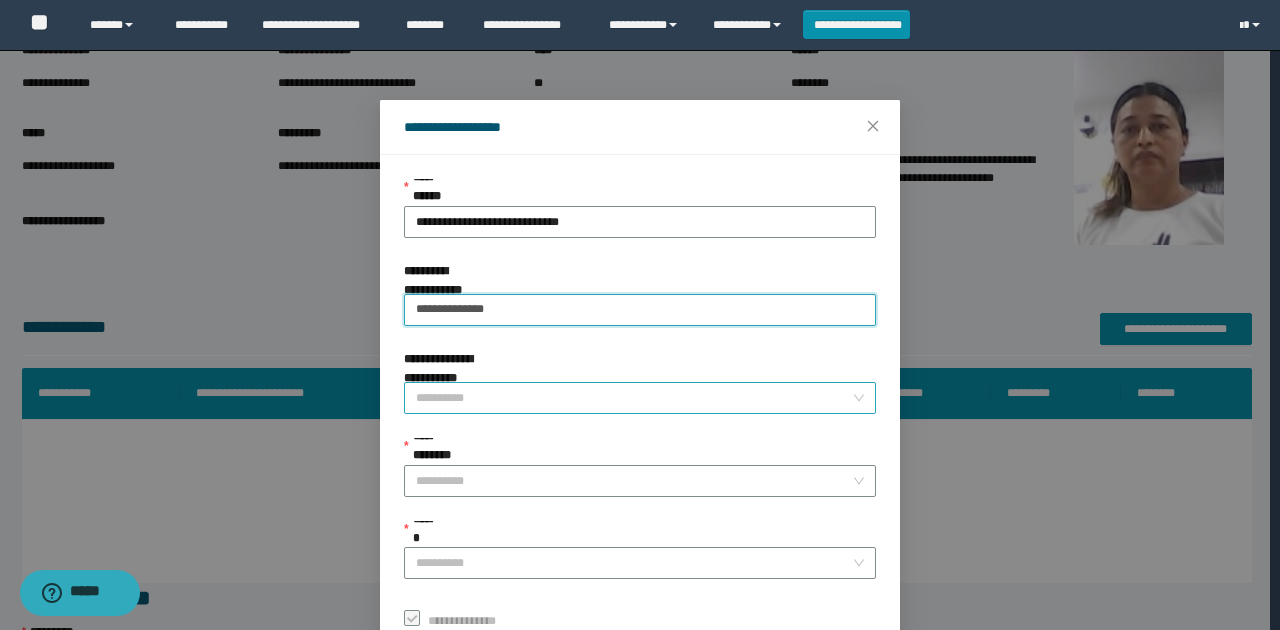 type on "**********" 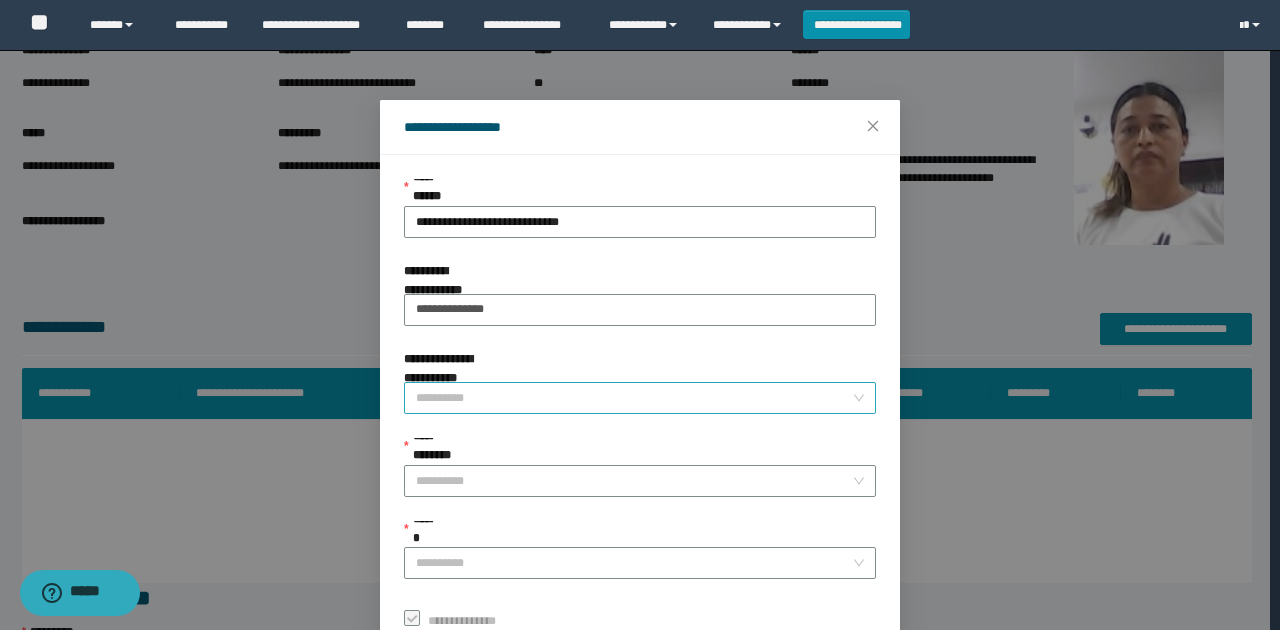 click on "**********" at bounding box center [634, 398] 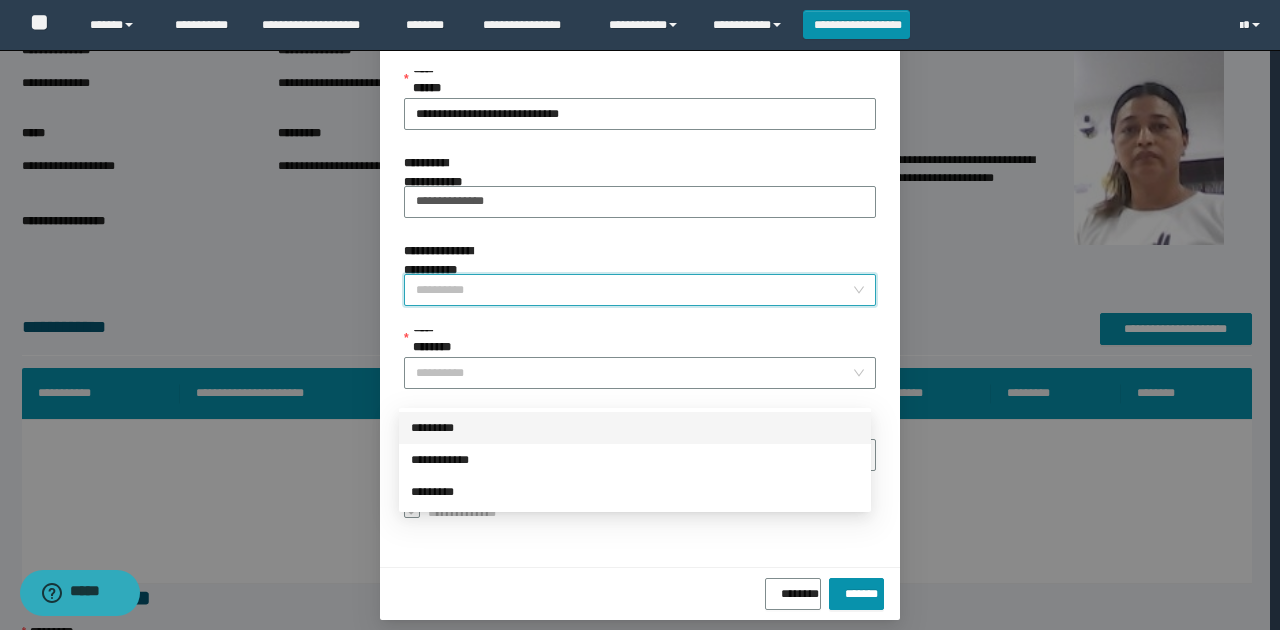 scroll, scrollTop: 121, scrollLeft: 0, axis: vertical 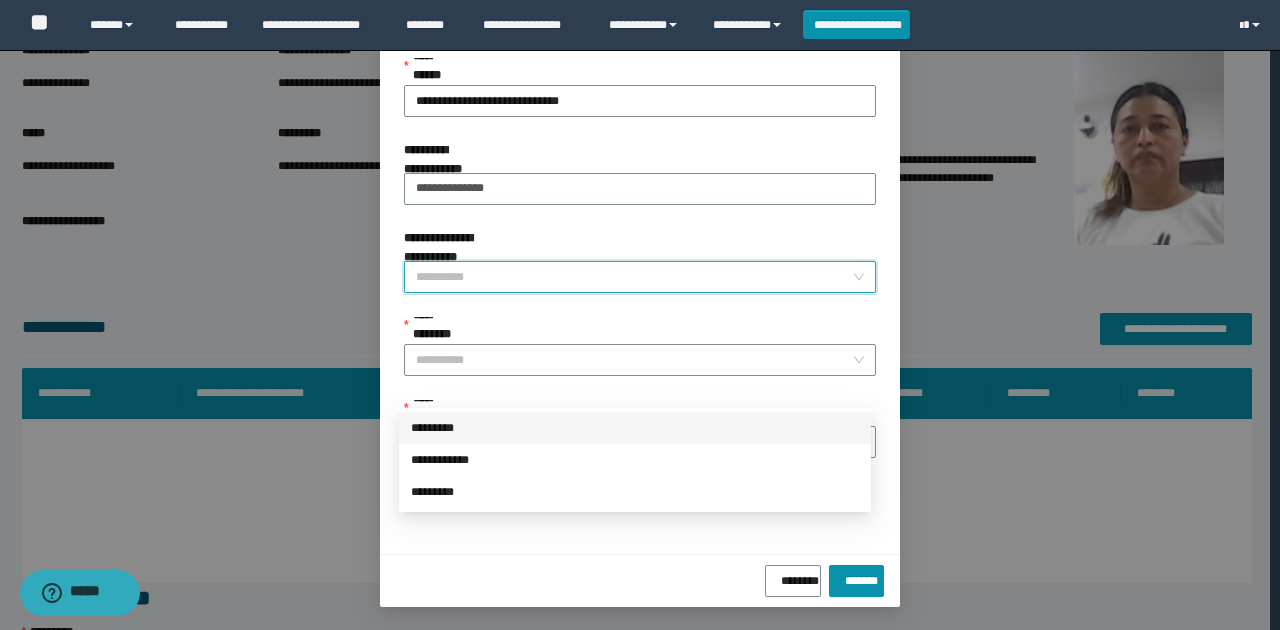 click on "*********" at bounding box center [635, 428] 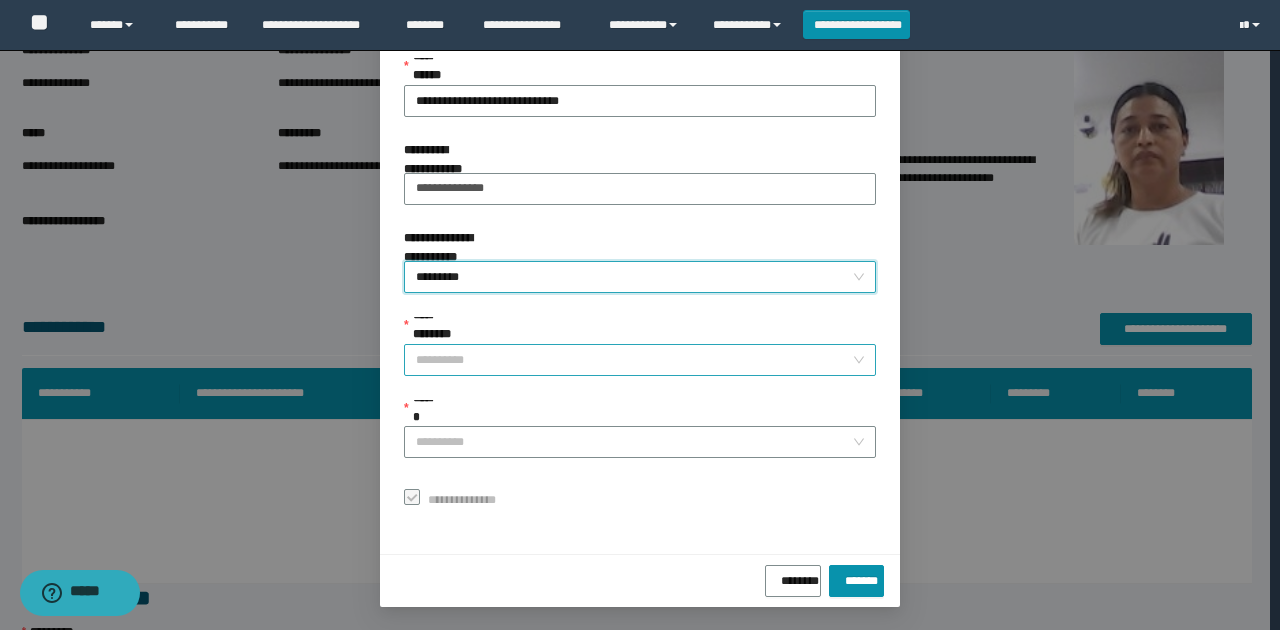 click on "**********" at bounding box center (634, 360) 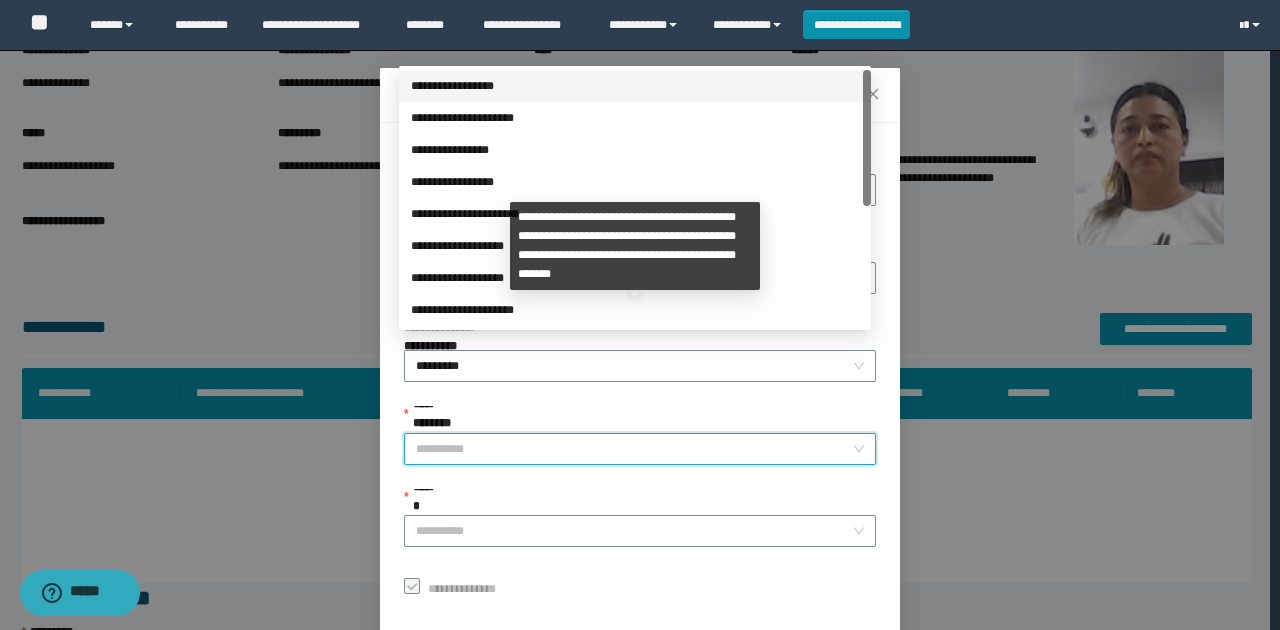 scroll, scrollTop: 0, scrollLeft: 0, axis: both 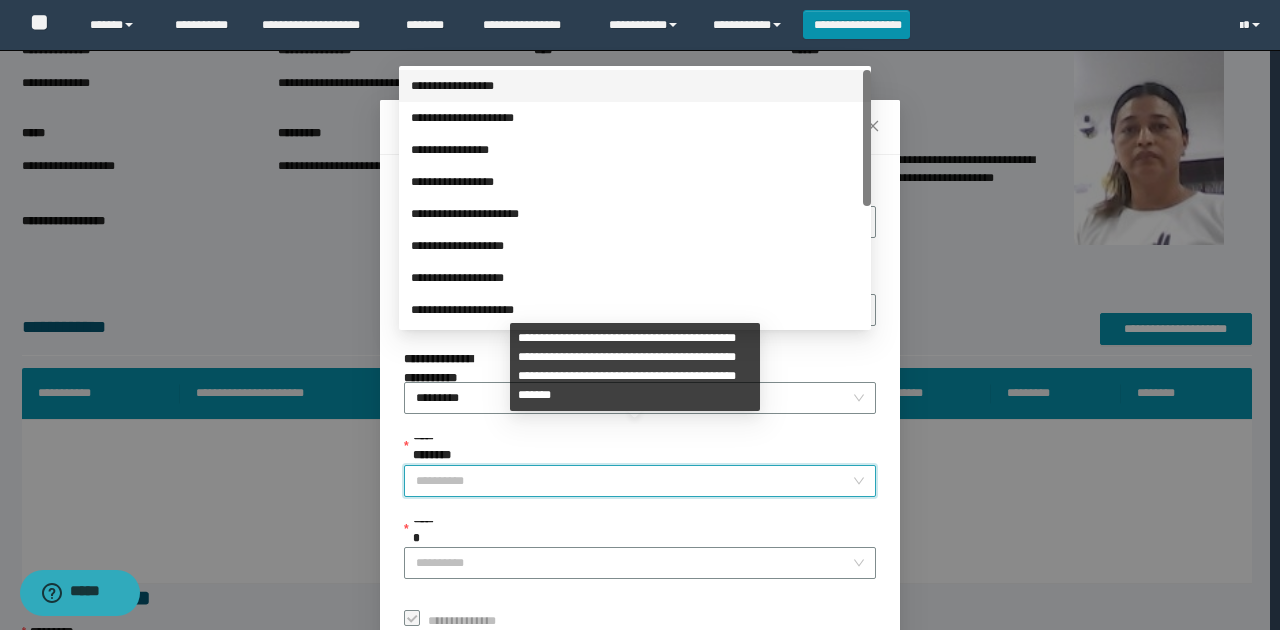 click on "**********" at bounding box center (635, 86) 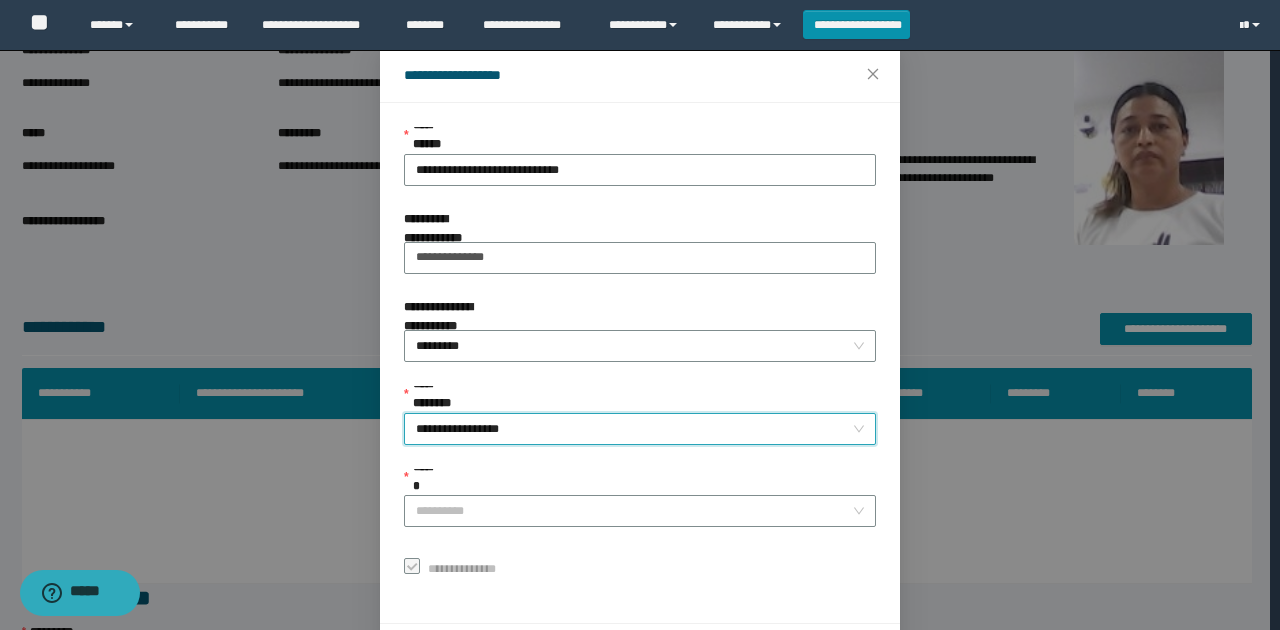 scroll, scrollTop: 121, scrollLeft: 0, axis: vertical 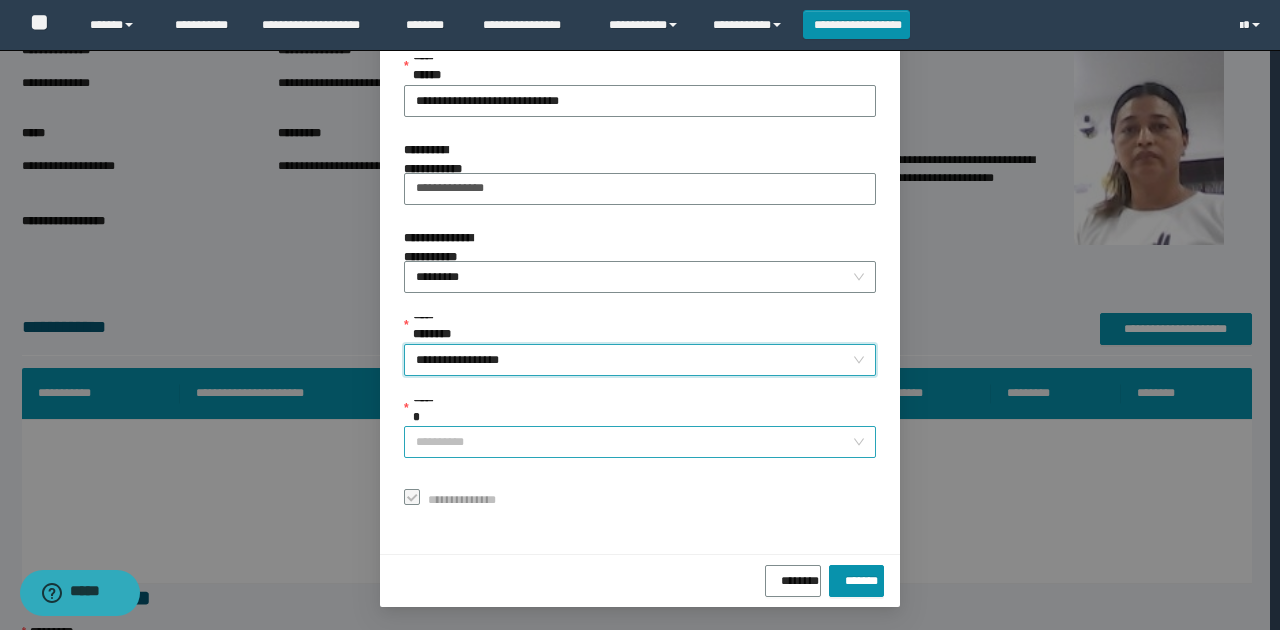 click on "******" at bounding box center (634, 442) 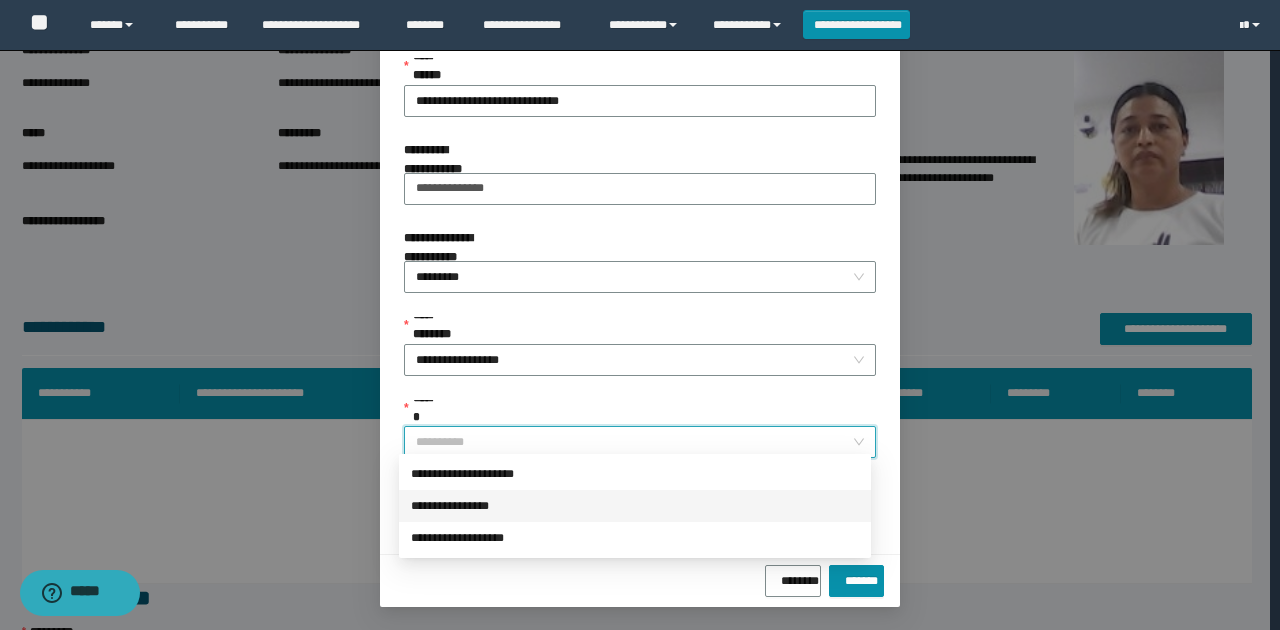 click on "**********" at bounding box center [635, 506] 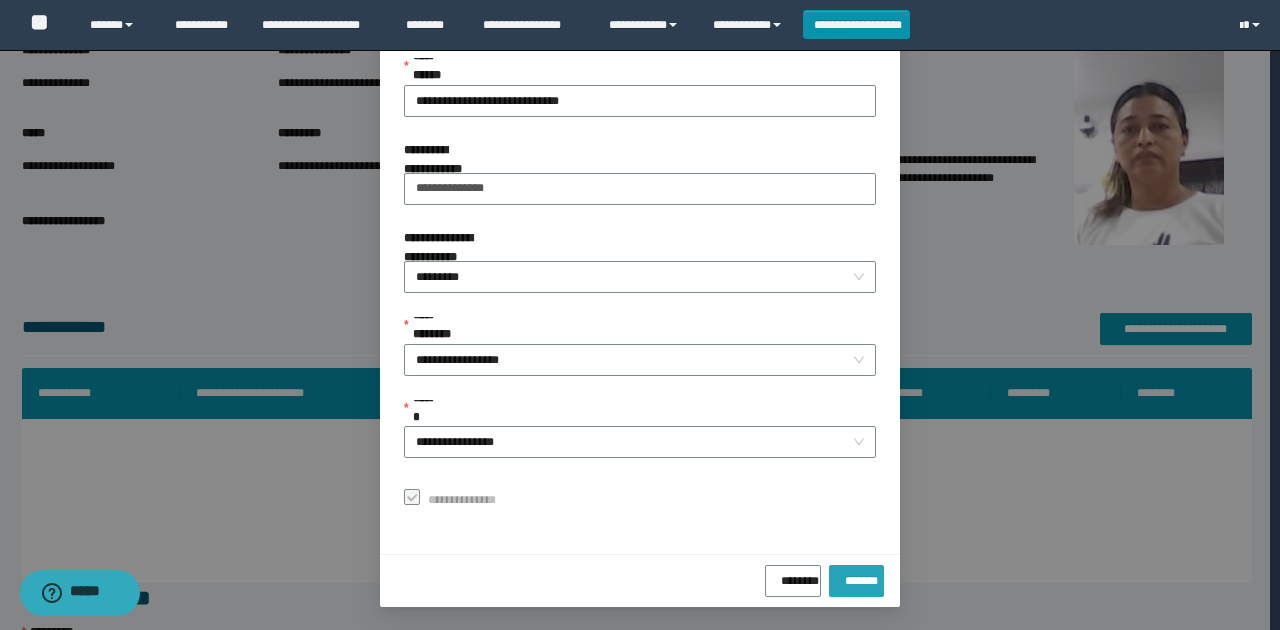click on "*******" at bounding box center (856, 581) 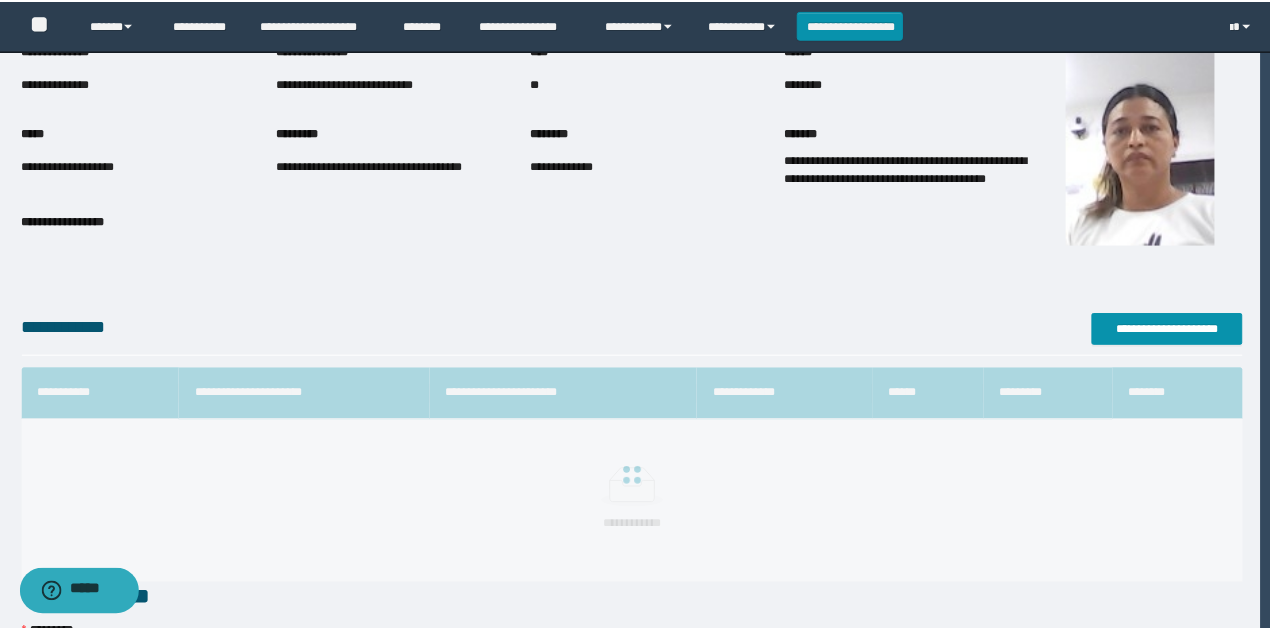 scroll, scrollTop: 73, scrollLeft: 0, axis: vertical 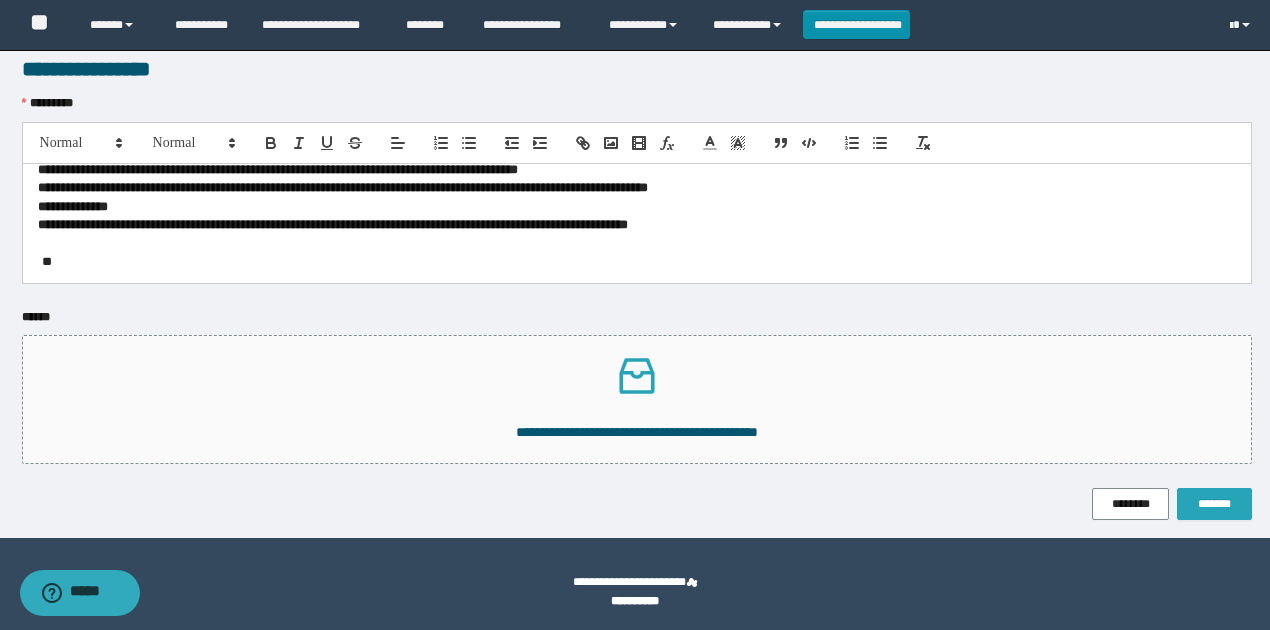 click on "*******" at bounding box center [1214, 504] 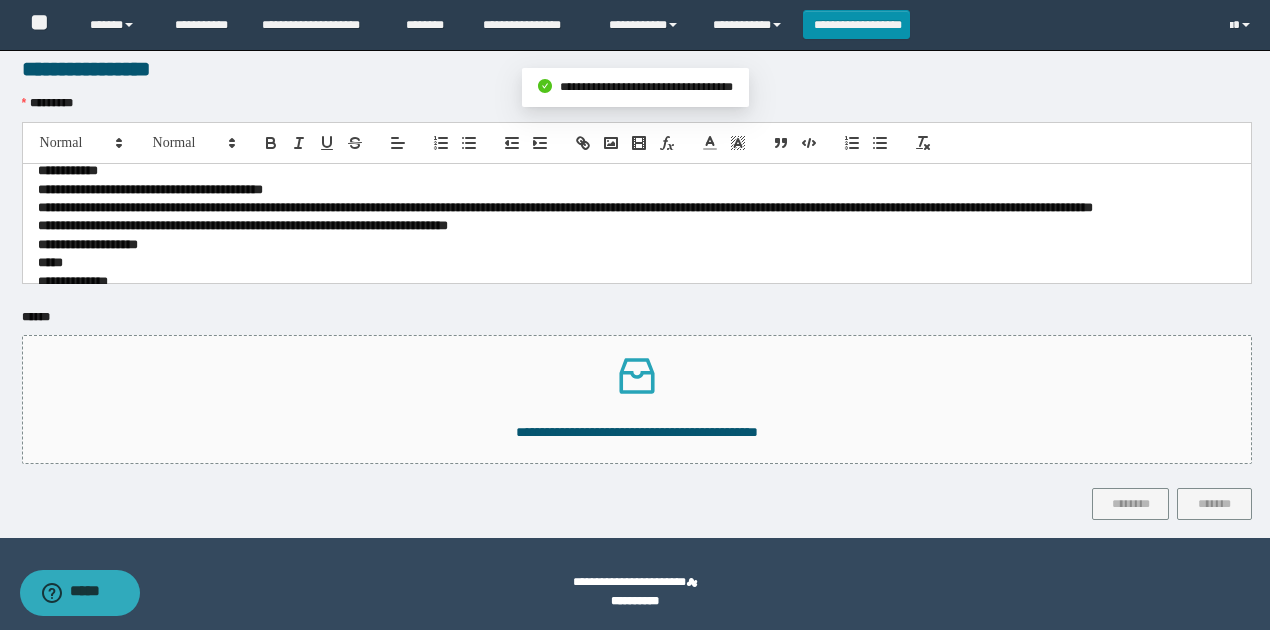 scroll, scrollTop: 21, scrollLeft: 0, axis: vertical 